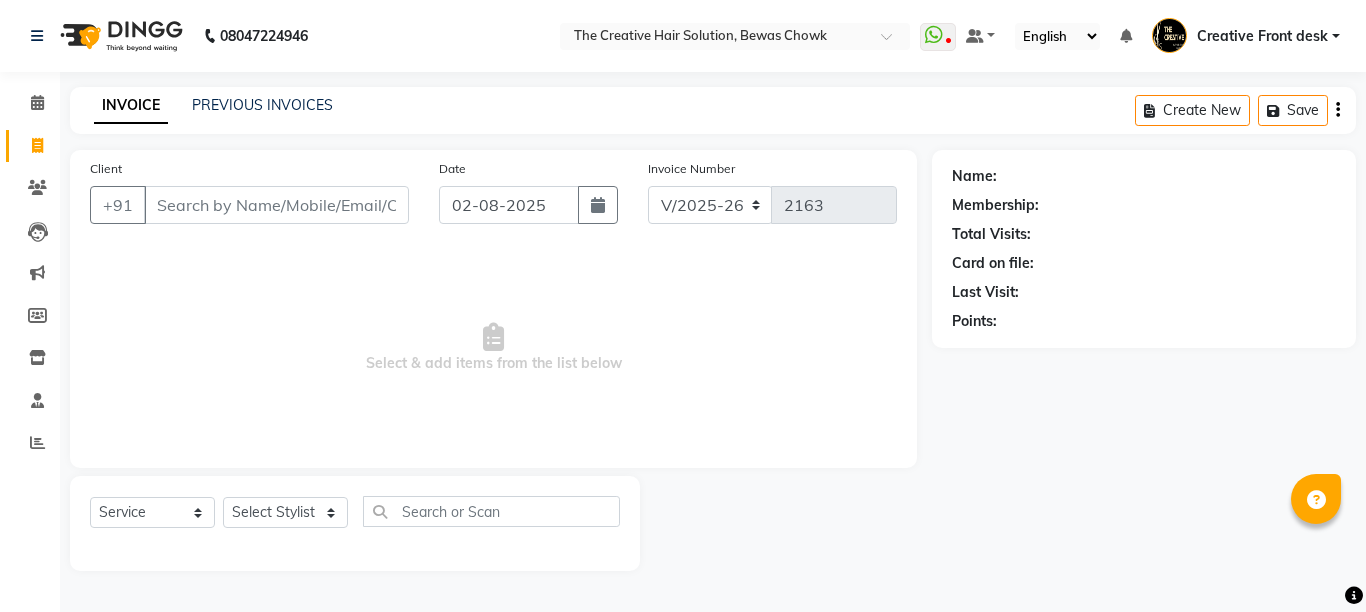 select on "146" 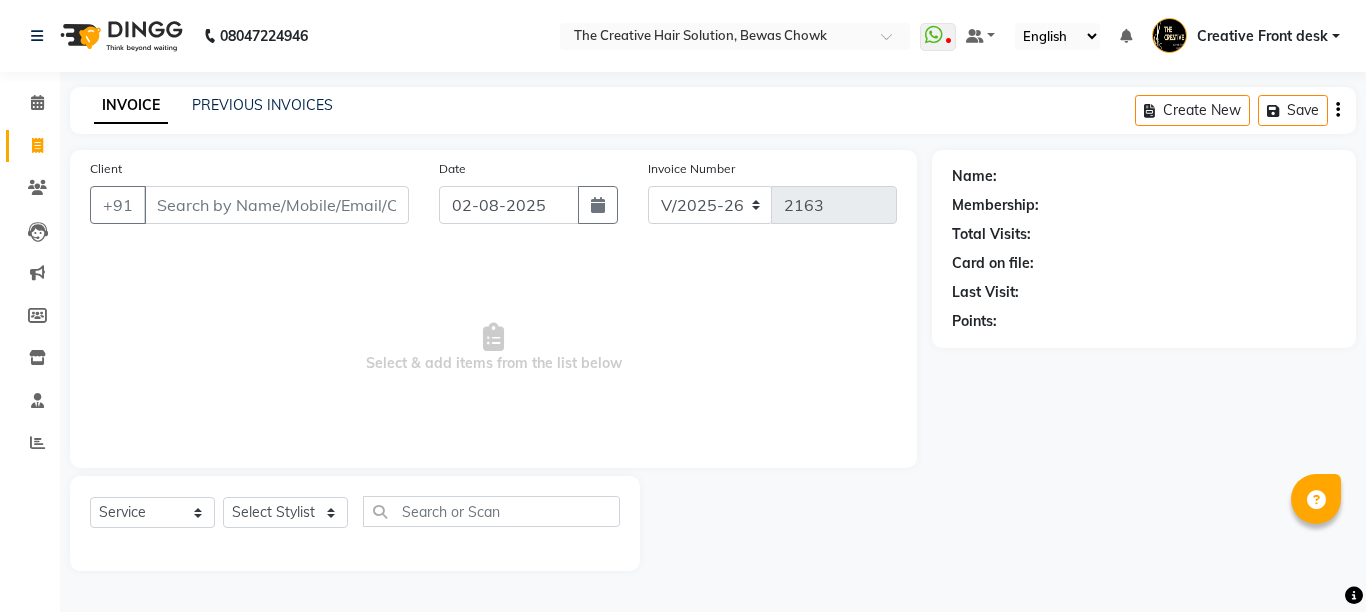 scroll, scrollTop: 0, scrollLeft: 0, axis: both 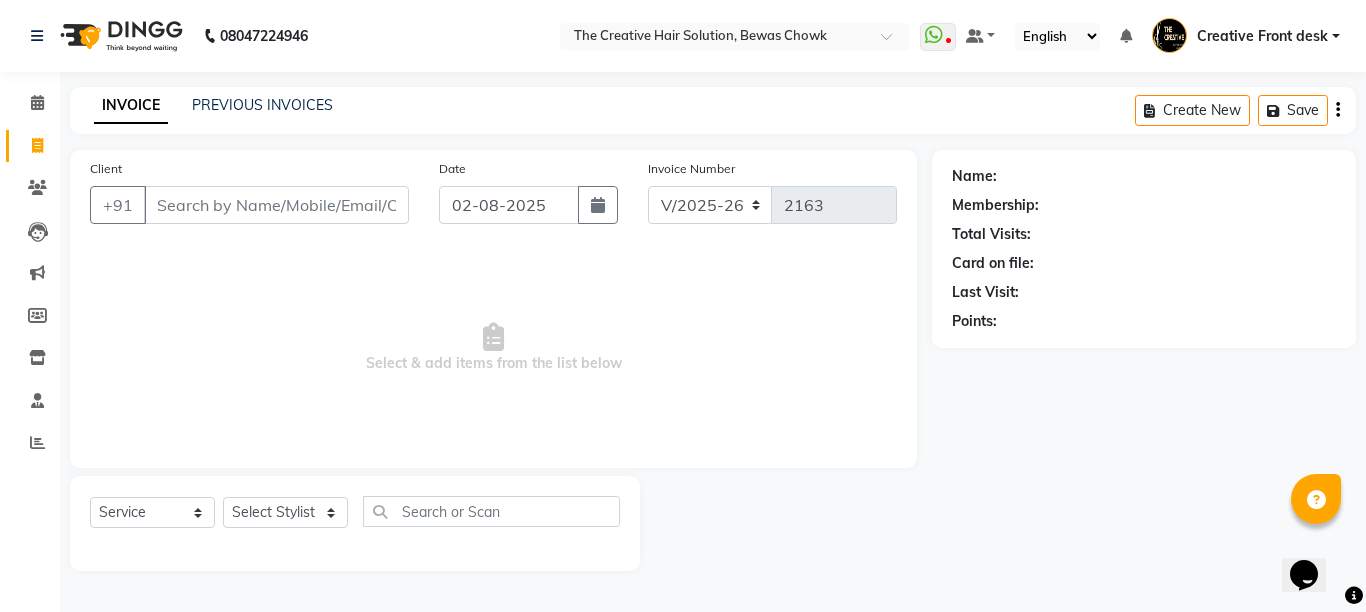 click on "Client" at bounding box center (276, 205) 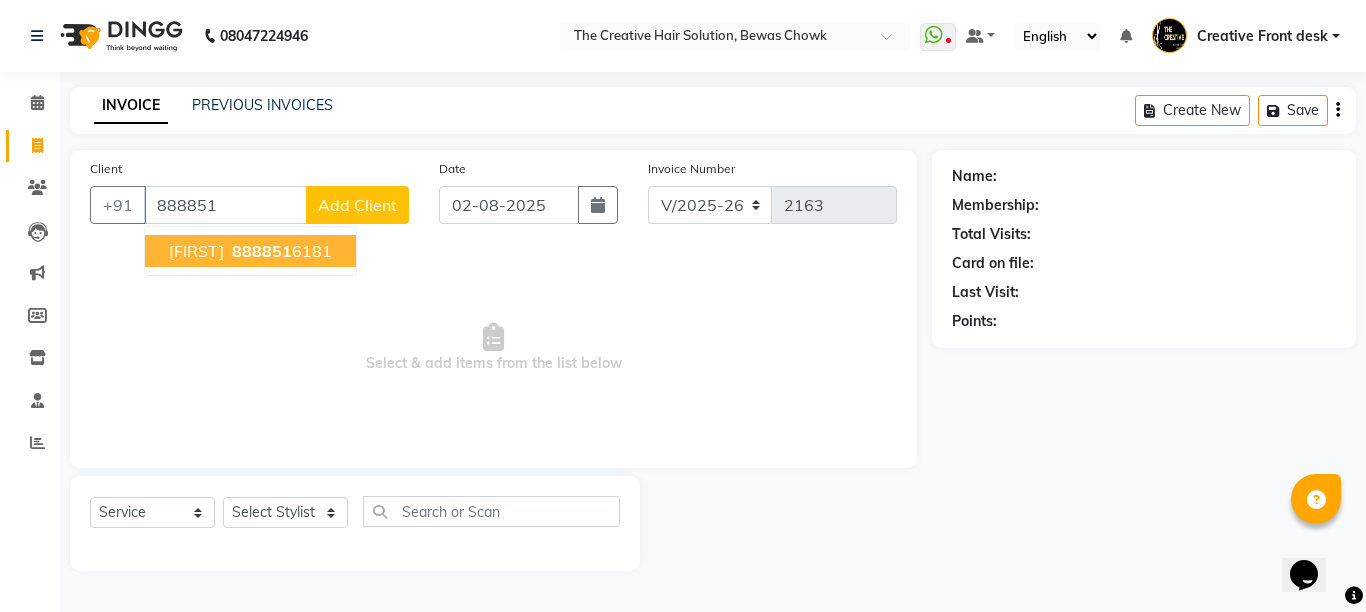 click on "[PHONE]" at bounding box center (280, 251) 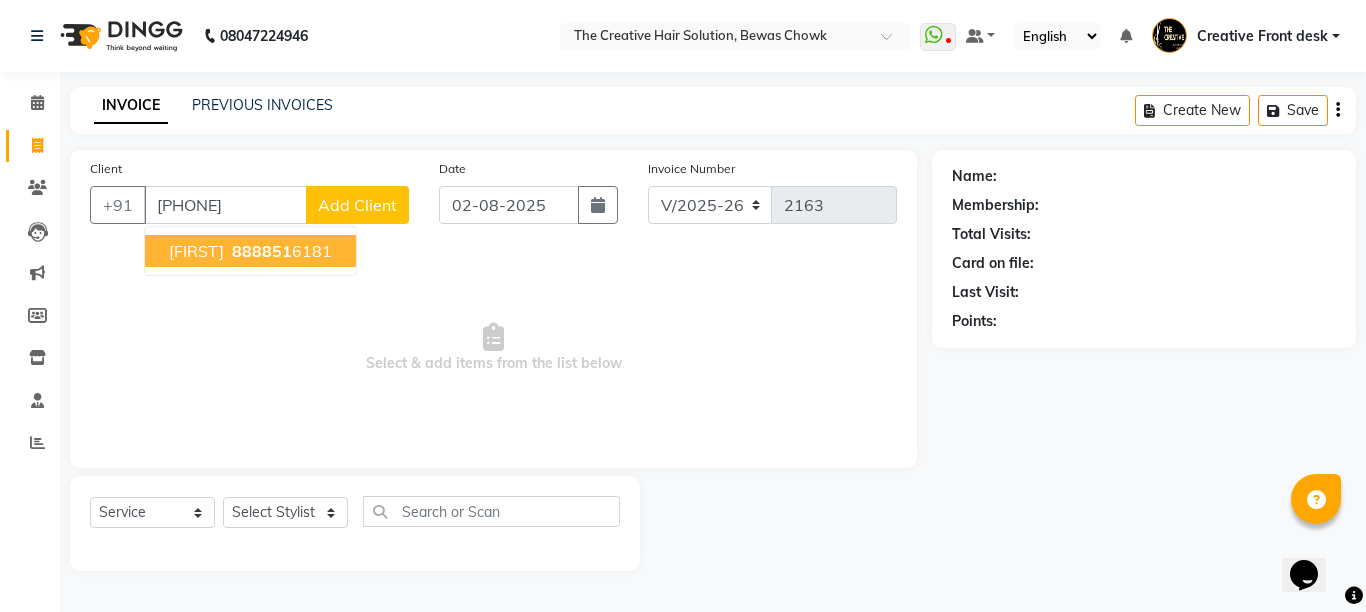 type on "[PHONE]" 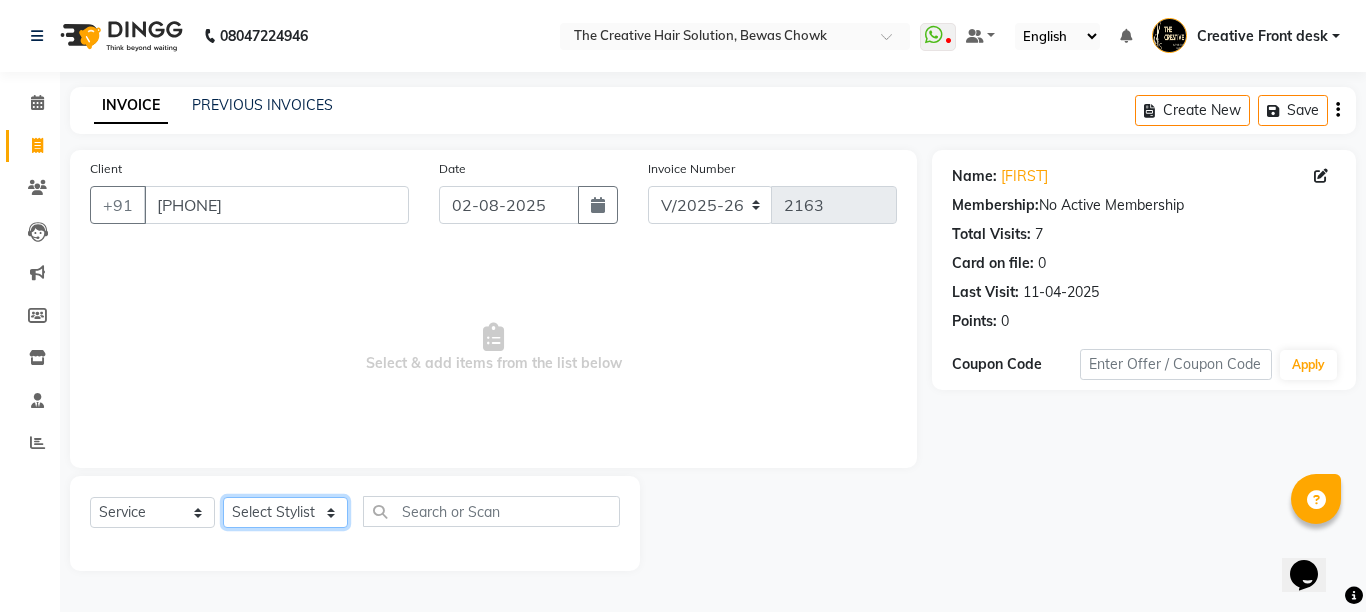 click on "Select Stylist Ankit Creative Front desk Deepak Firoz Geeta Golu Nisha Prince Priyanka Satyam Savita Shivam Shubham Sonu Sir Swapnil Taruna Panjwani Umesh Vidya" 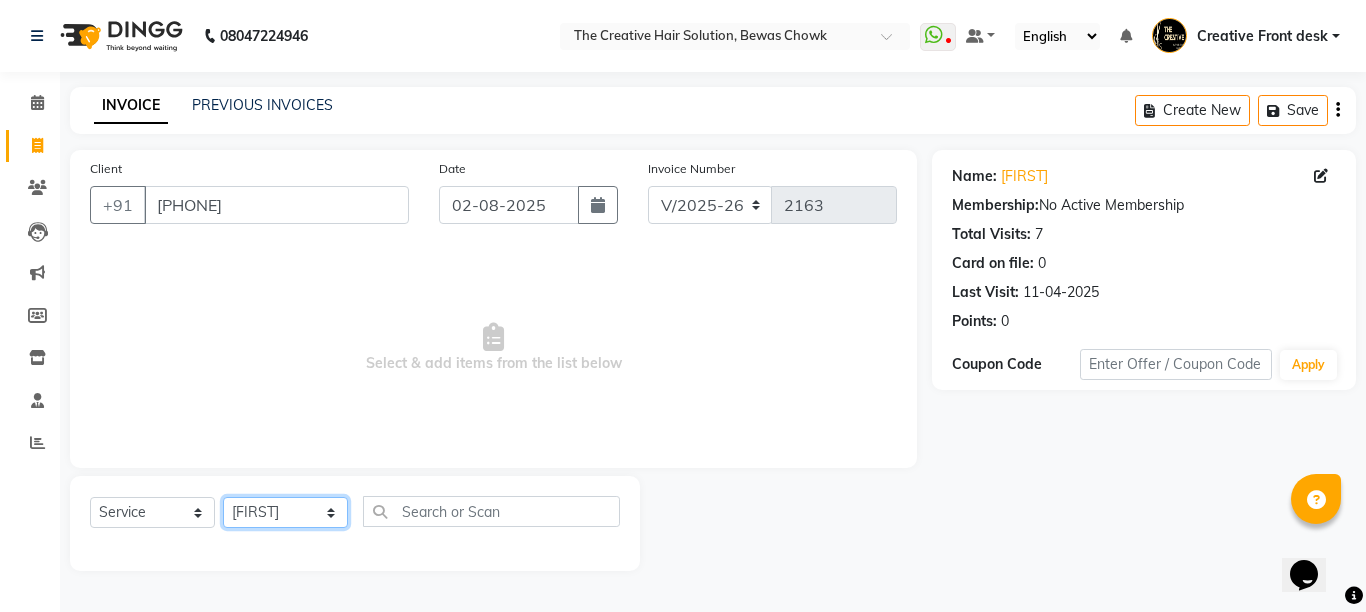 click on "Select Stylist Ankit Creative Front desk Deepak Firoz Geeta Golu Nisha Prince Priyanka Satyam Savita Shivam Shubham Sonu Sir Swapnil Taruna Panjwani Umesh Vidya" 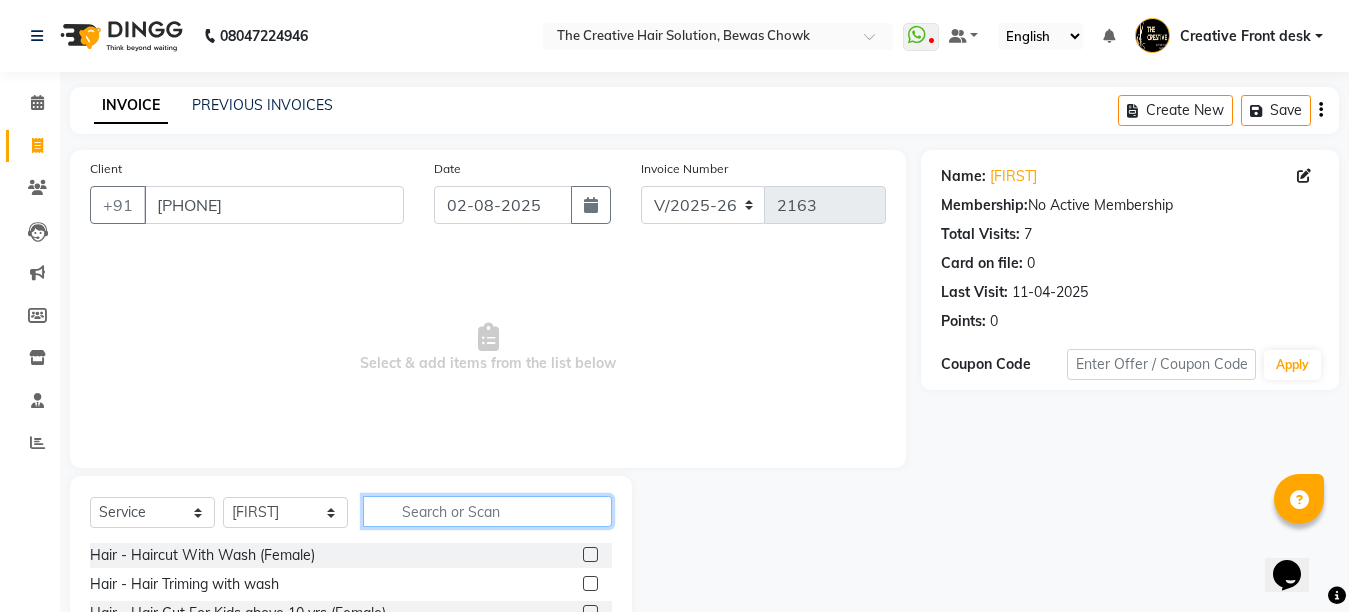 click 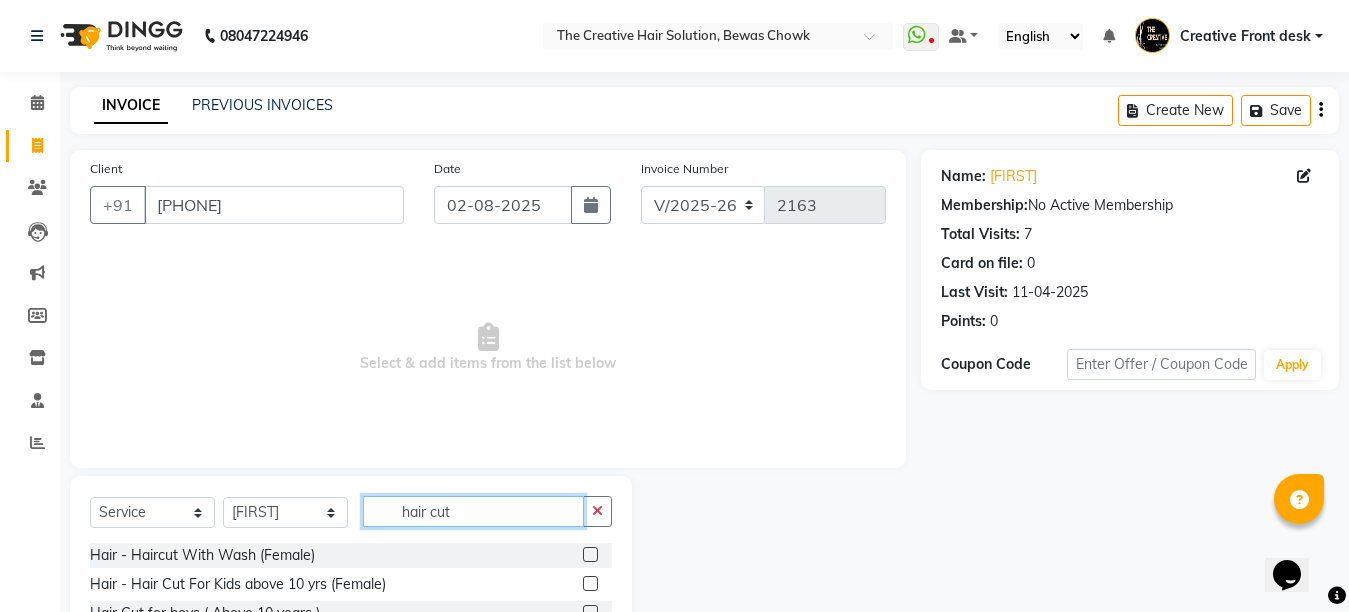 type on "hair cut" 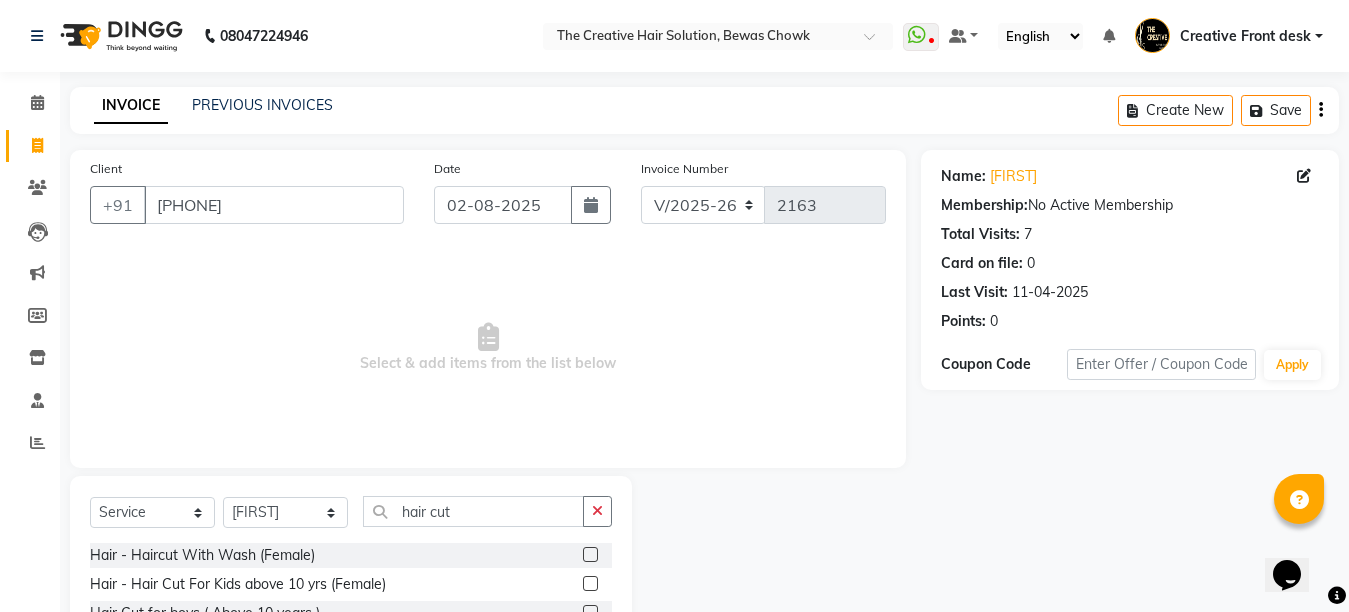 click 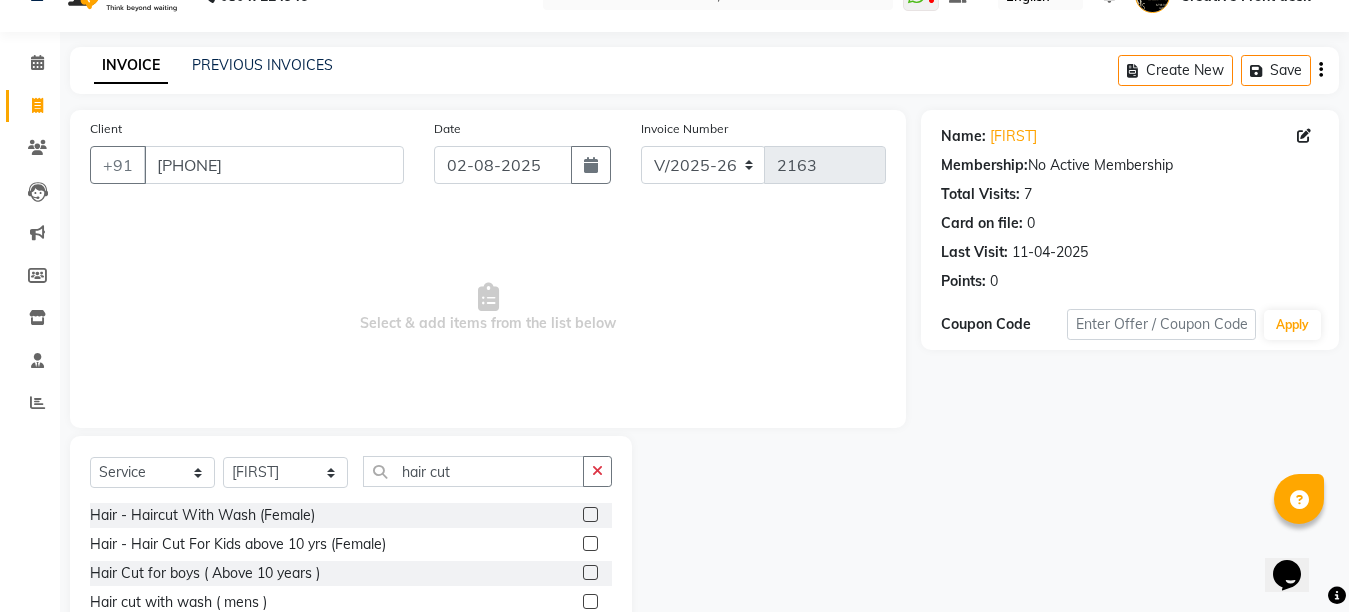 scroll, scrollTop: 189, scrollLeft: 0, axis: vertical 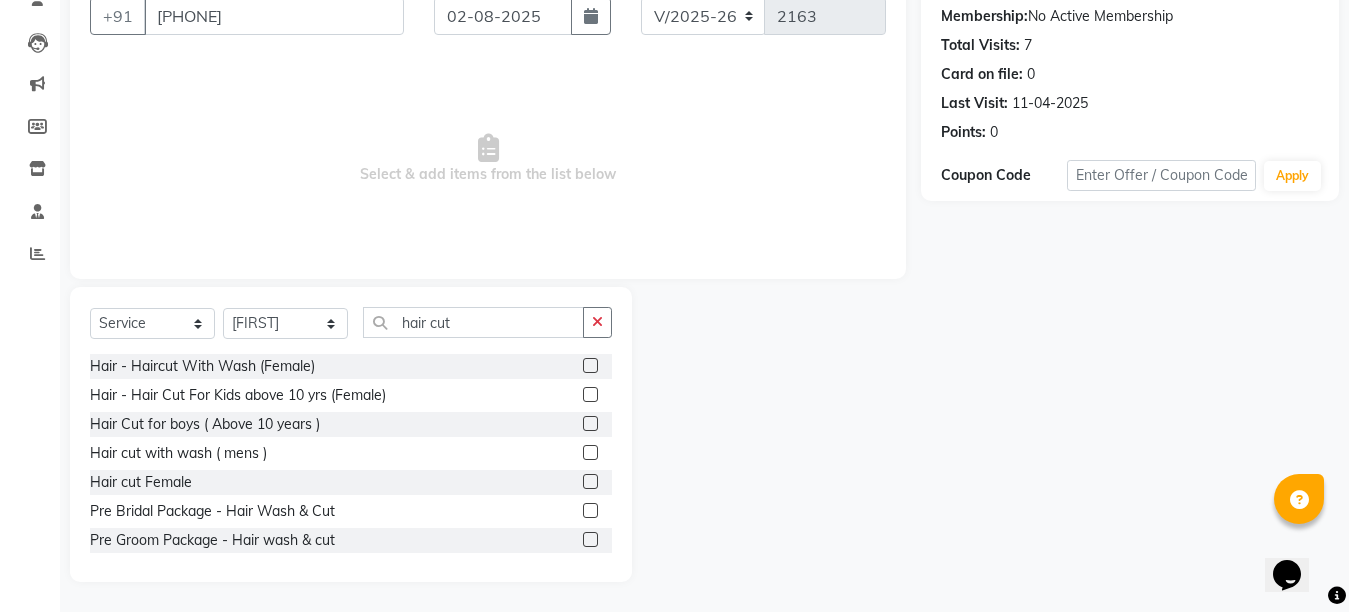 click 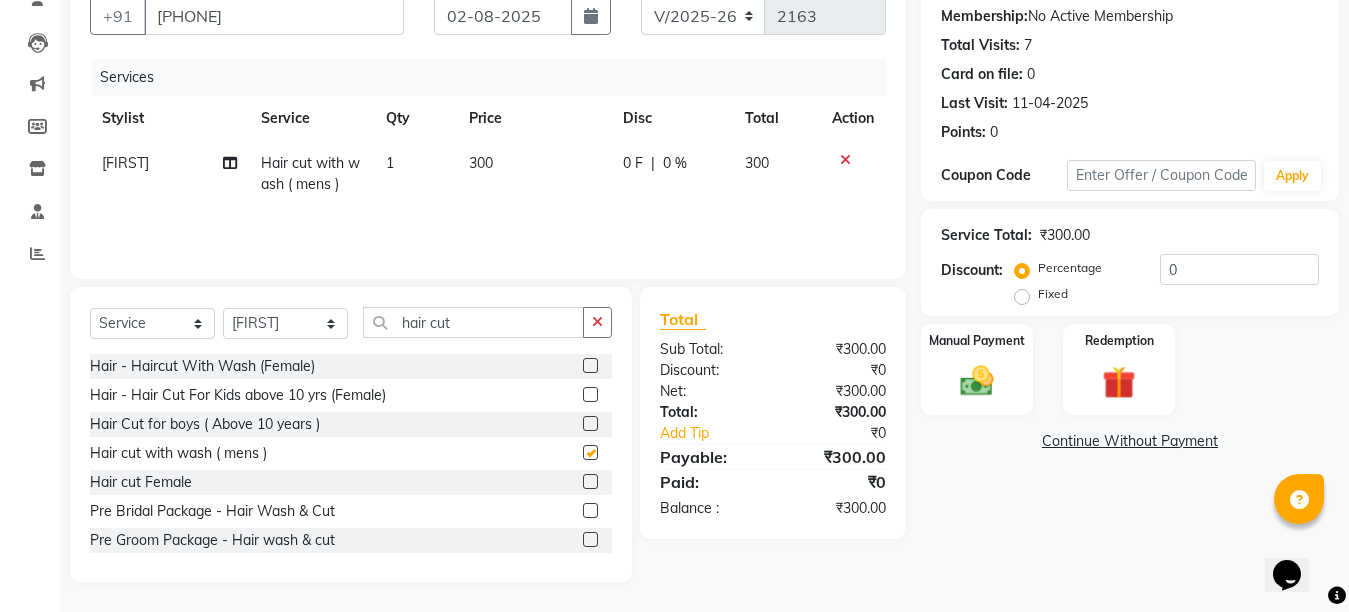 checkbox on "false" 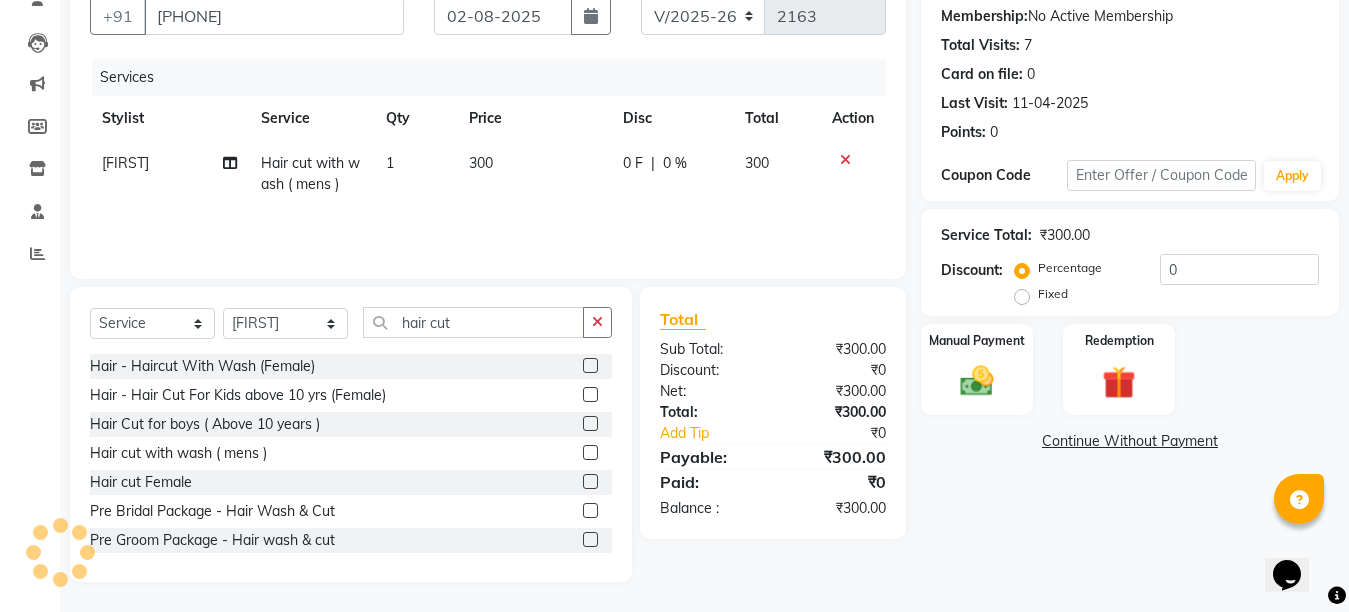 click on "300" 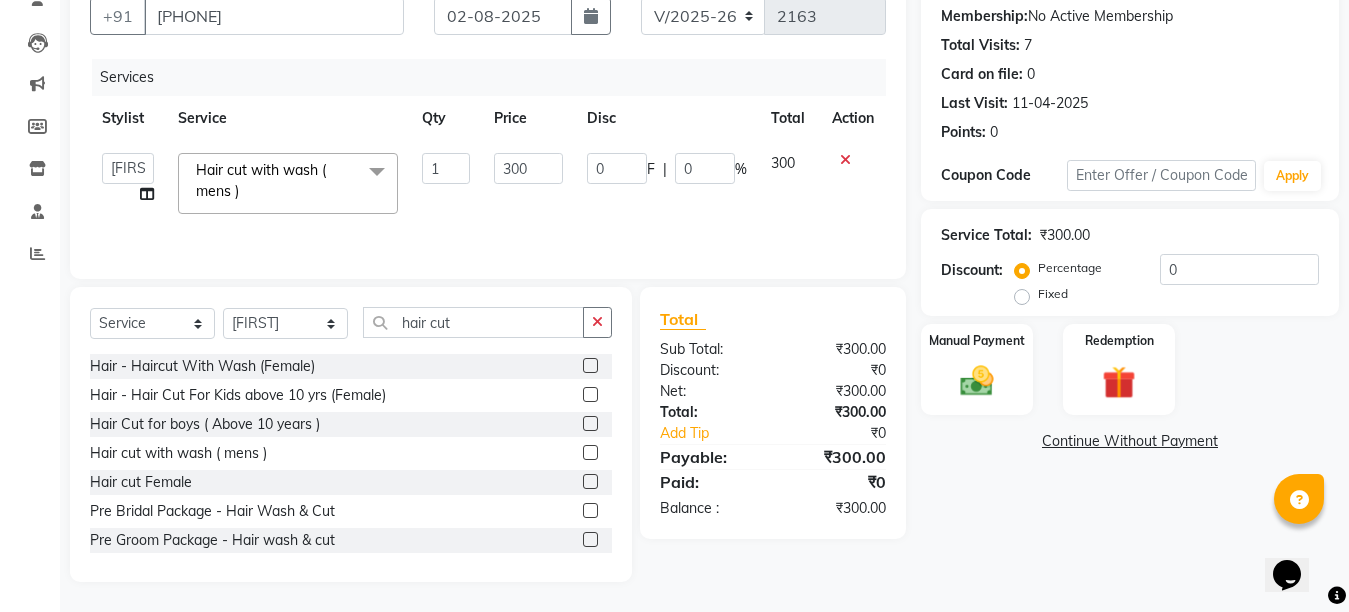 click on "0 F | 0 %" 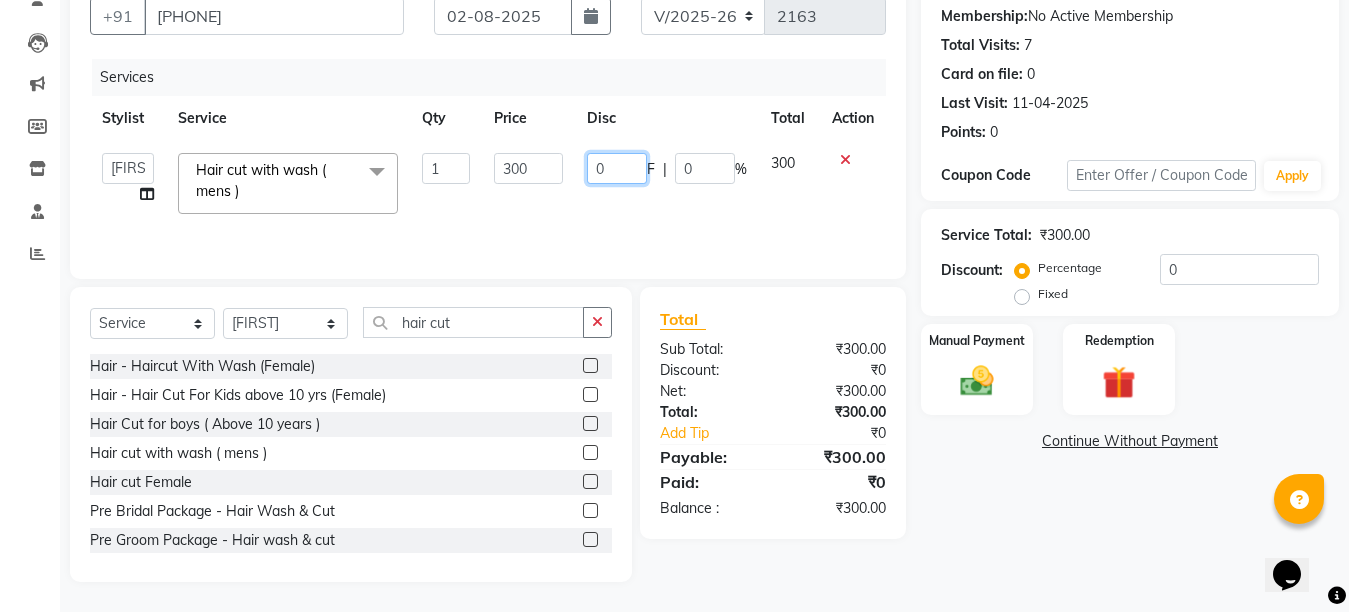 click on "0" 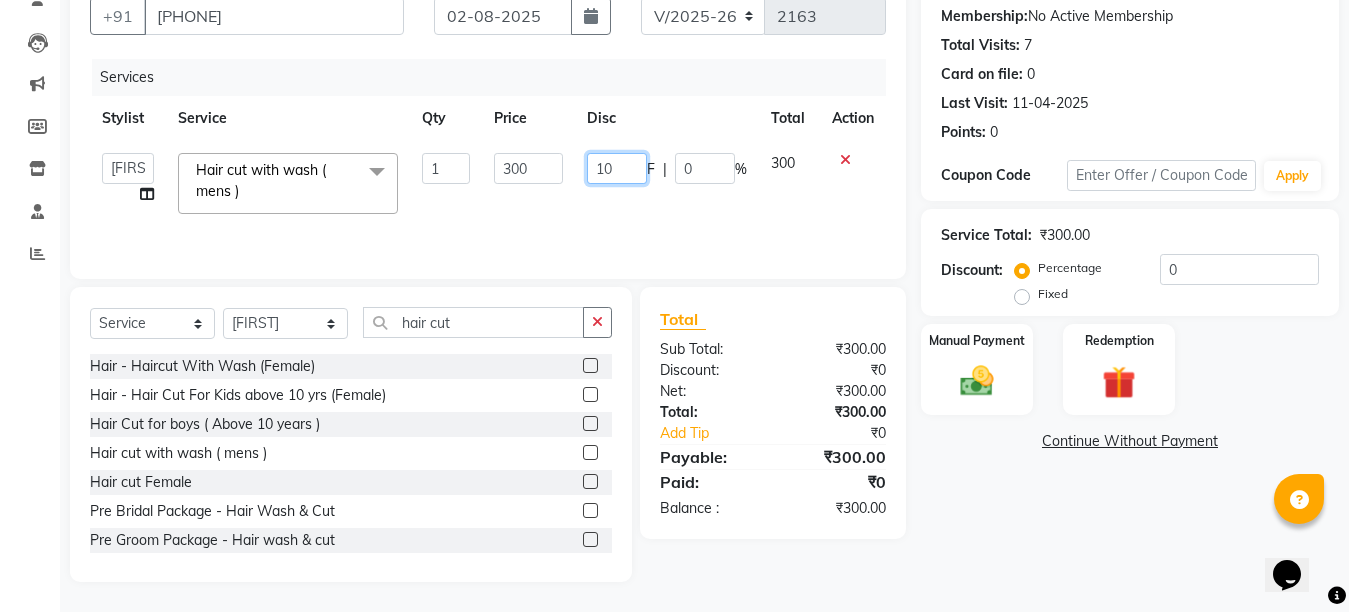 type on "100" 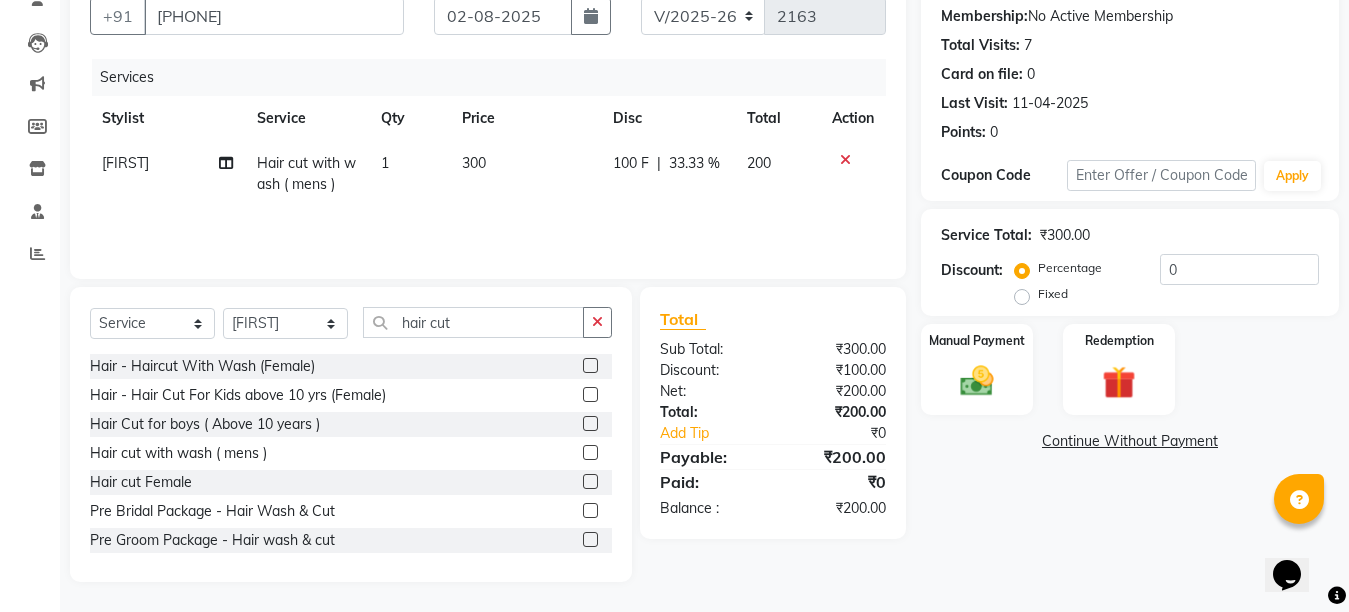 click on "Services Stylist Service Qty Price Disc Total Action Golu Hair cut with wash ( mens ) 1 300 100 F | 33.33 % 200" 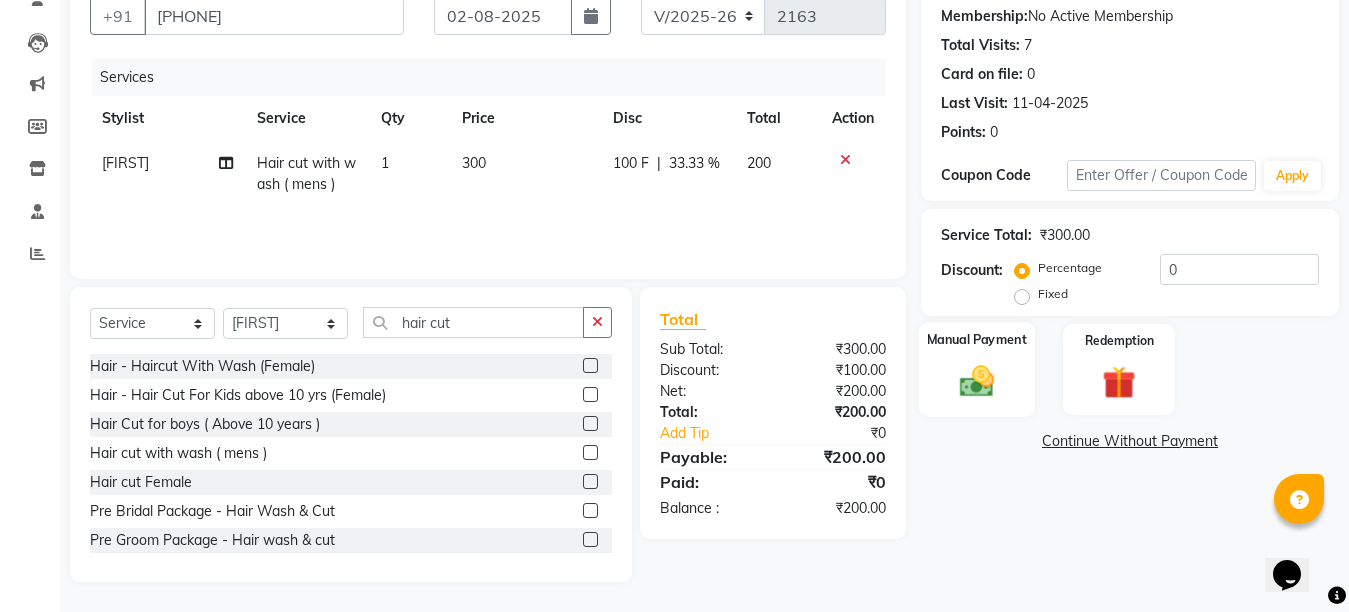 click 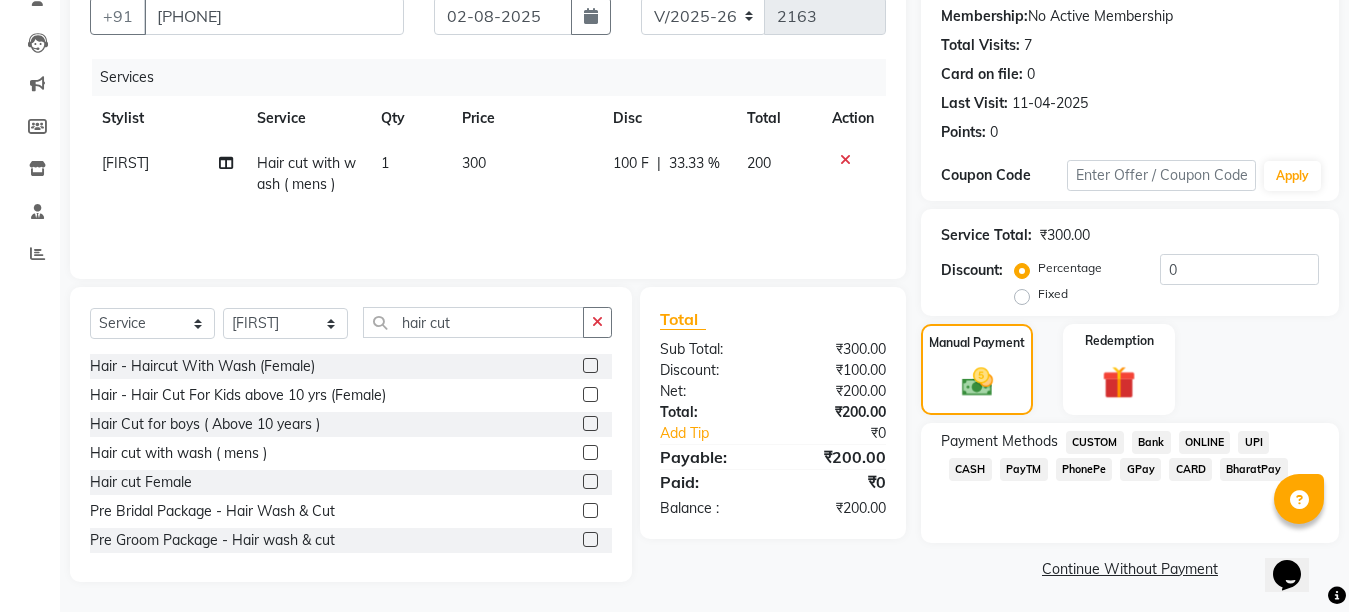 click on "GPay" 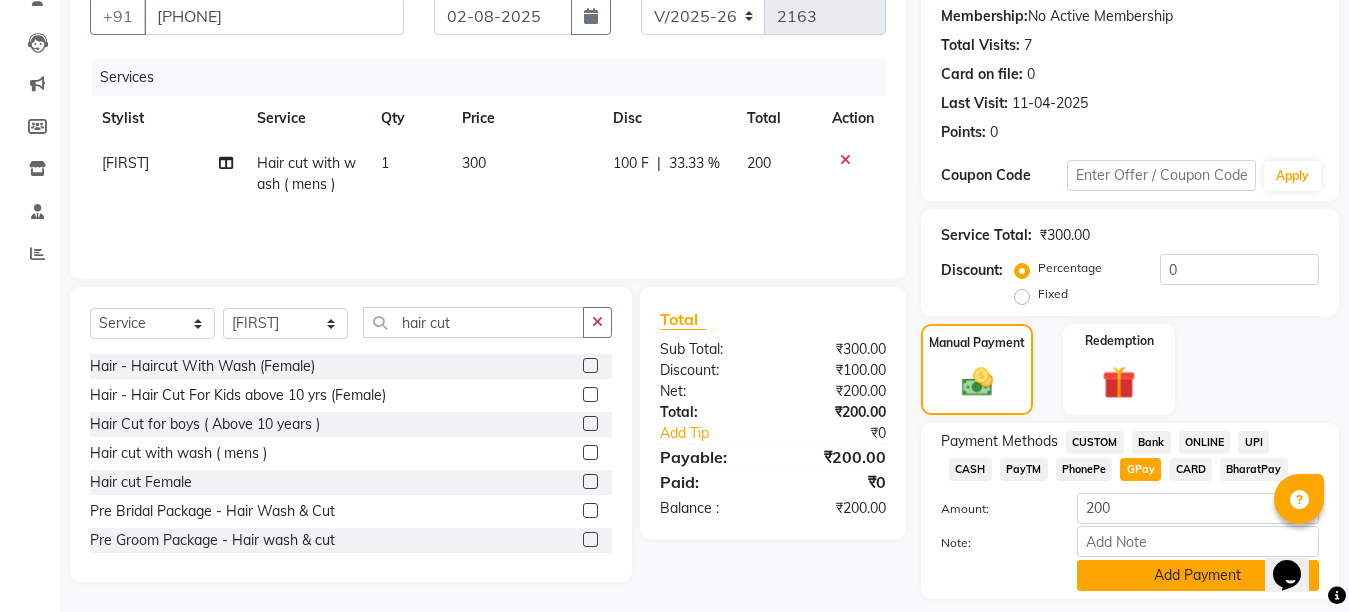 click on "Add Payment" 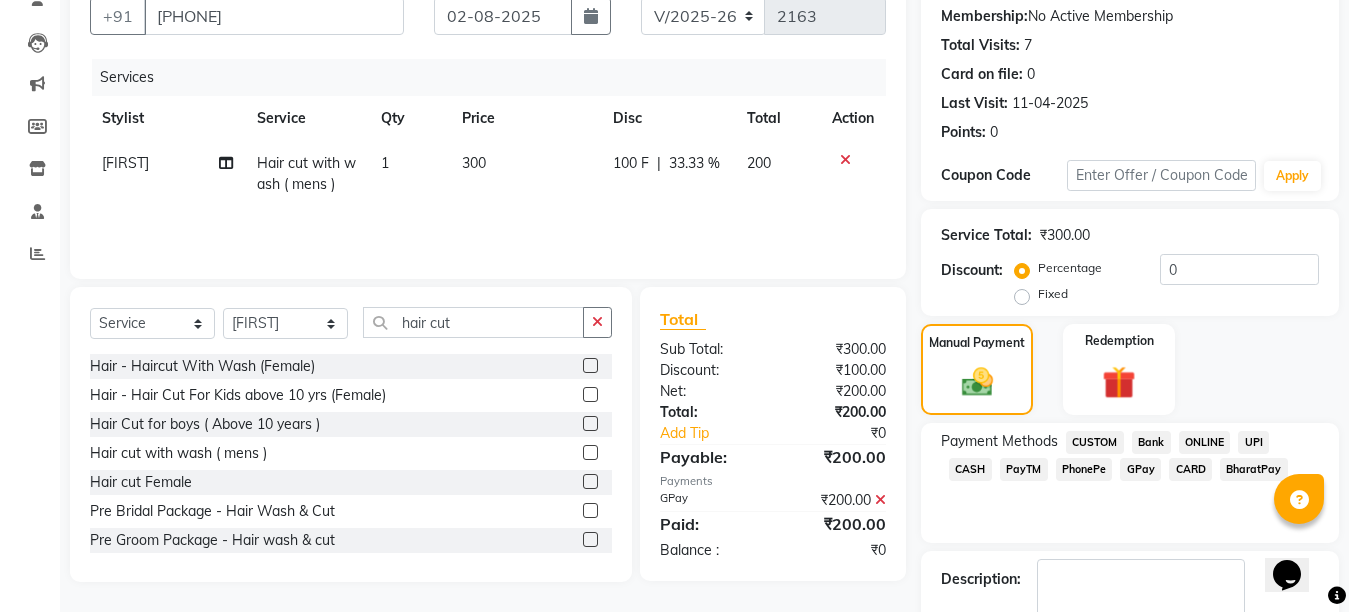 scroll, scrollTop: 304, scrollLeft: 0, axis: vertical 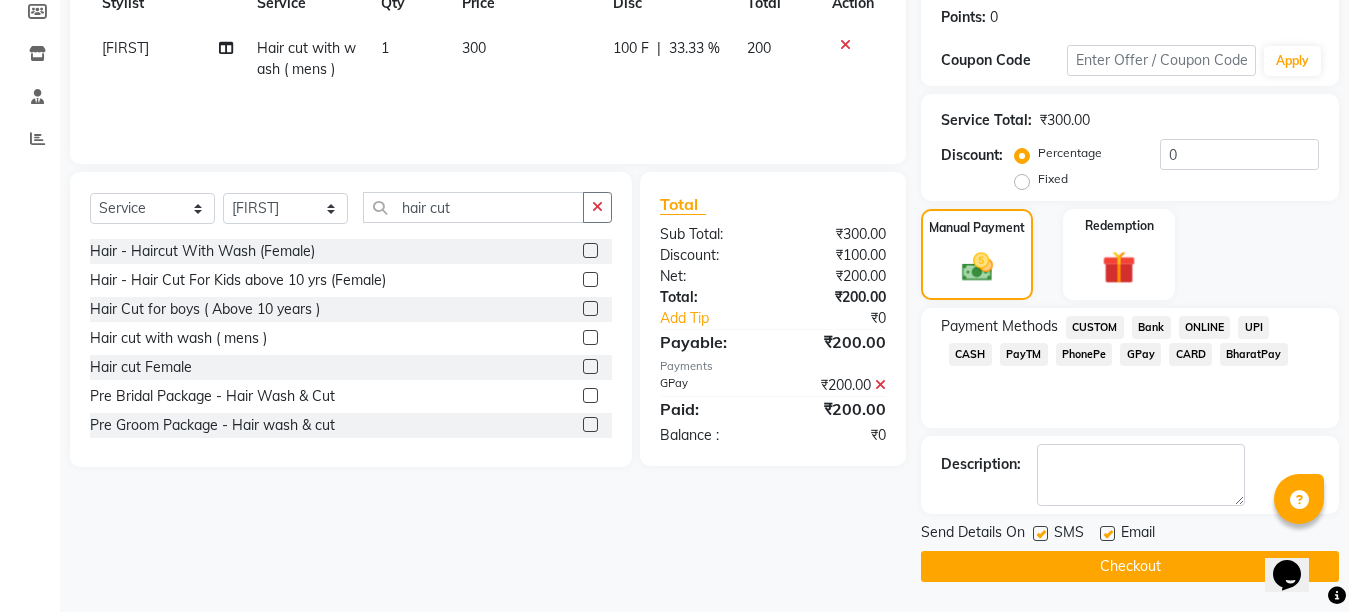 click 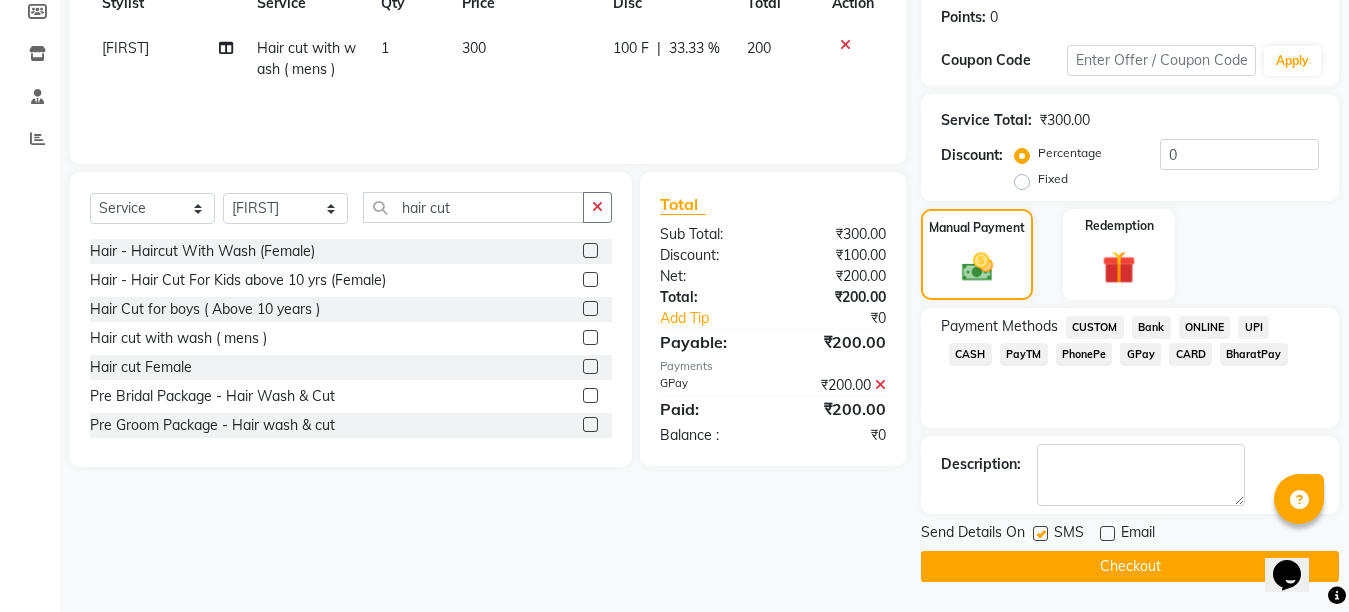 click on "Checkout" 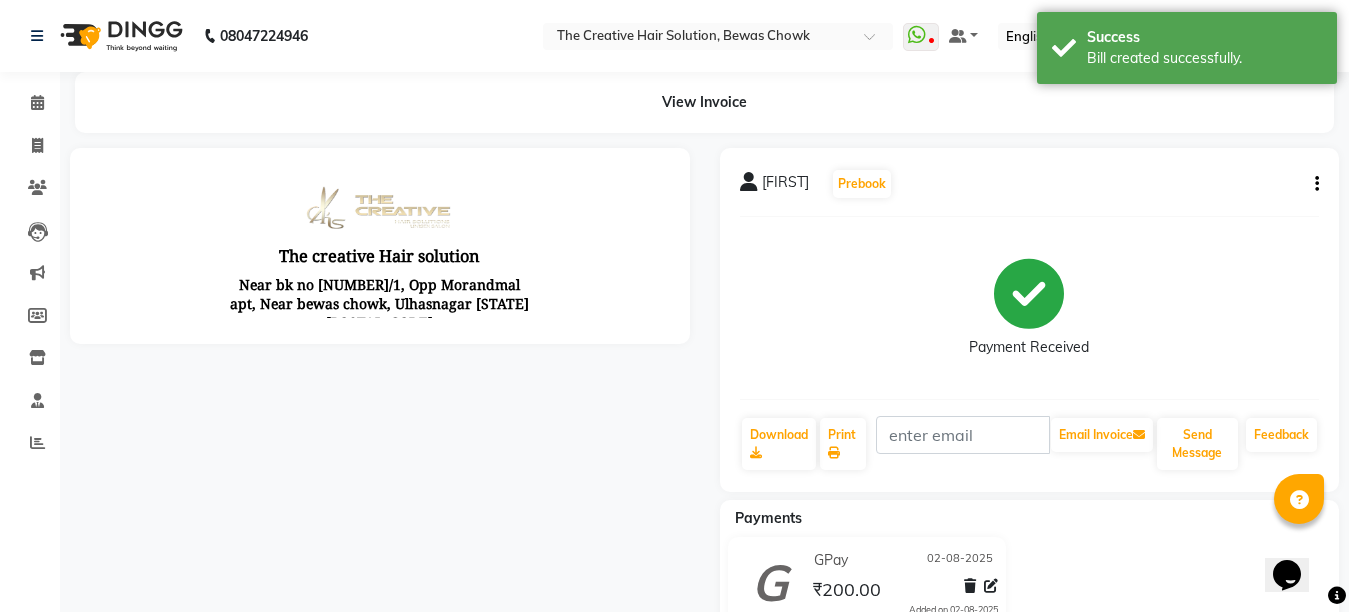 scroll, scrollTop: 0, scrollLeft: 0, axis: both 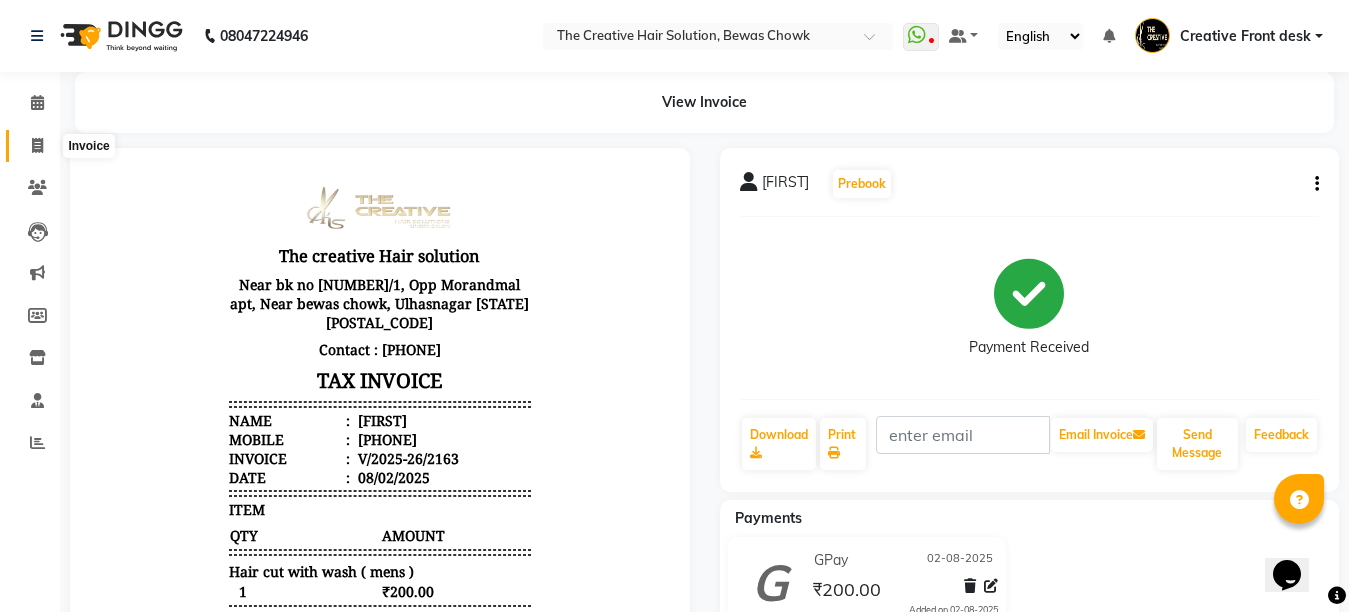 click 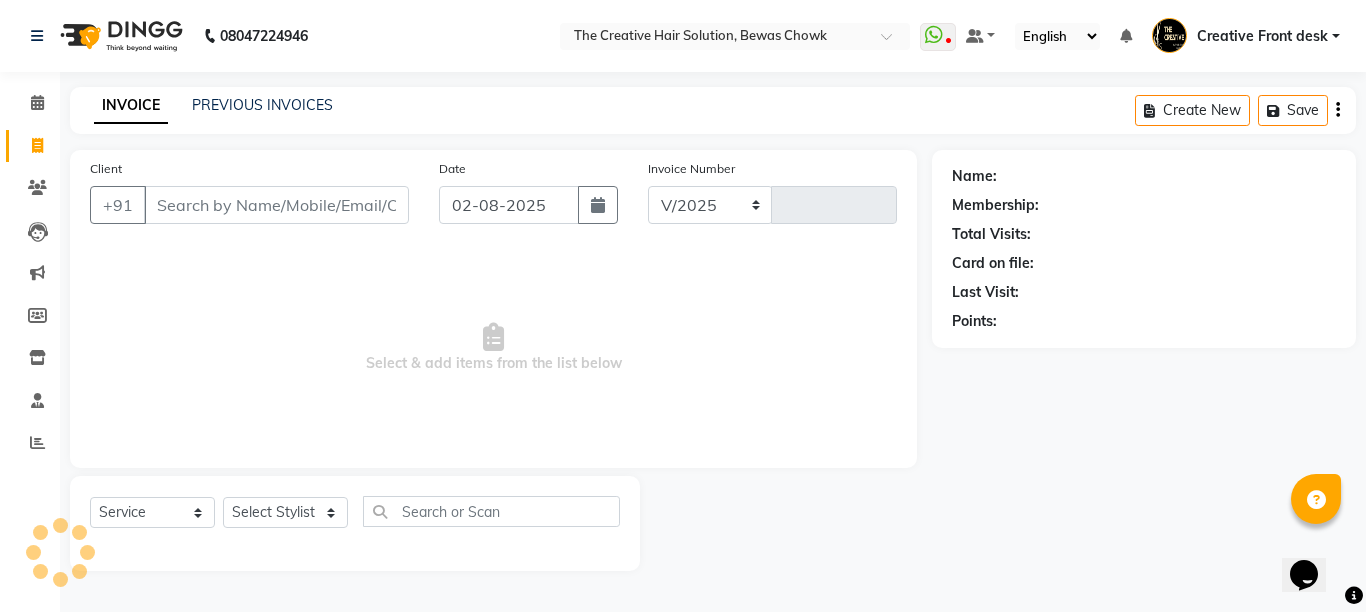 select on "146" 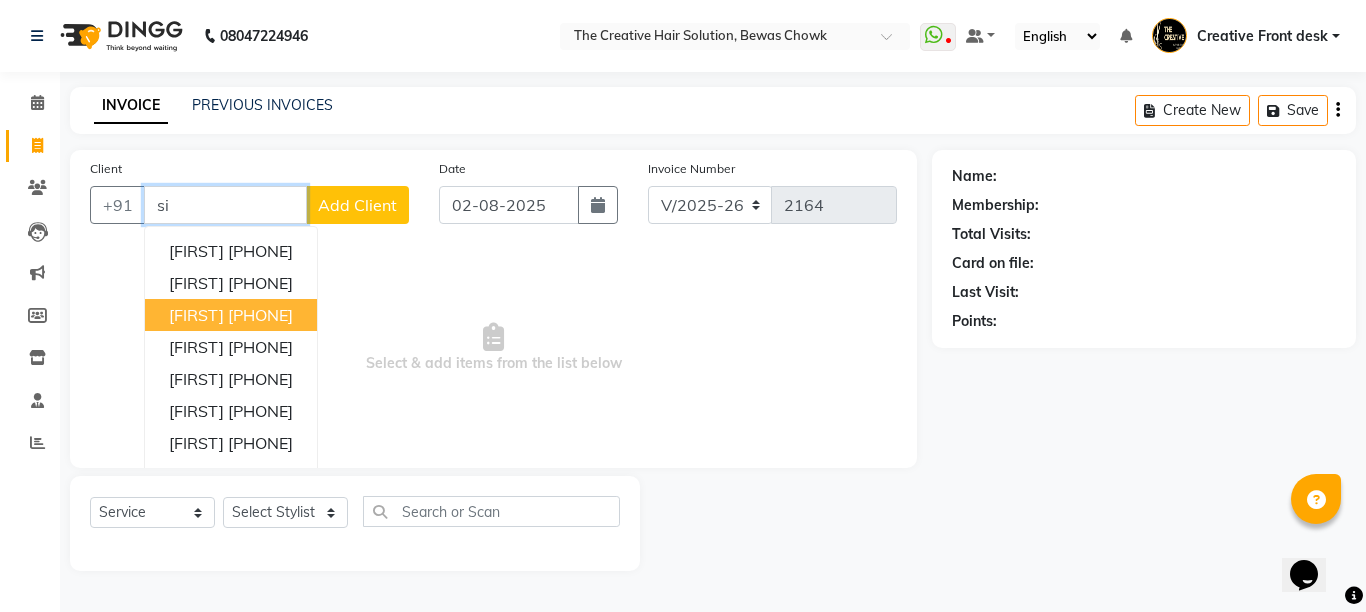 type on "s" 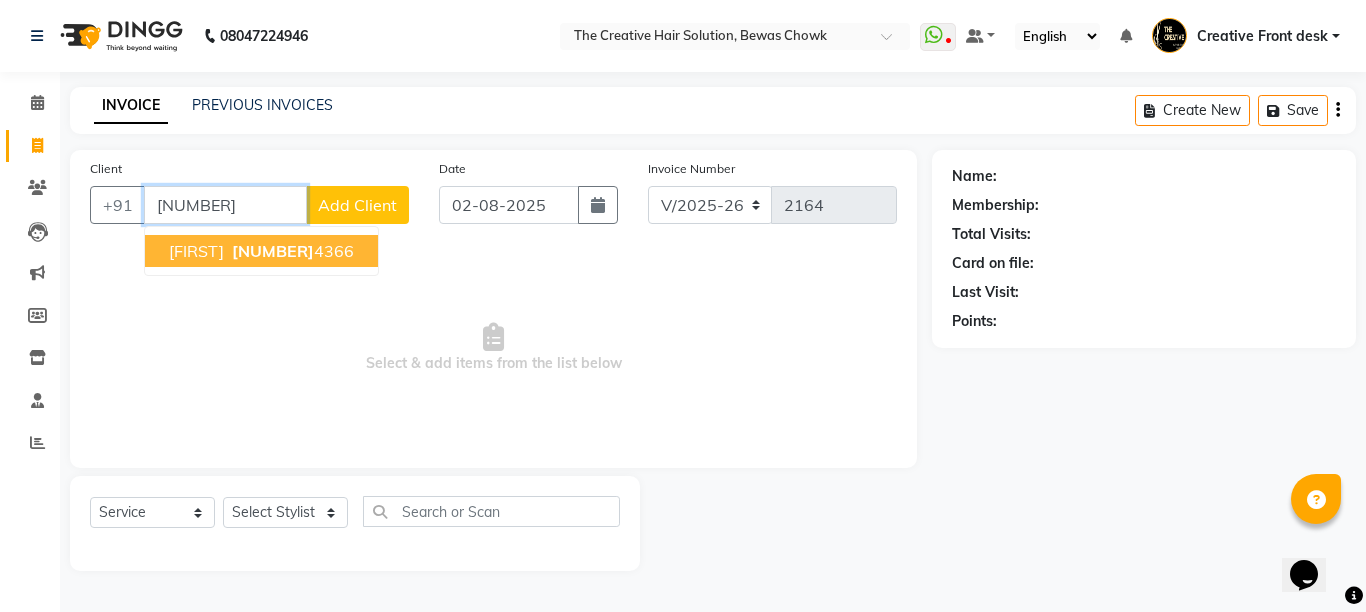 click on "[FIRST]   [PHONE]" at bounding box center (261, 251) 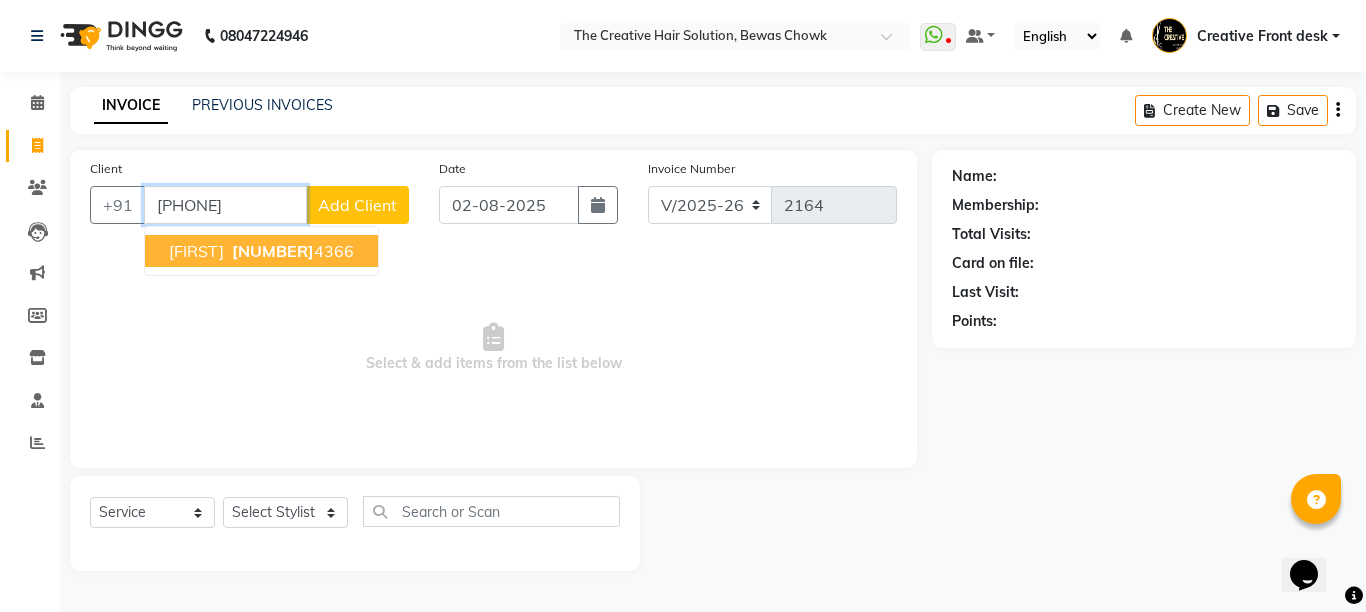type on "[PHONE]" 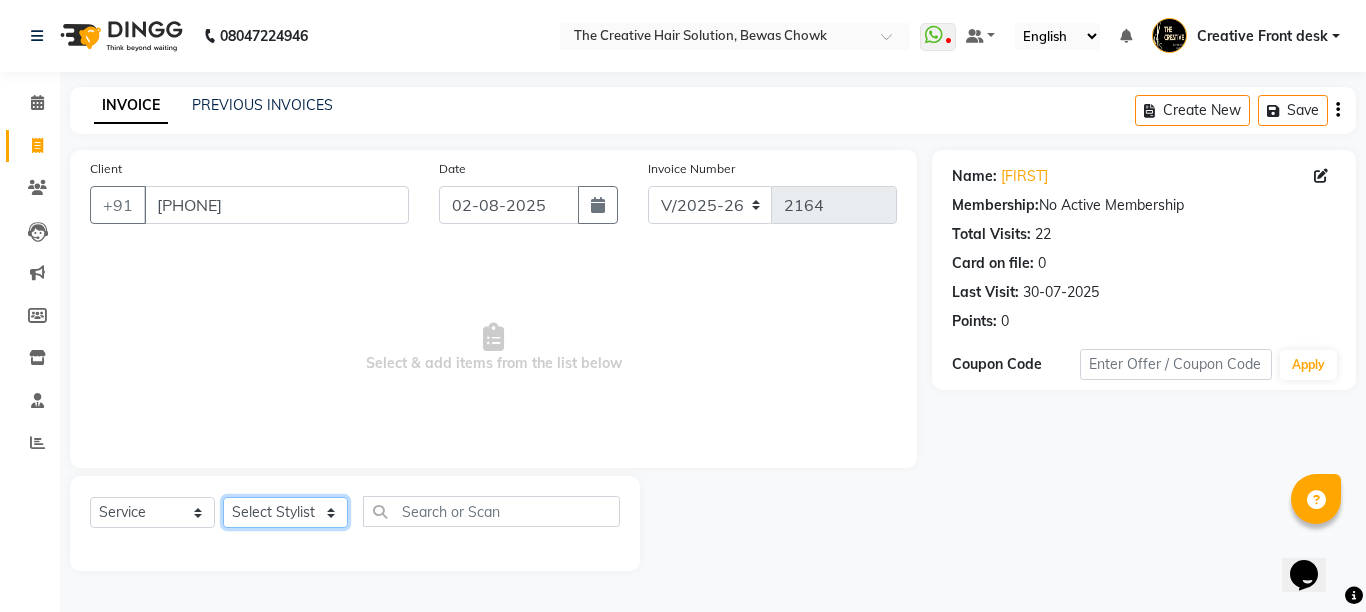 click on "Select Stylist Ankit Creative Front desk Deepak Firoz Geeta Golu Nisha Prince Priyanka Satyam Savita Shivam Shubham Sonu Sir Swapnil Taruna Panjwani Umesh Vidya" 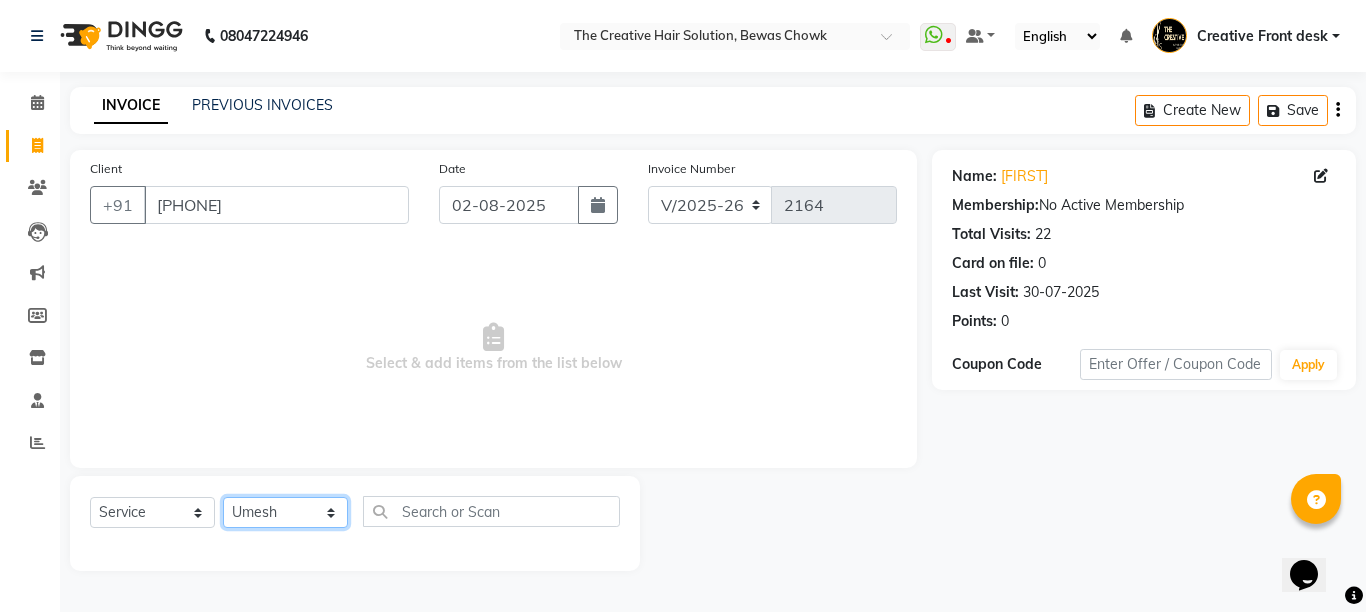 click on "Select Stylist Ankit Creative Front desk Deepak Firoz Geeta Golu Nisha Prince Priyanka Satyam Savita Shivam Shubham Sonu Sir Swapnil Taruna Panjwani Umesh Vidya" 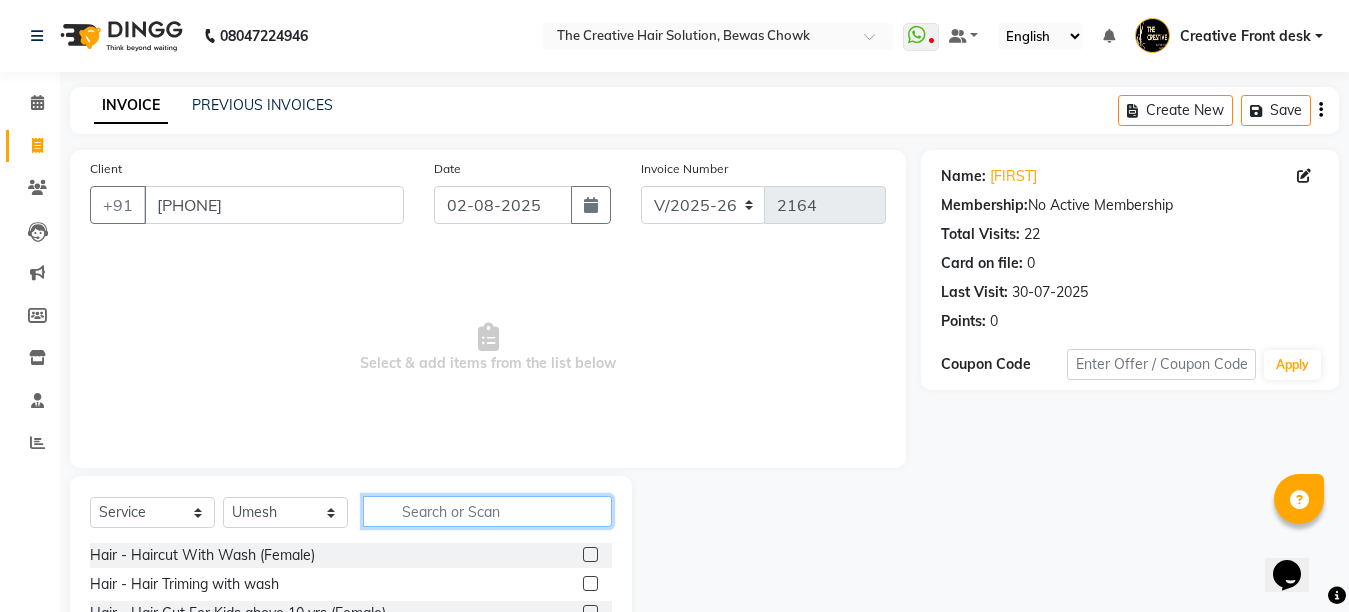 click 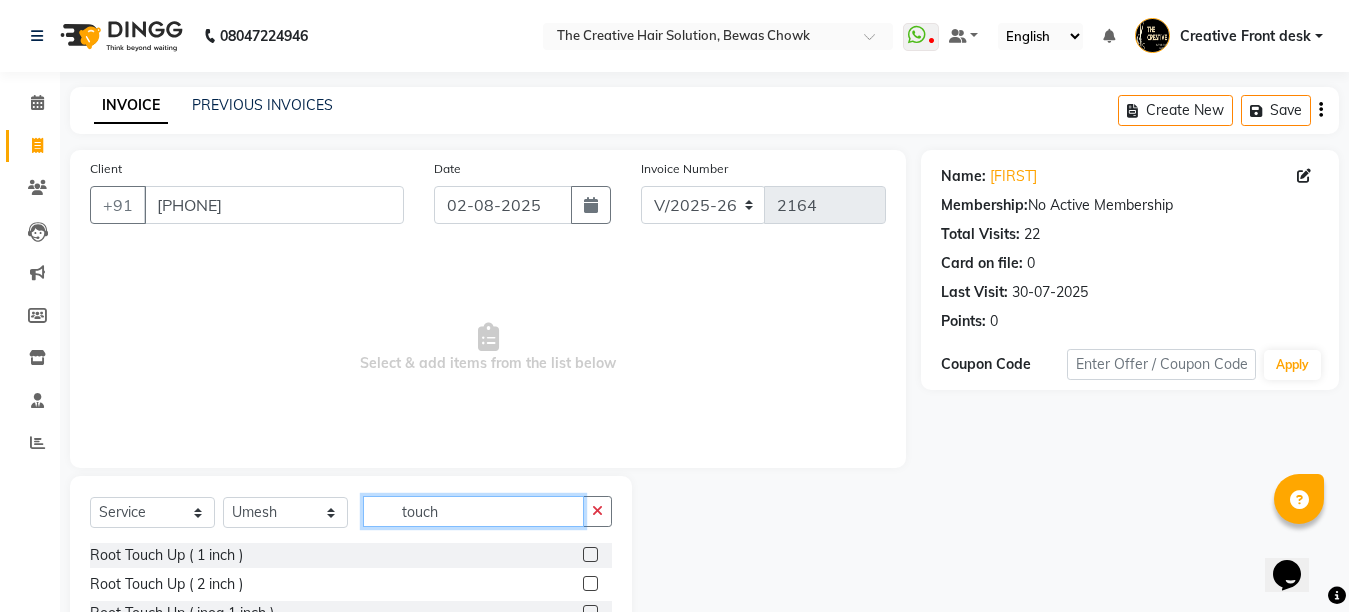 type on "touch" 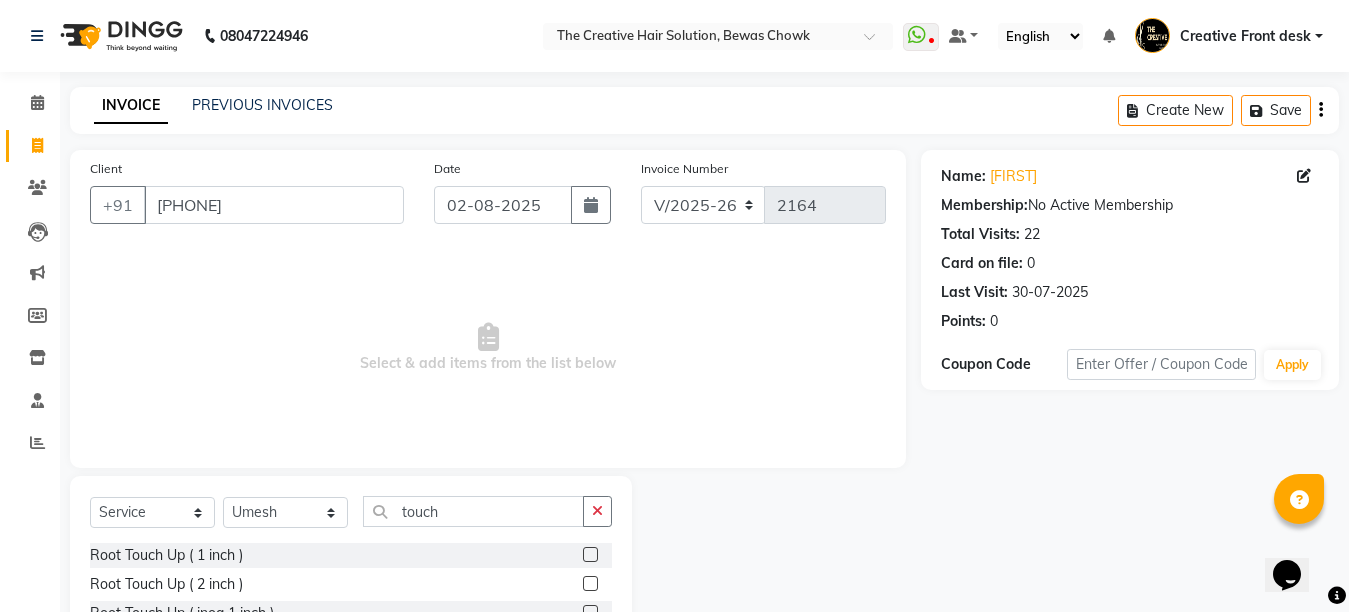 click 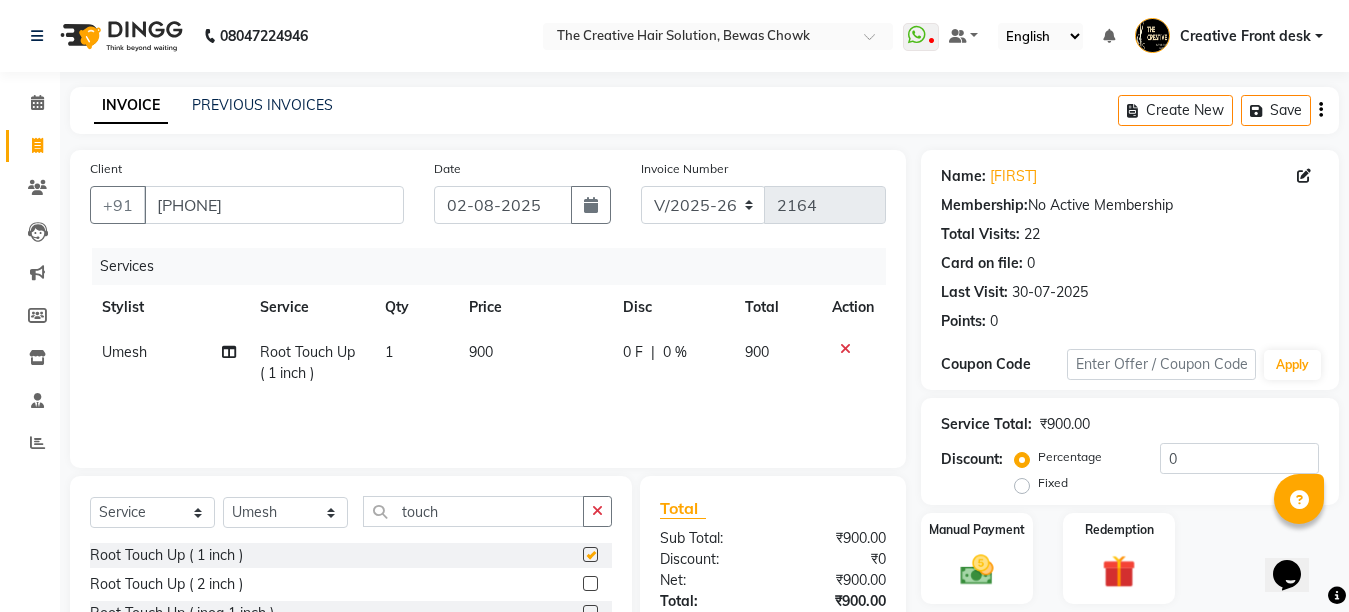 checkbox on "false" 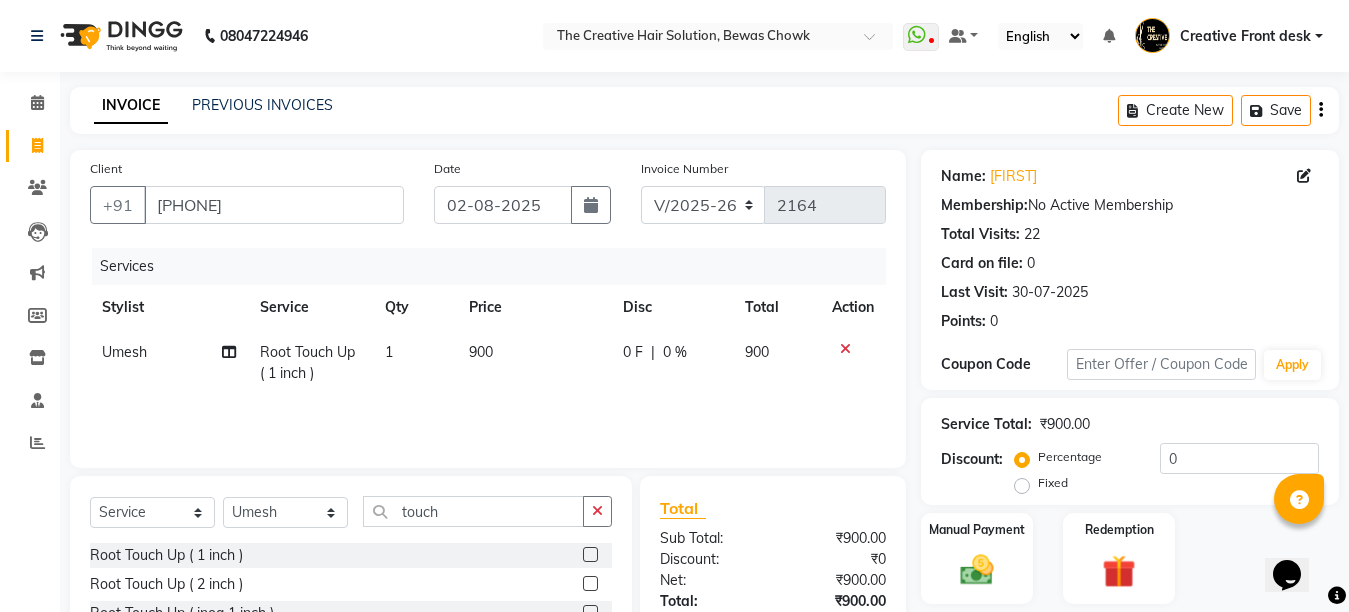 click on "Services Stylist Service Qty Price Disc Total Action Umesh Root Touch Up ( 1 inch ) 1 900 0 F | 0 % 900" 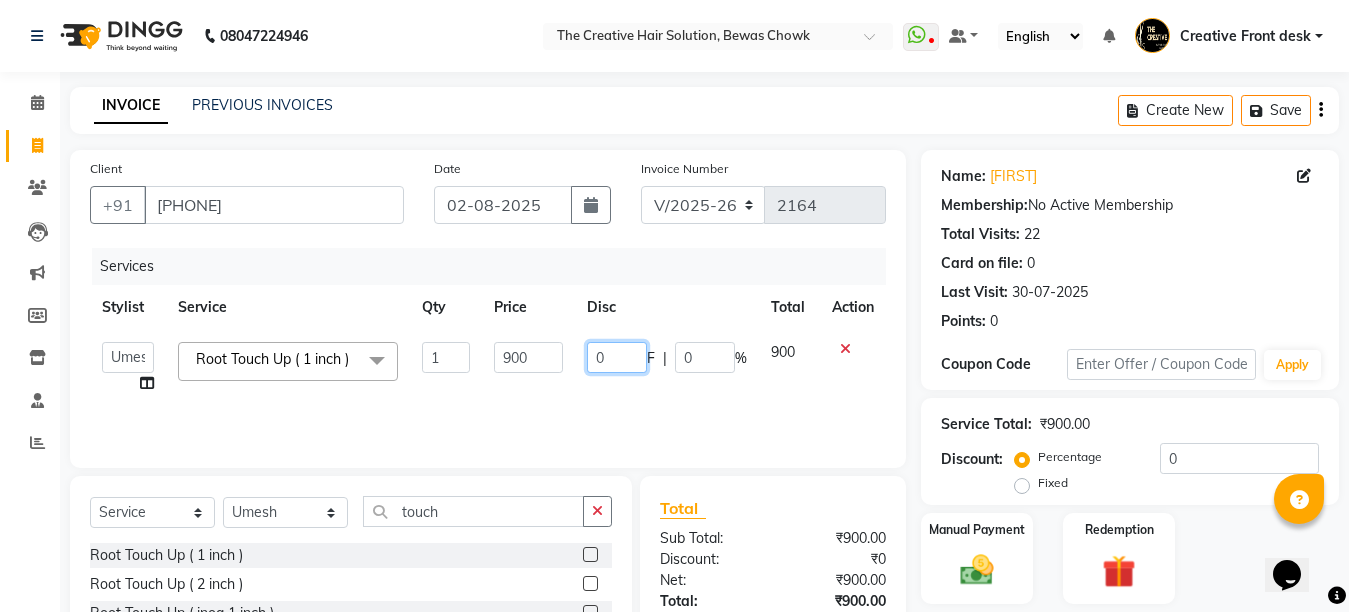 click on "0" 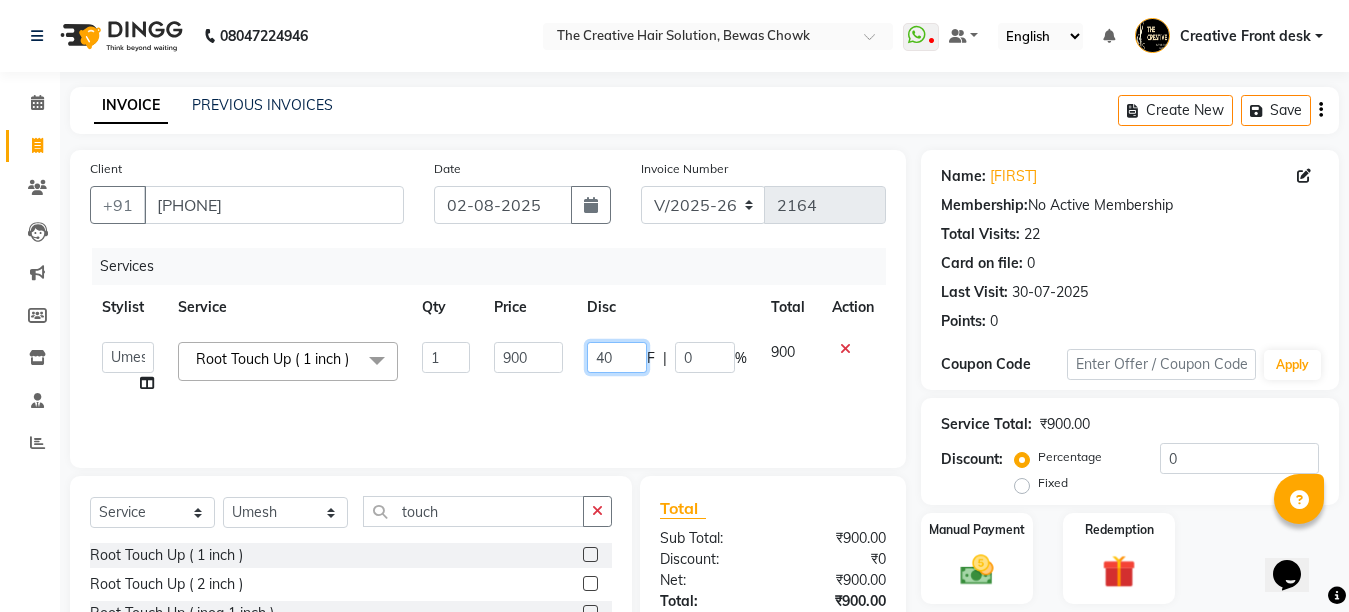 type on "400" 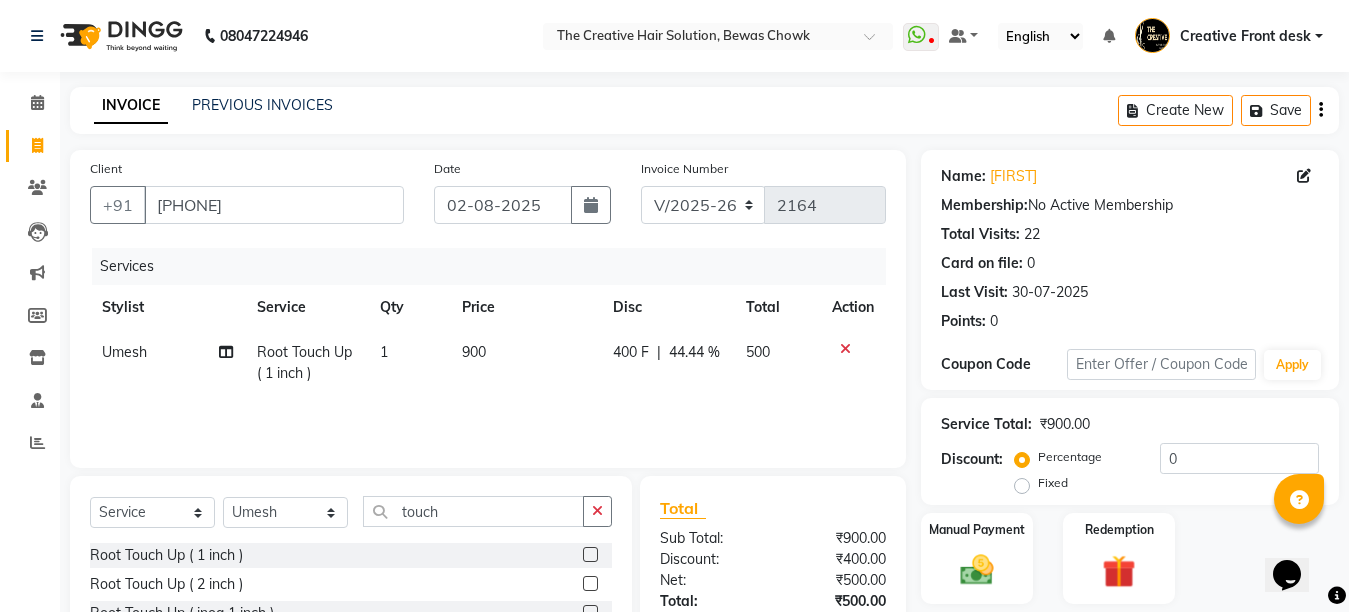 click on "Services Stylist Service Qty Price Disc Total Action Umesh Root Touch Up ( 1 inch ) 1 900 400 F | 44.44 % 500" 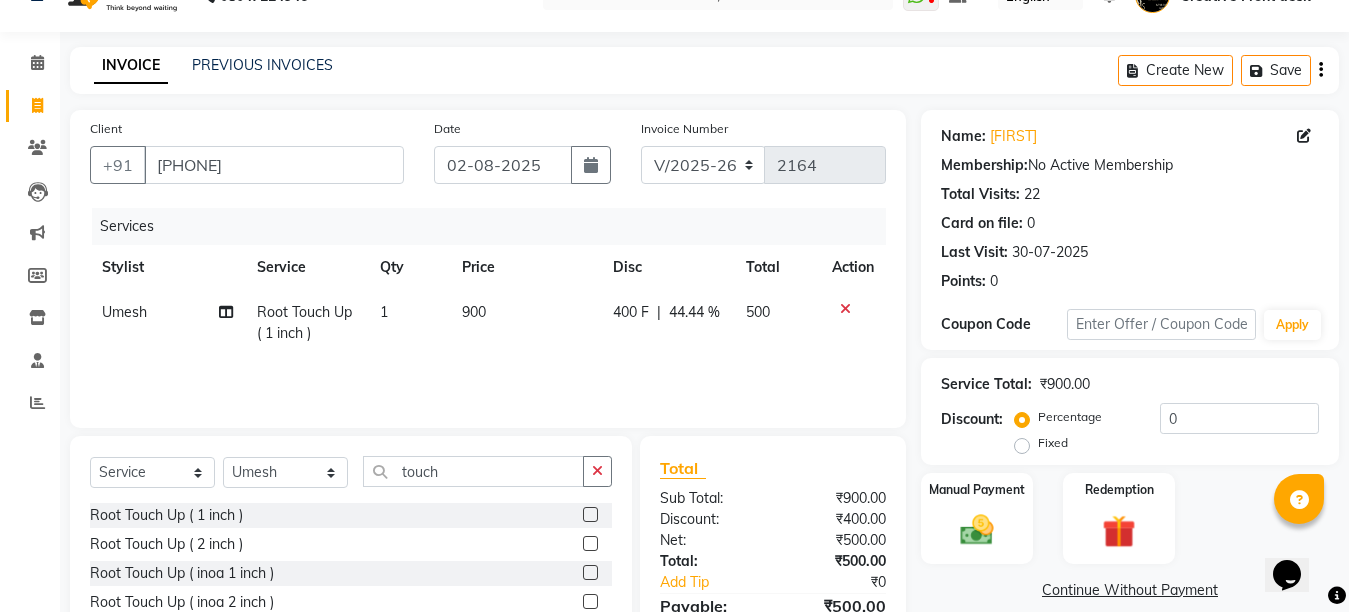 scroll, scrollTop: 163, scrollLeft: 0, axis: vertical 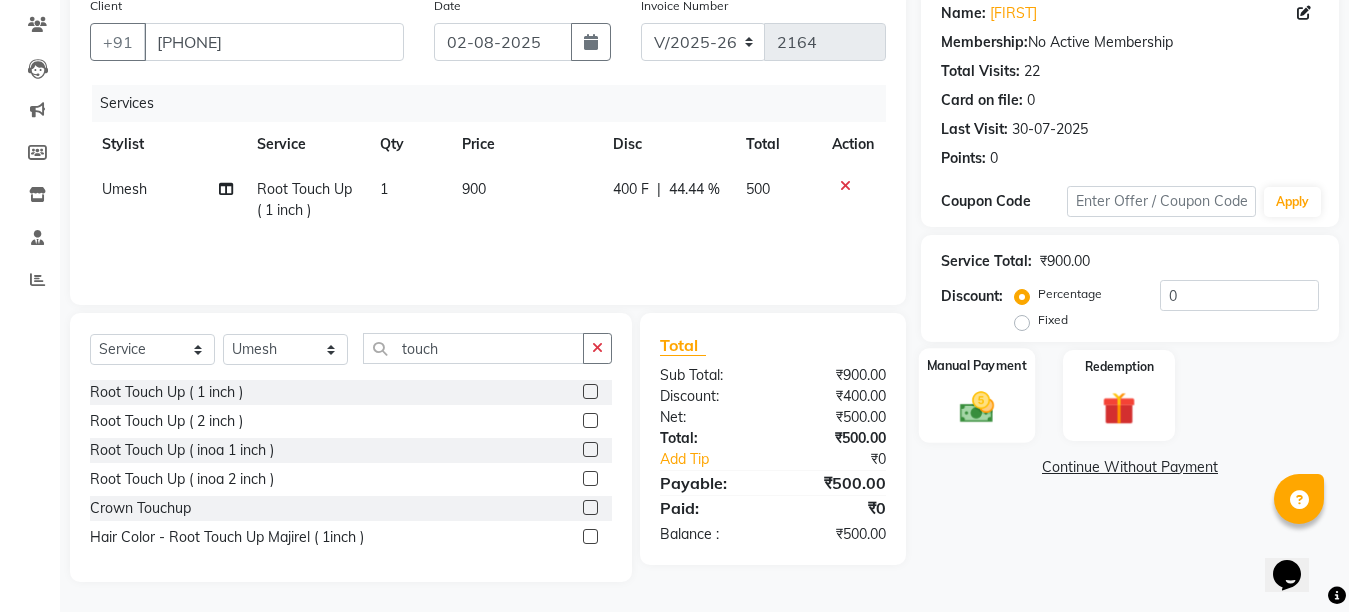 click 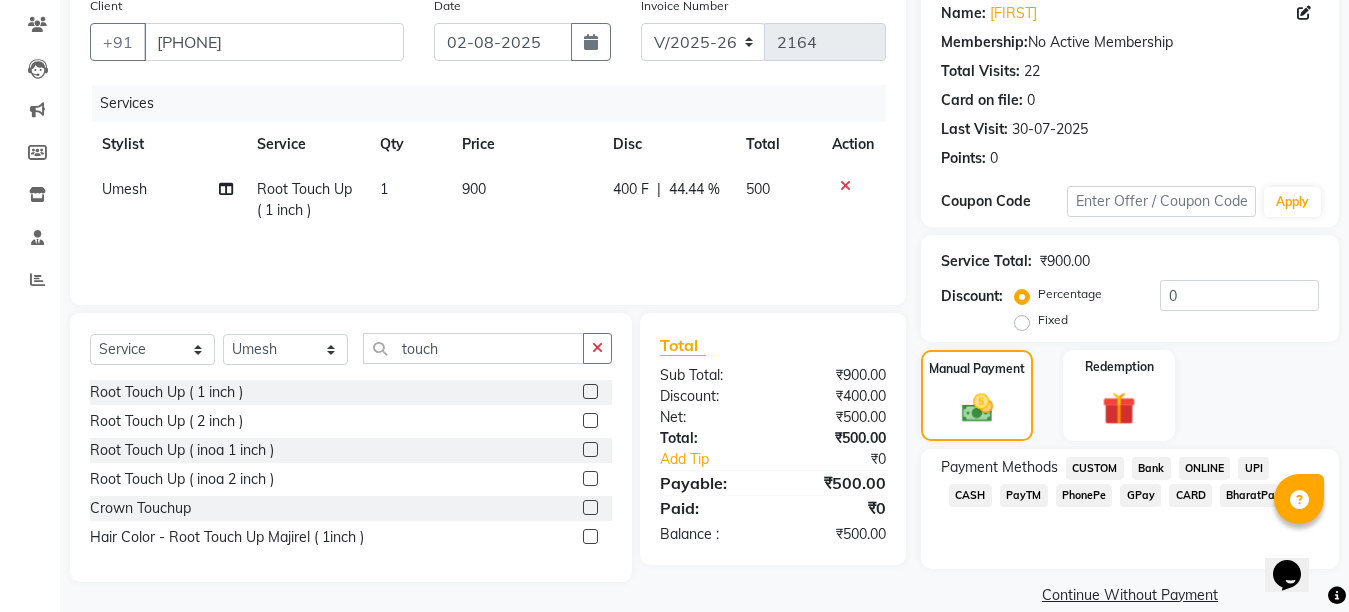 click on "CASH" 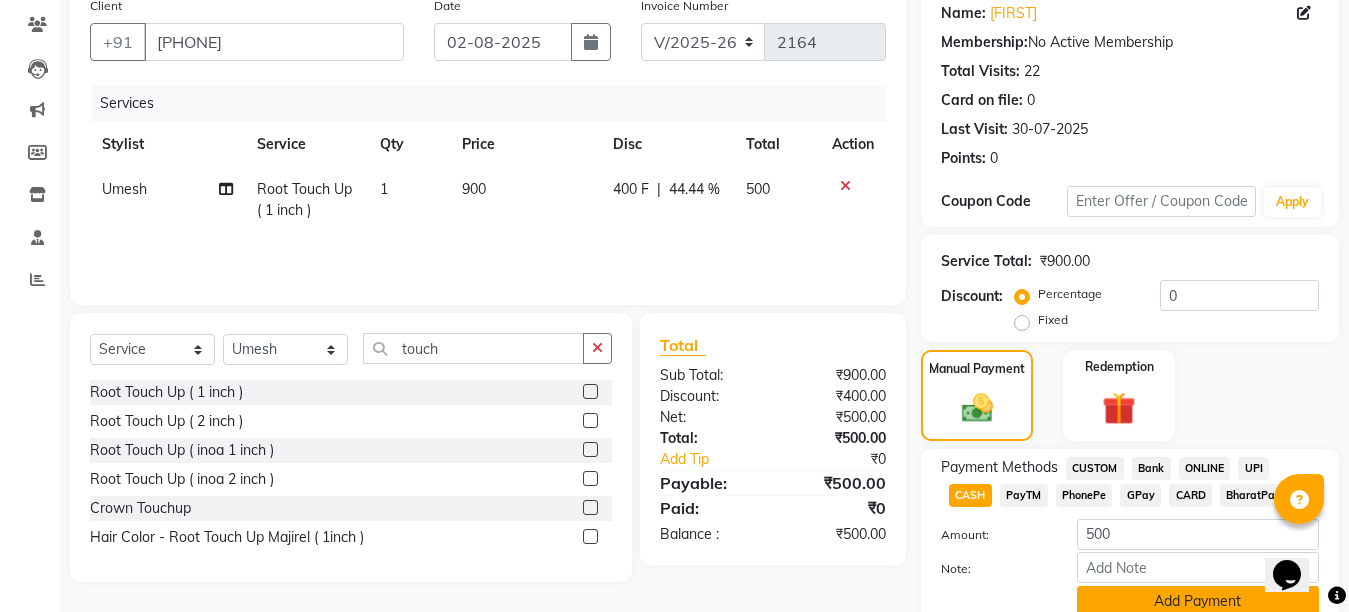 click on "Add Payment" 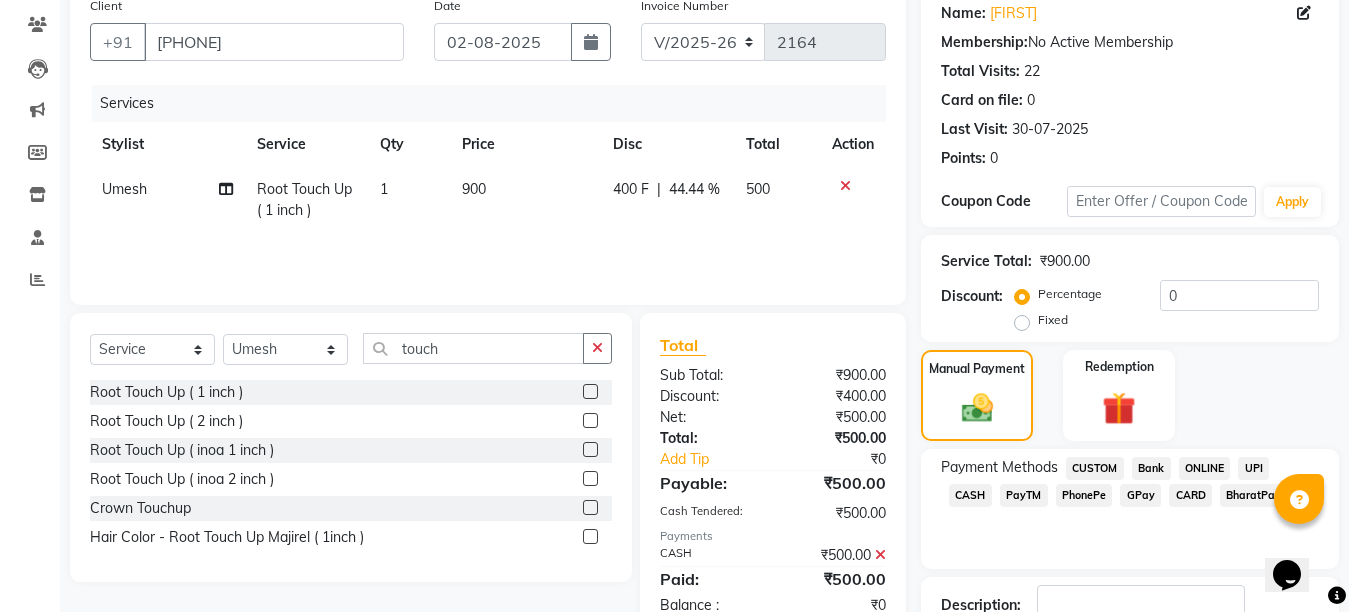 scroll, scrollTop: 304, scrollLeft: 0, axis: vertical 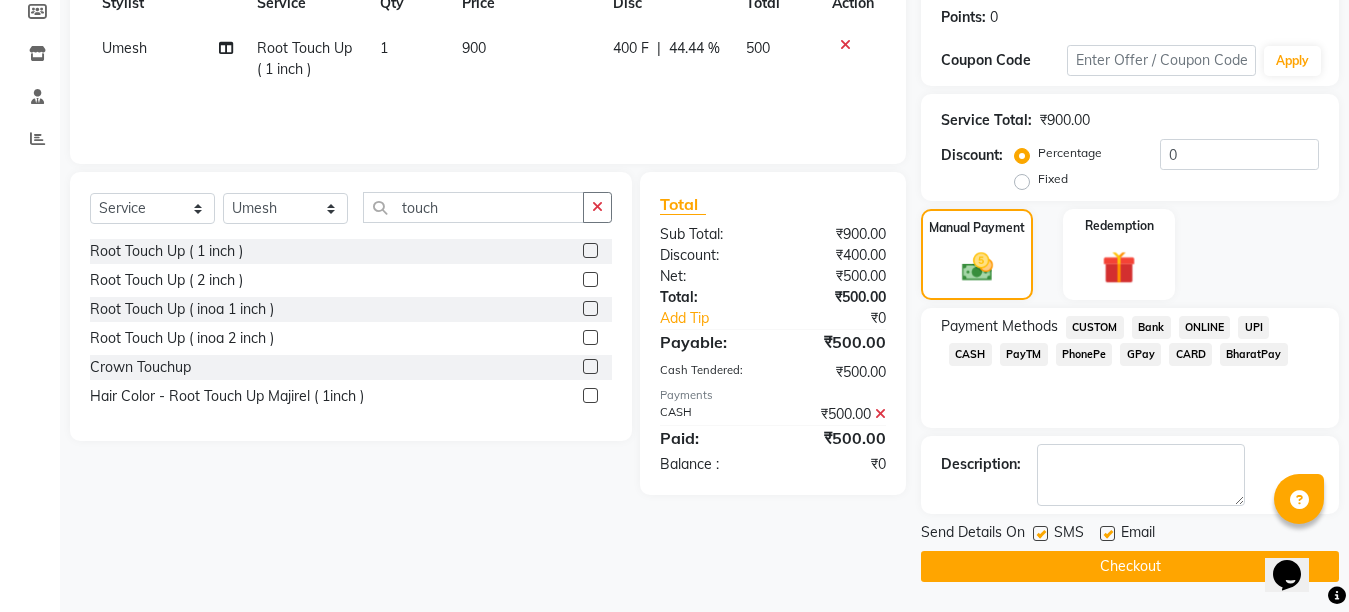 click 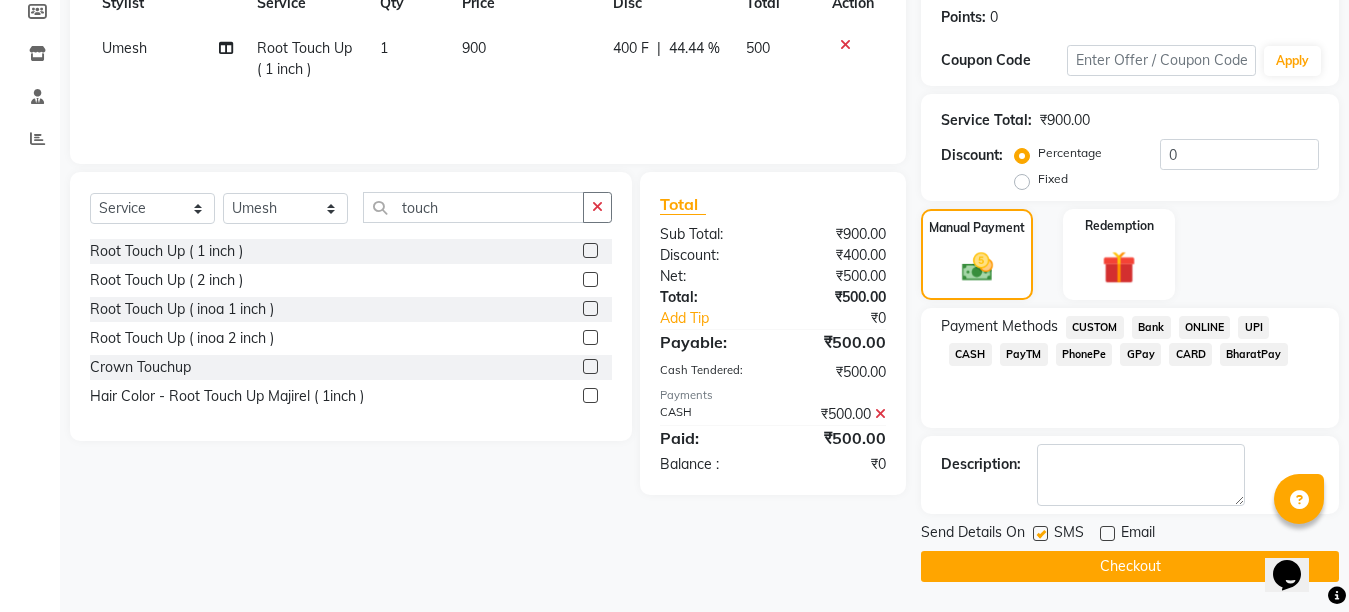 click 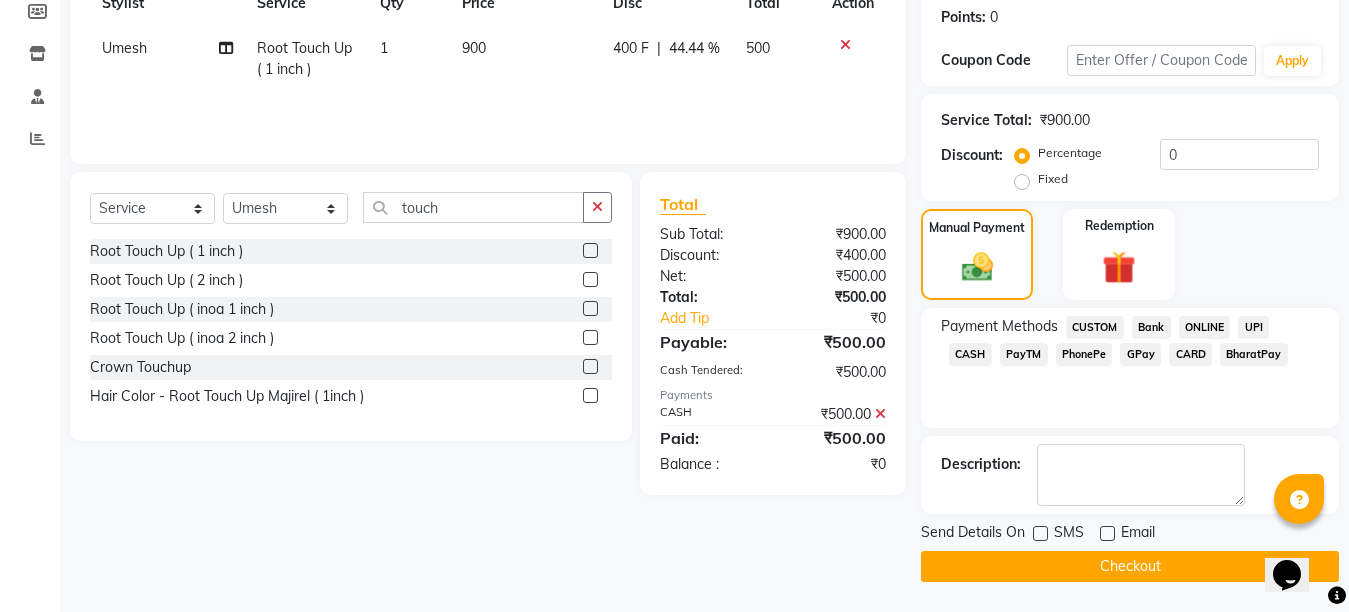 click on "Checkout" 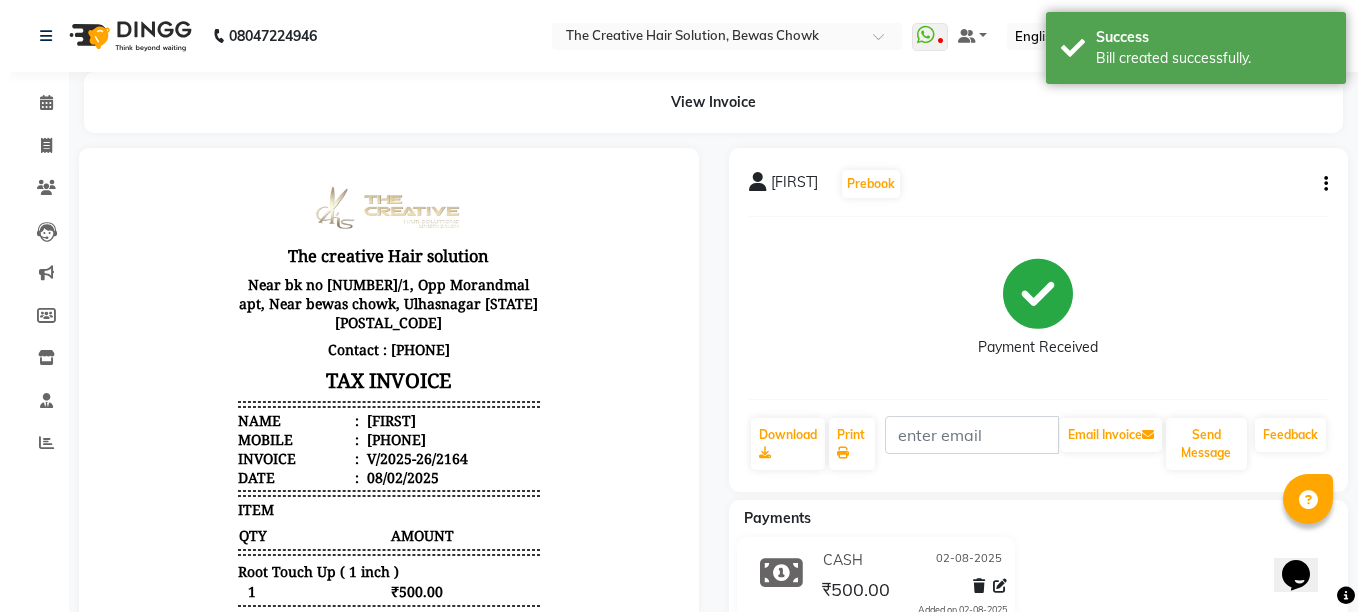 scroll, scrollTop: 0, scrollLeft: 0, axis: both 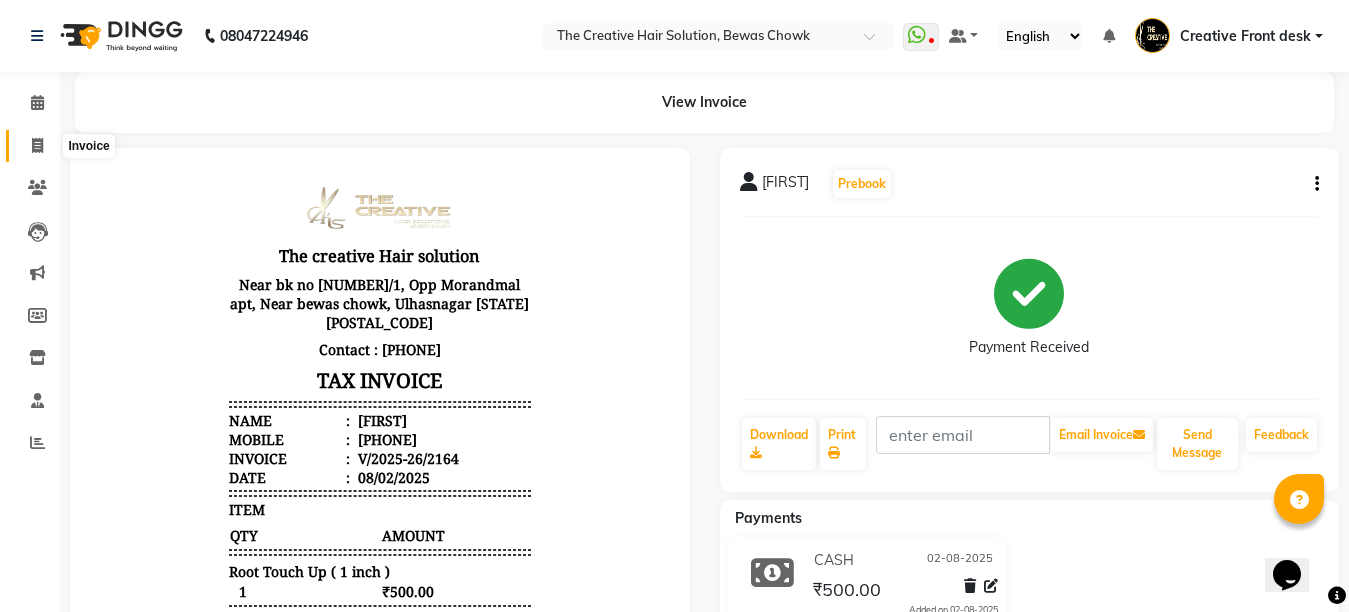 click 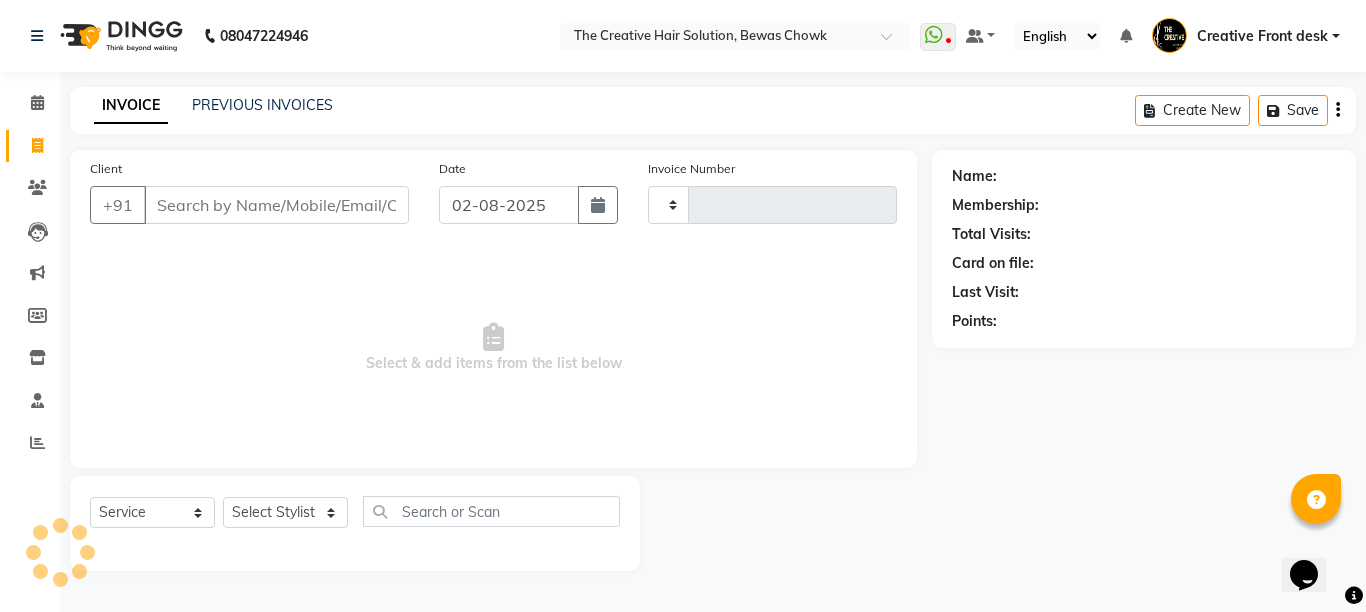 click on "Client" at bounding box center (276, 205) 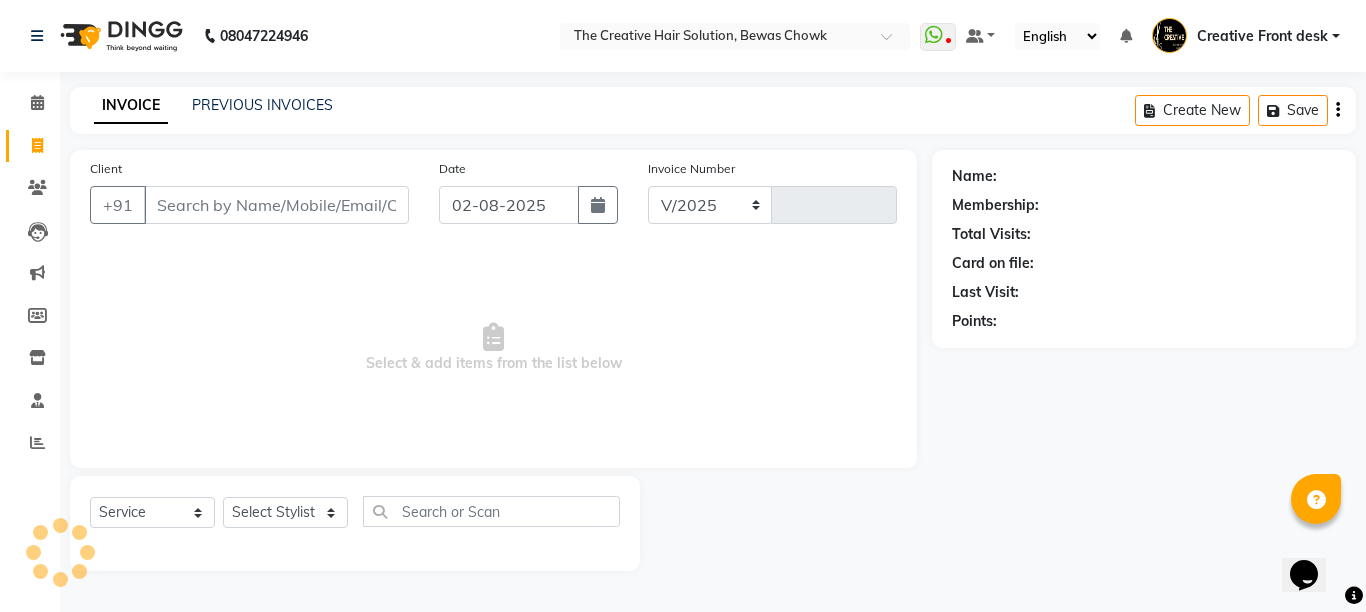select on "146" 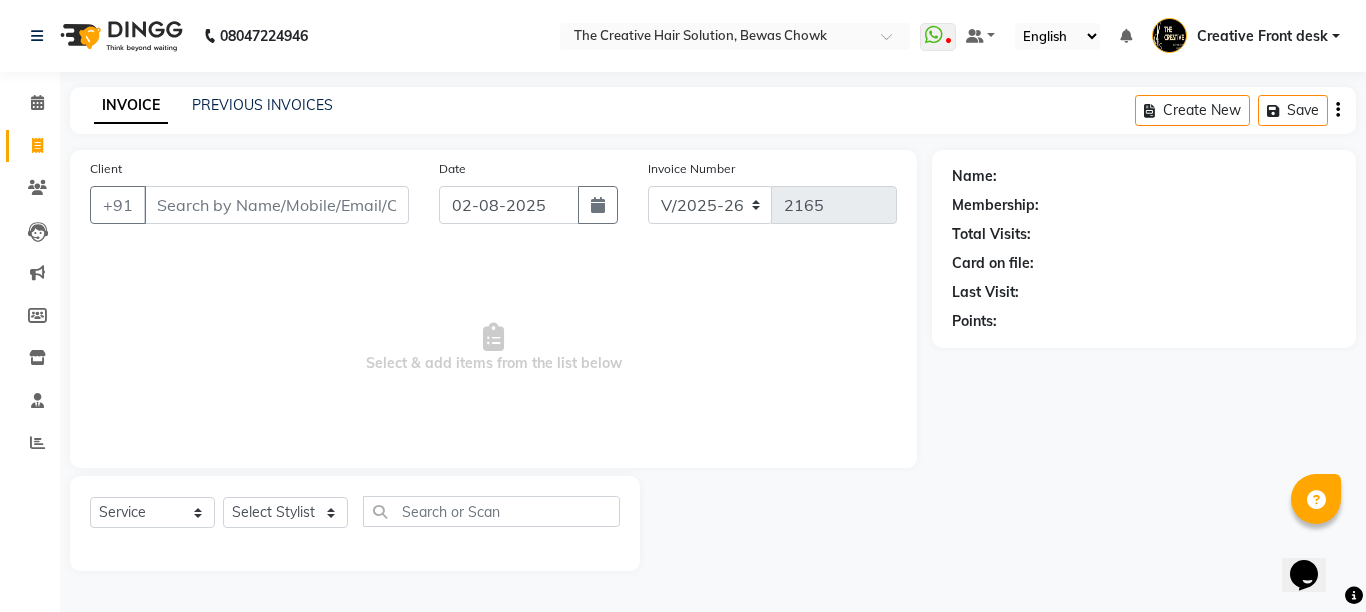 click on "Client" at bounding box center (276, 205) 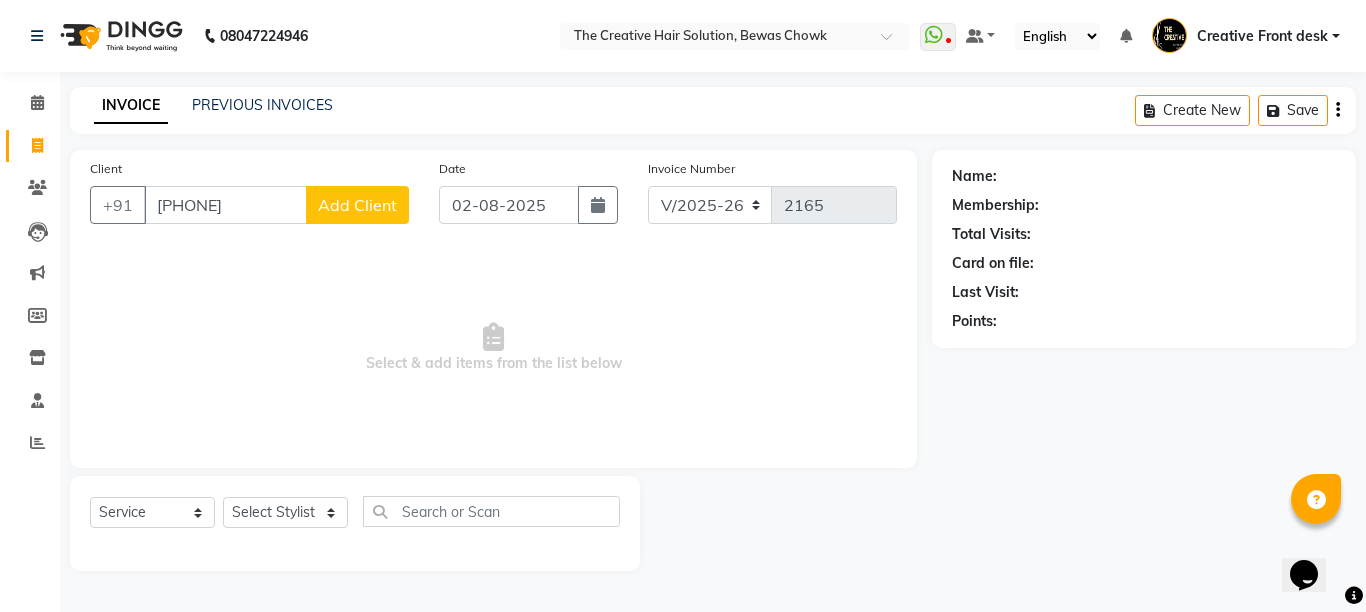 click on "[PHONE]" at bounding box center [225, 205] 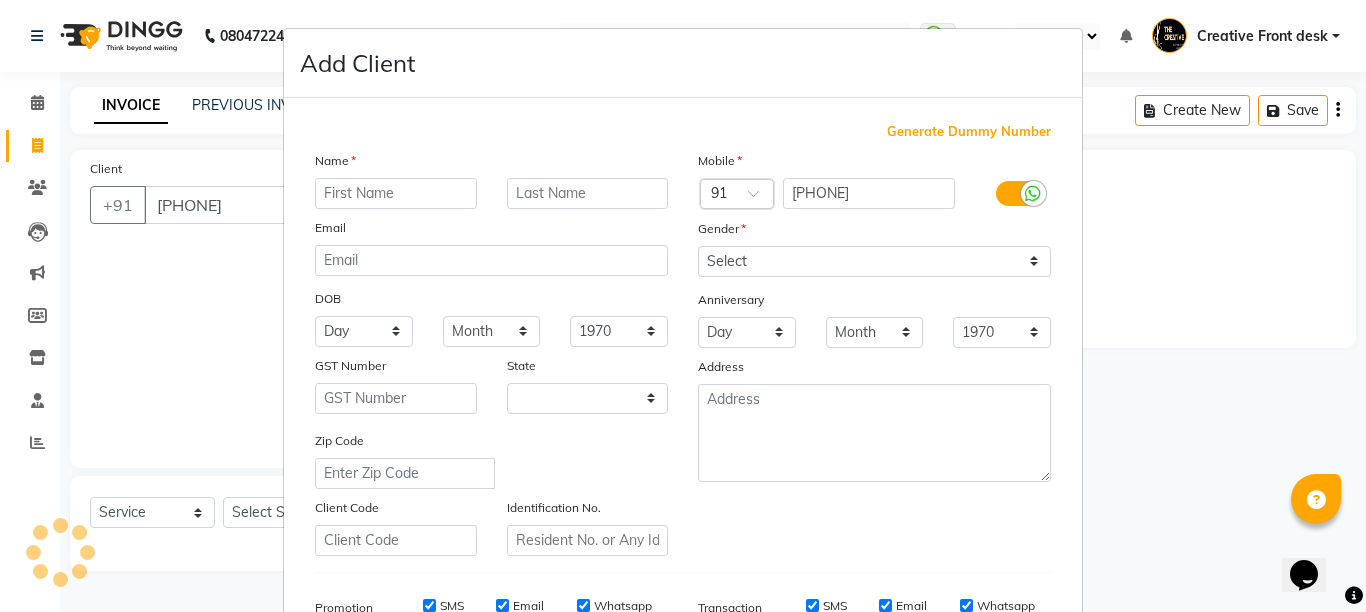 select on "22" 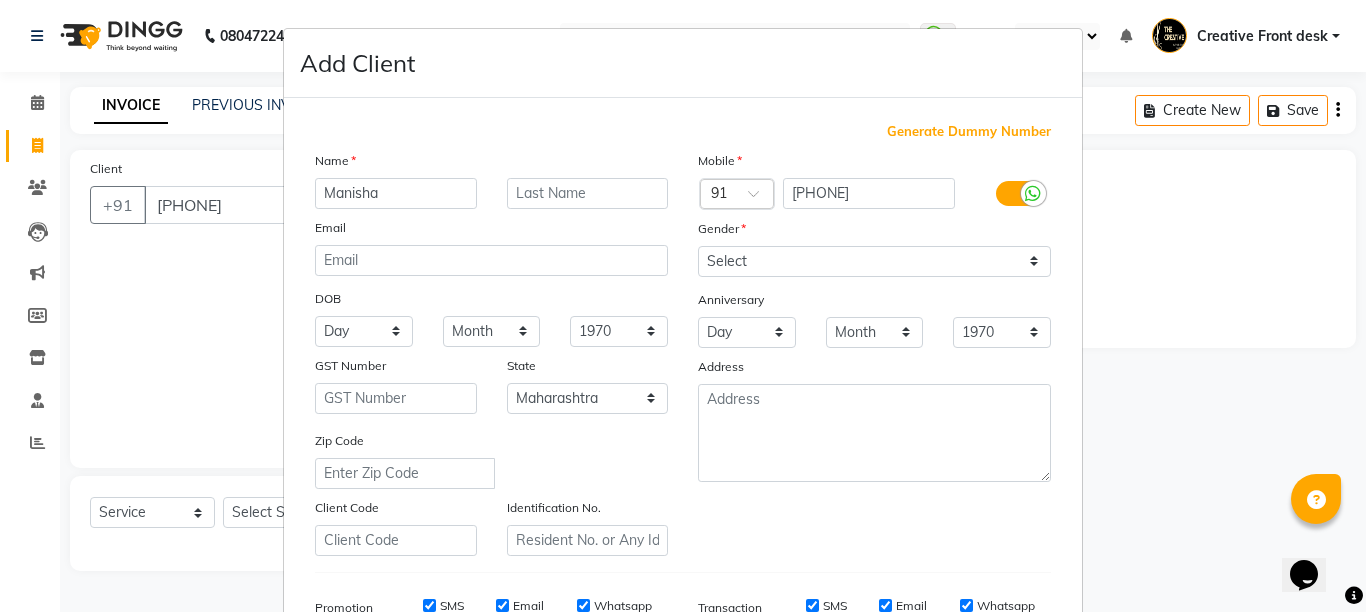 type on "Manisha" 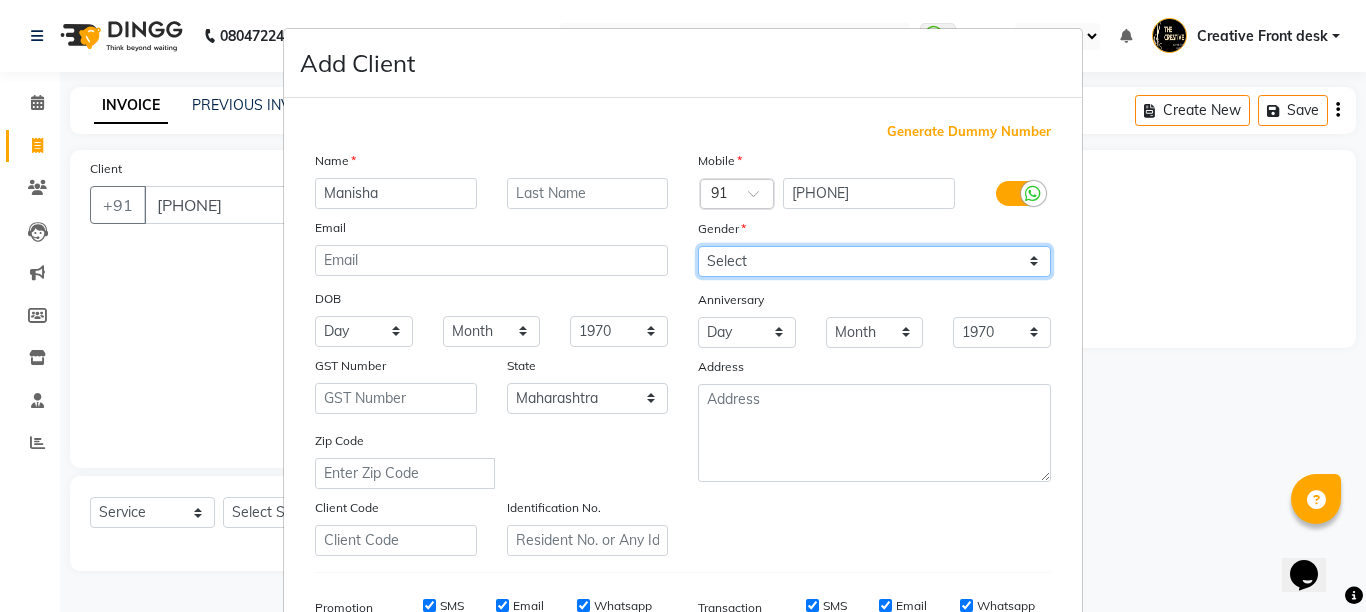 click on "Select Male Female Other Prefer Not To Say" at bounding box center (874, 261) 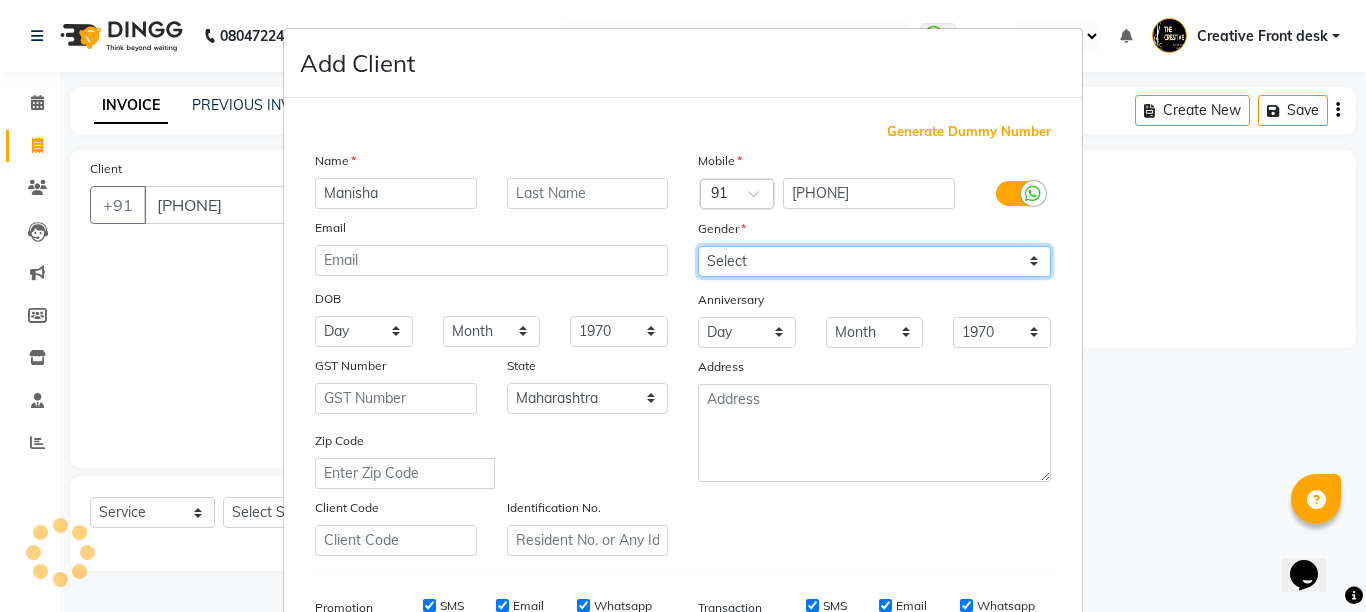 select on "female" 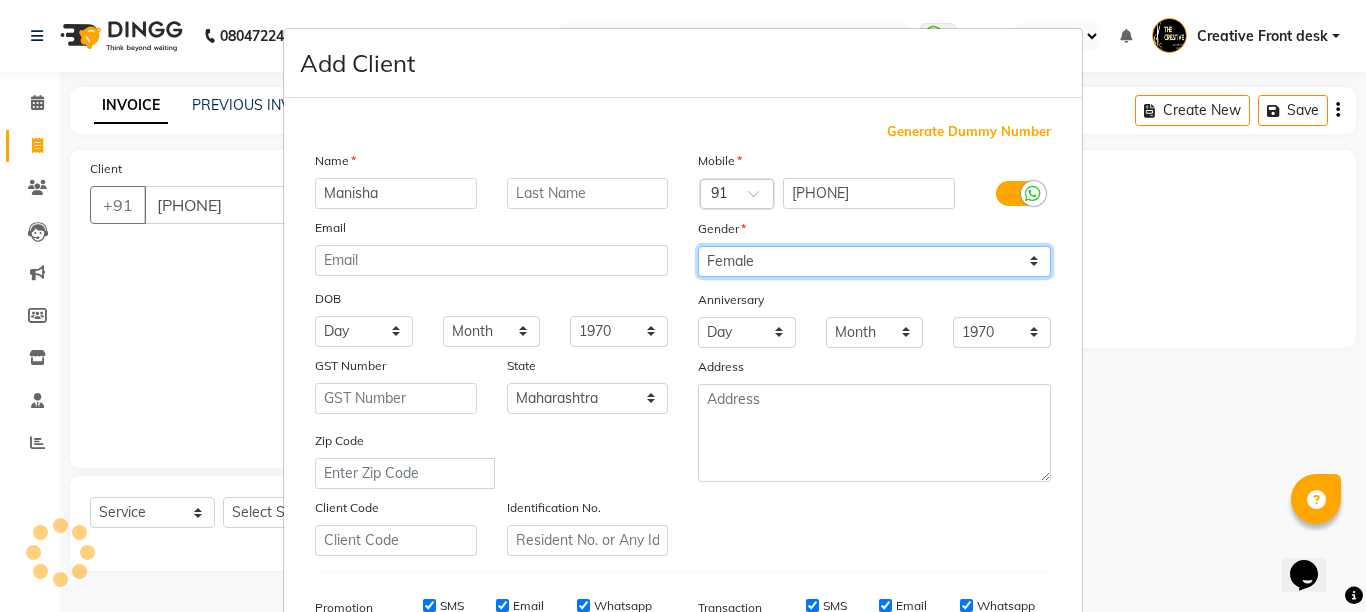 click on "Select Male Female Other Prefer Not To Say" at bounding box center (874, 261) 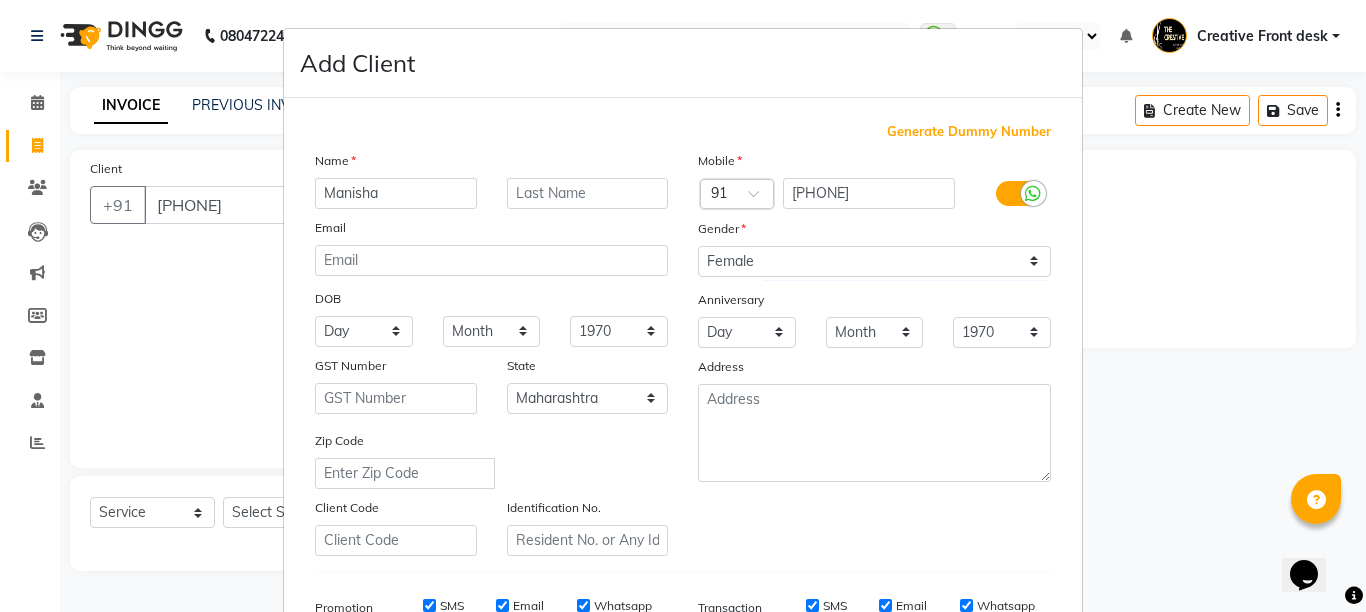 click on "DOB" at bounding box center [491, 300] 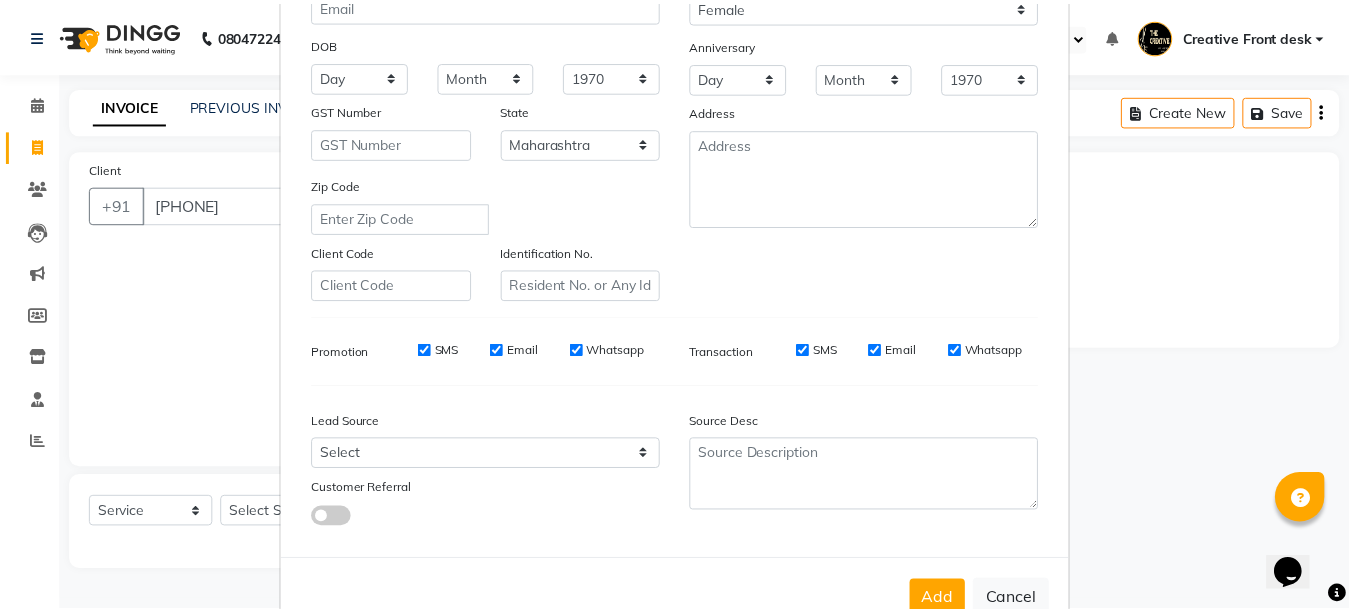 scroll, scrollTop: 311, scrollLeft: 0, axis: vertical 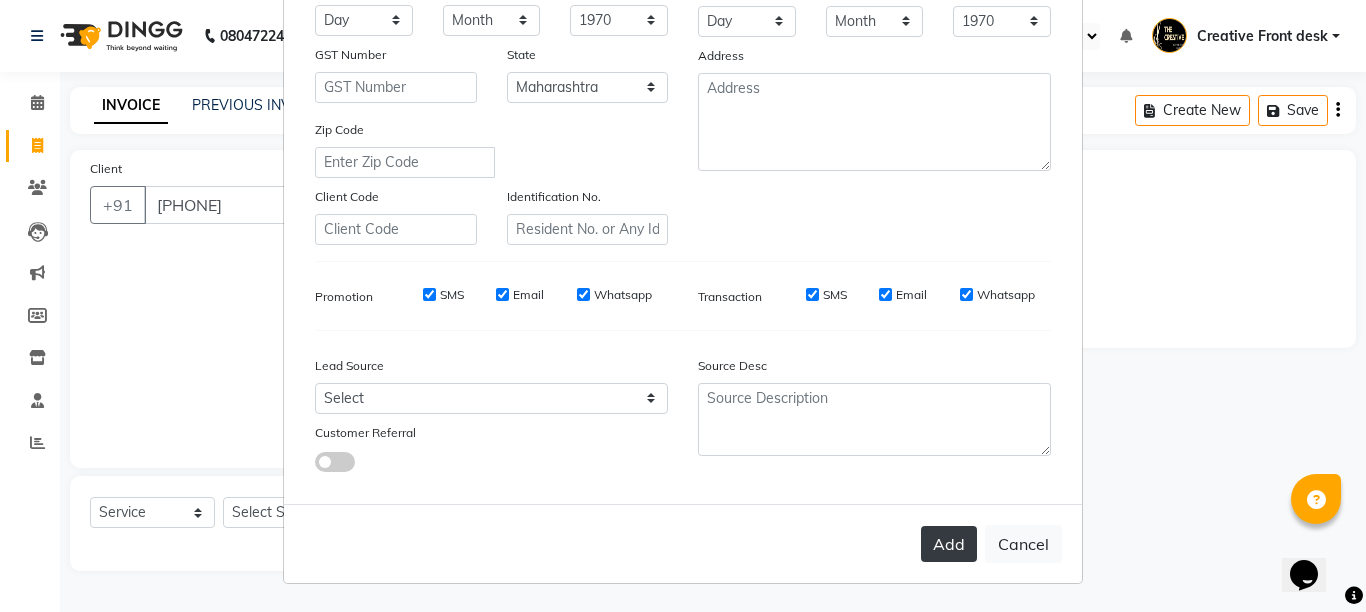 click on "Add" at bounding box center [949, 544] 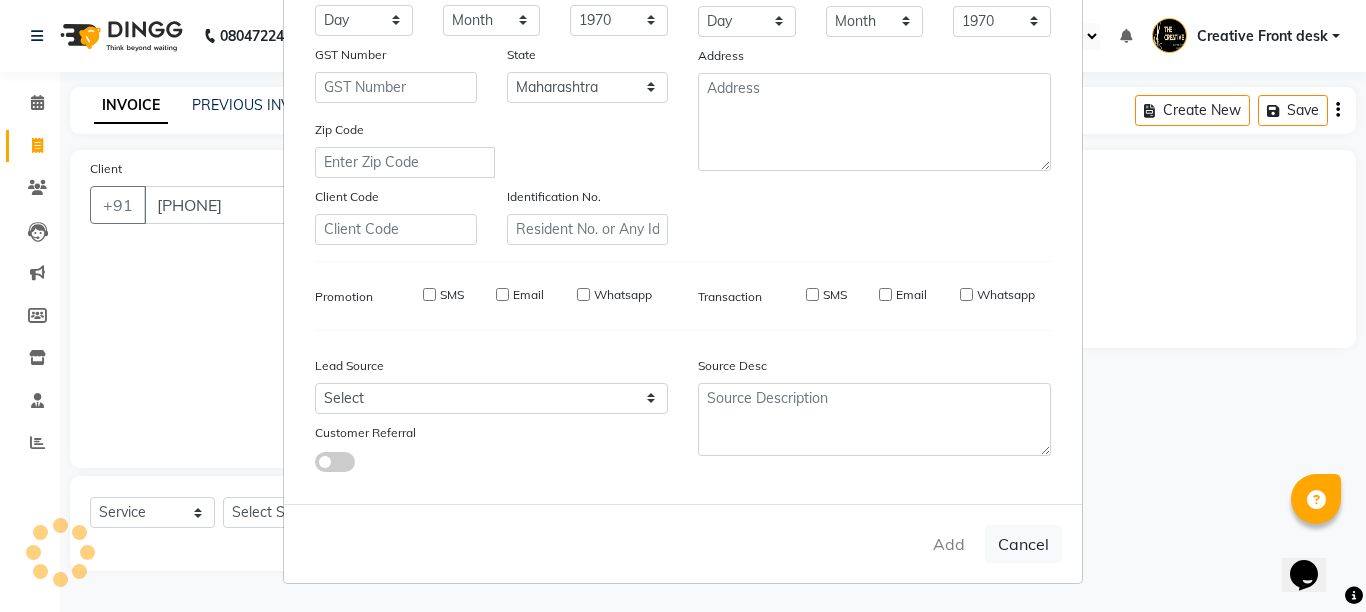 type 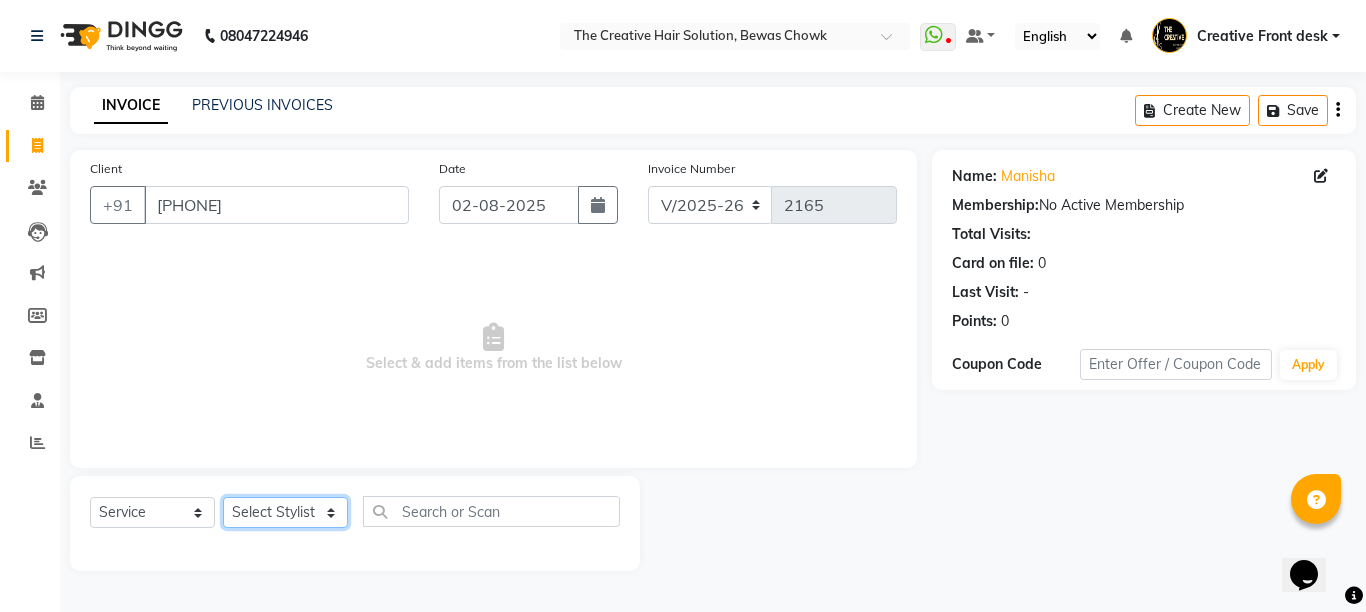click on "Select Stylist Ankit Creative Front desk Deepak Firoz Geeta Golu Nisha Prince Priyanka Satyam Savita Shivam Shubham Sonu Sir Swapnil Taruna Panjwani Umesh Vidya" 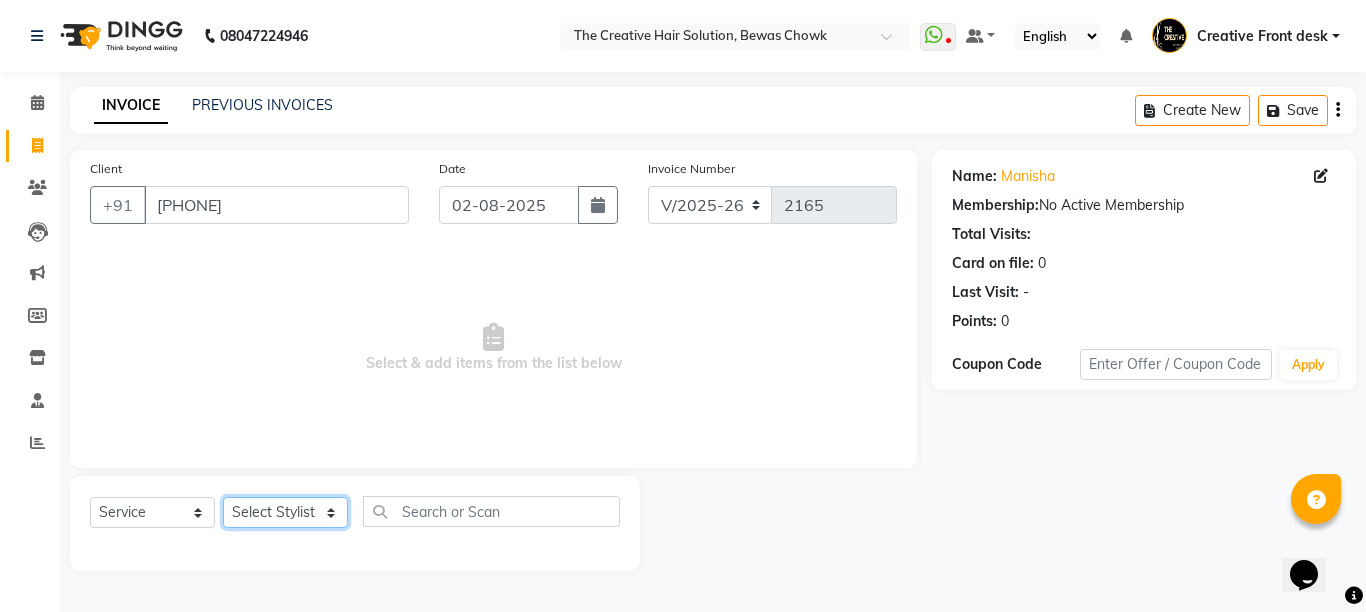 select on "4199" 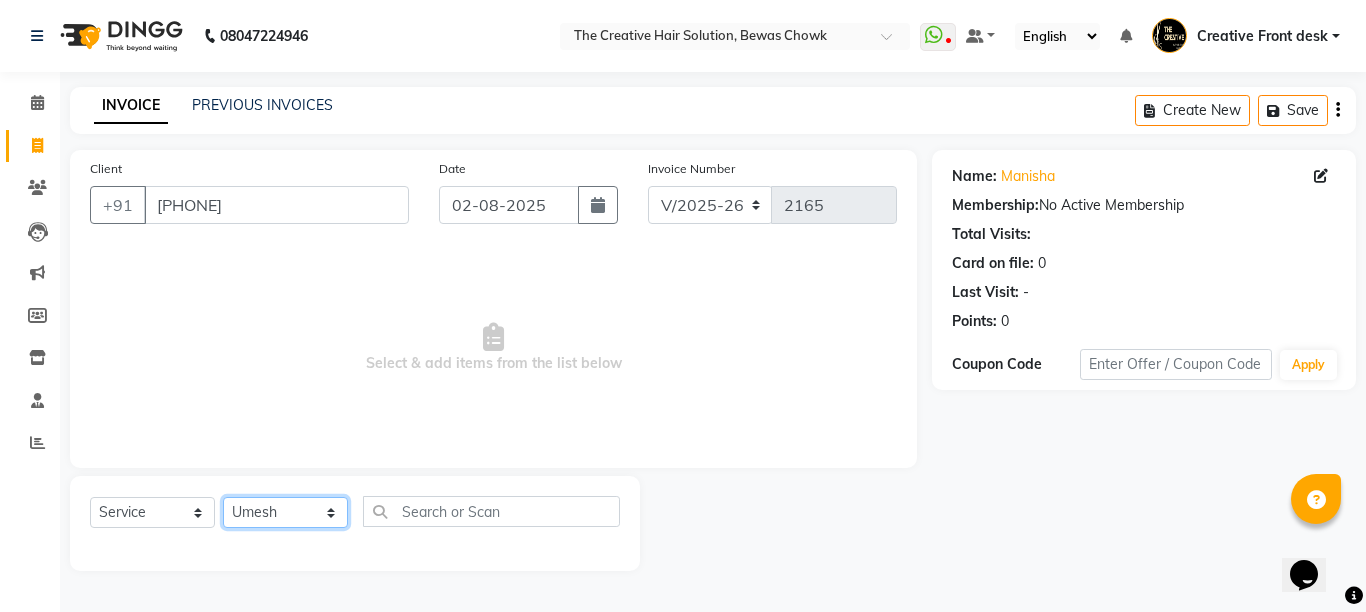 click on "Select Stylist Ankit Creative Front desk Deepak Firoz Geeta Golu Nisha Prince Priyanka Satyam Savita Shivam Shubham Sonu Sir Swapnil Taruna Panjwani Umesh Vidya" 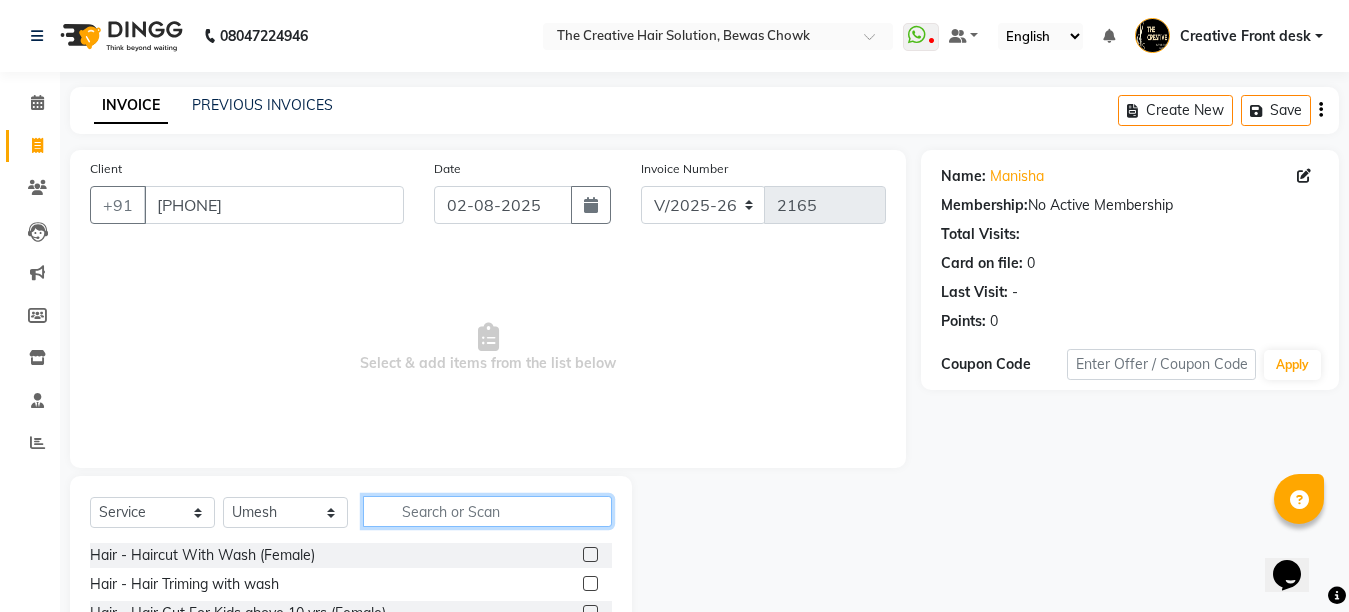 click 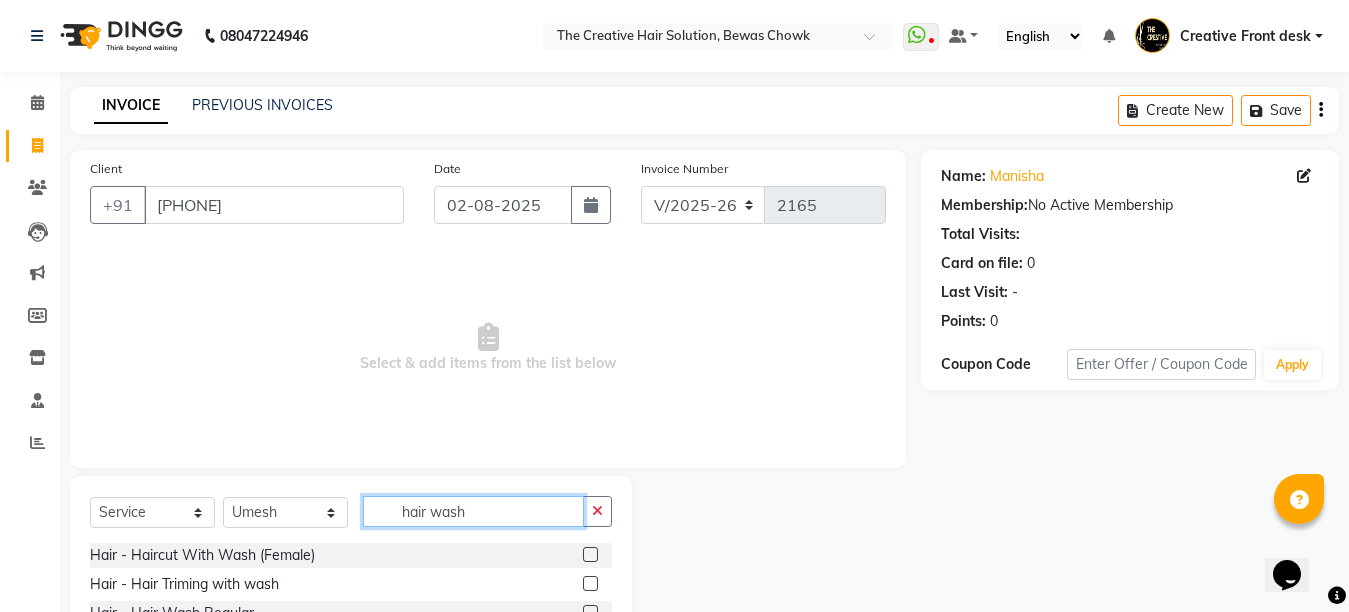 type on "hair wash" 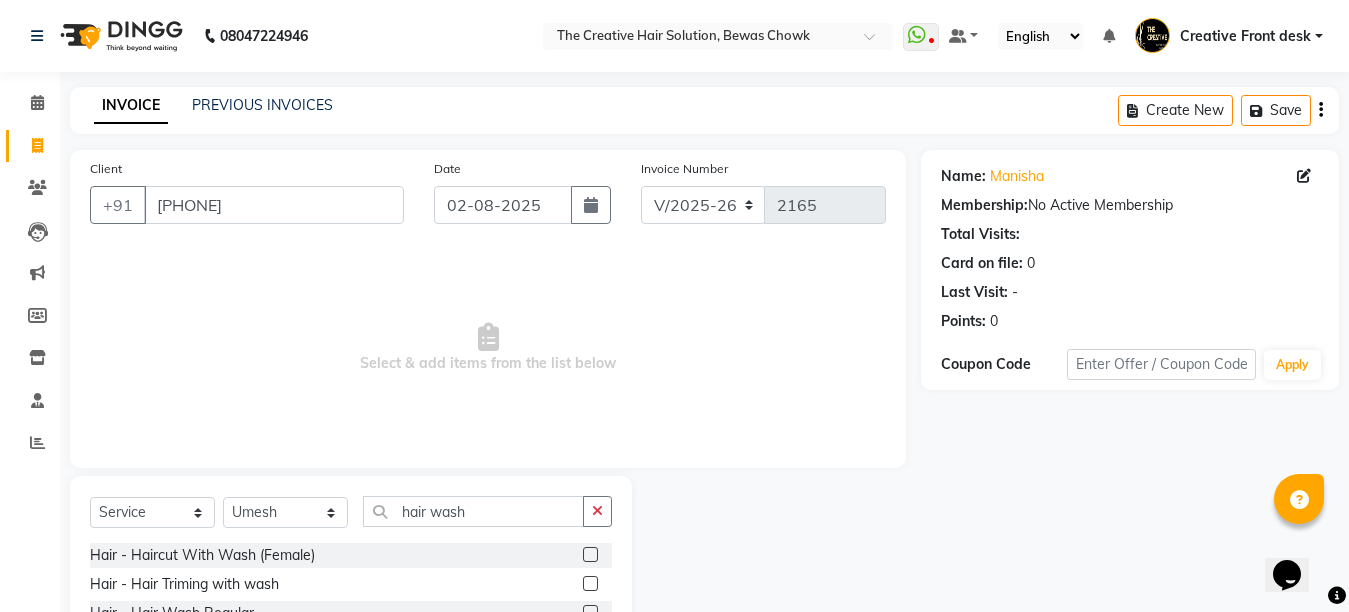 click on "Select & add items from the list below" at bounding box center (488, 348) 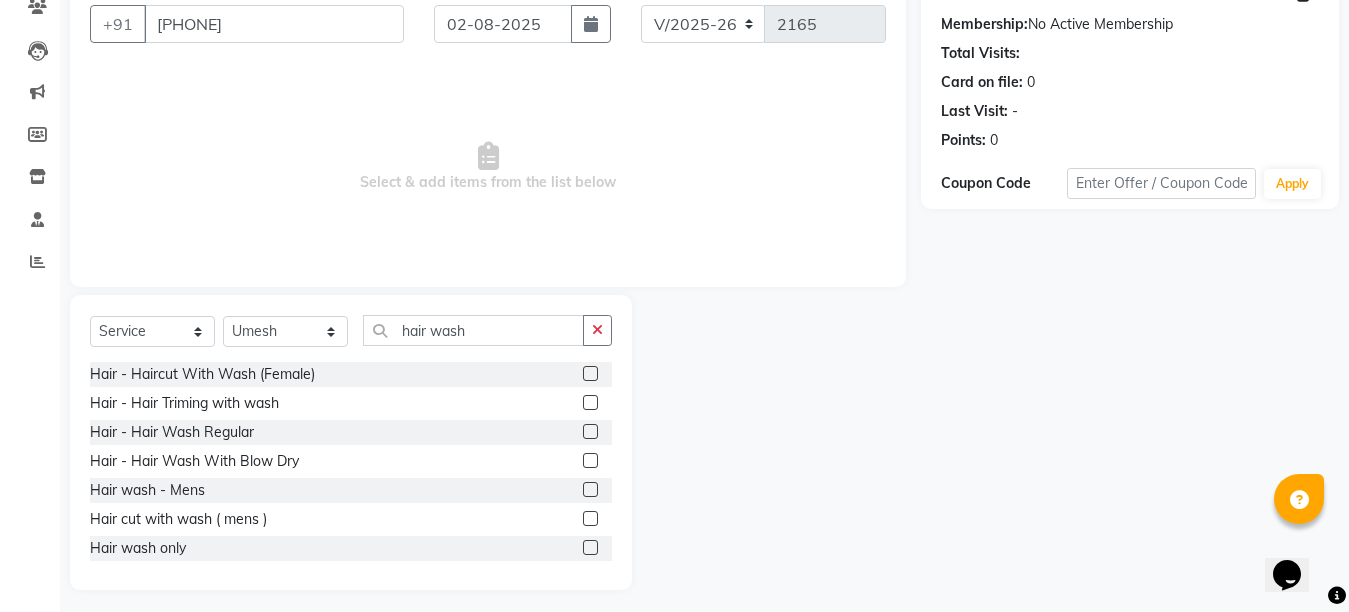 scroll, scrollTop: 189, scrollLeft: 0, axis: vertical 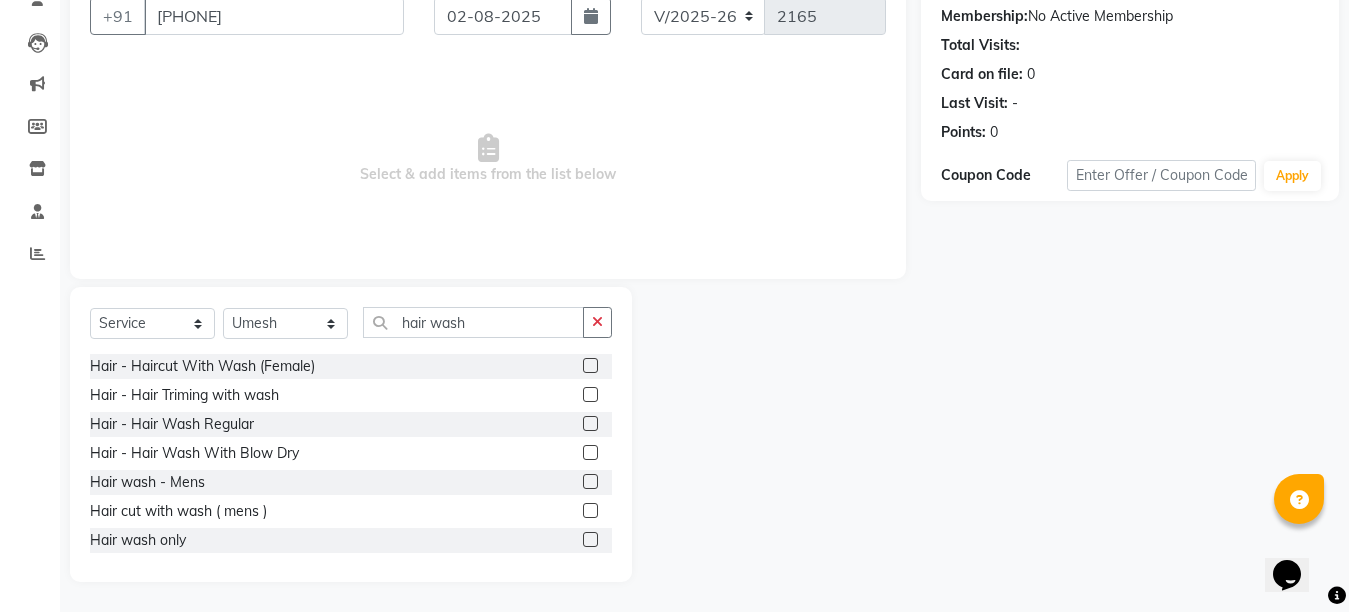 click 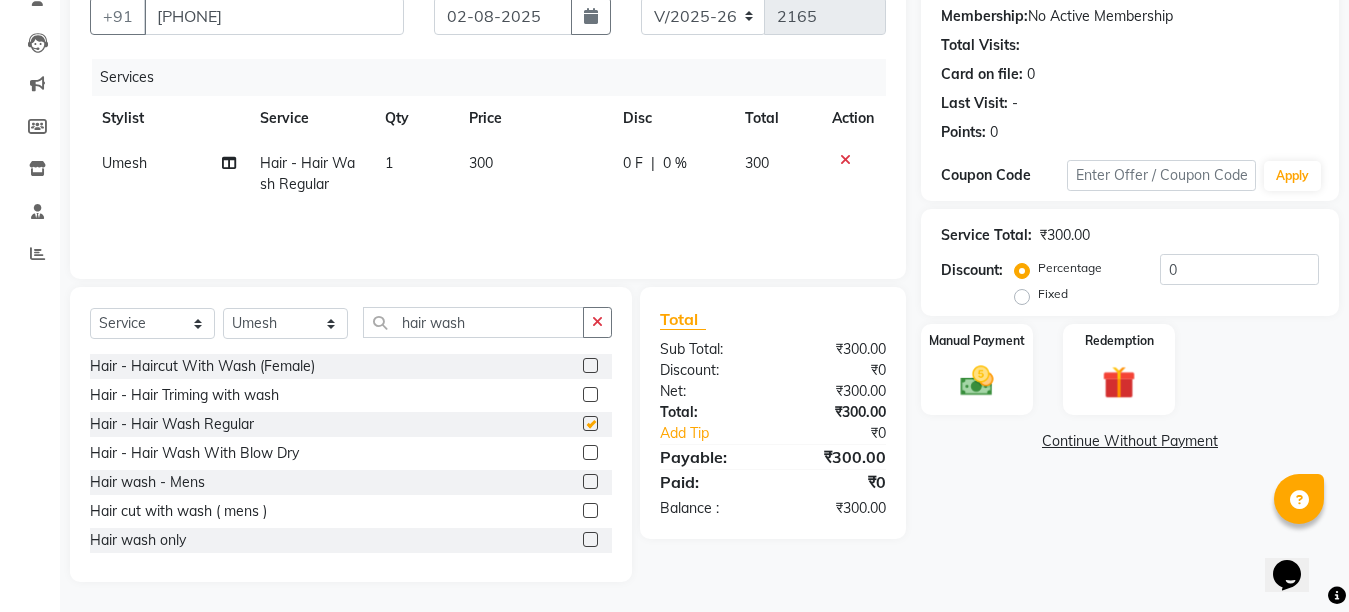 checkbox on "false" 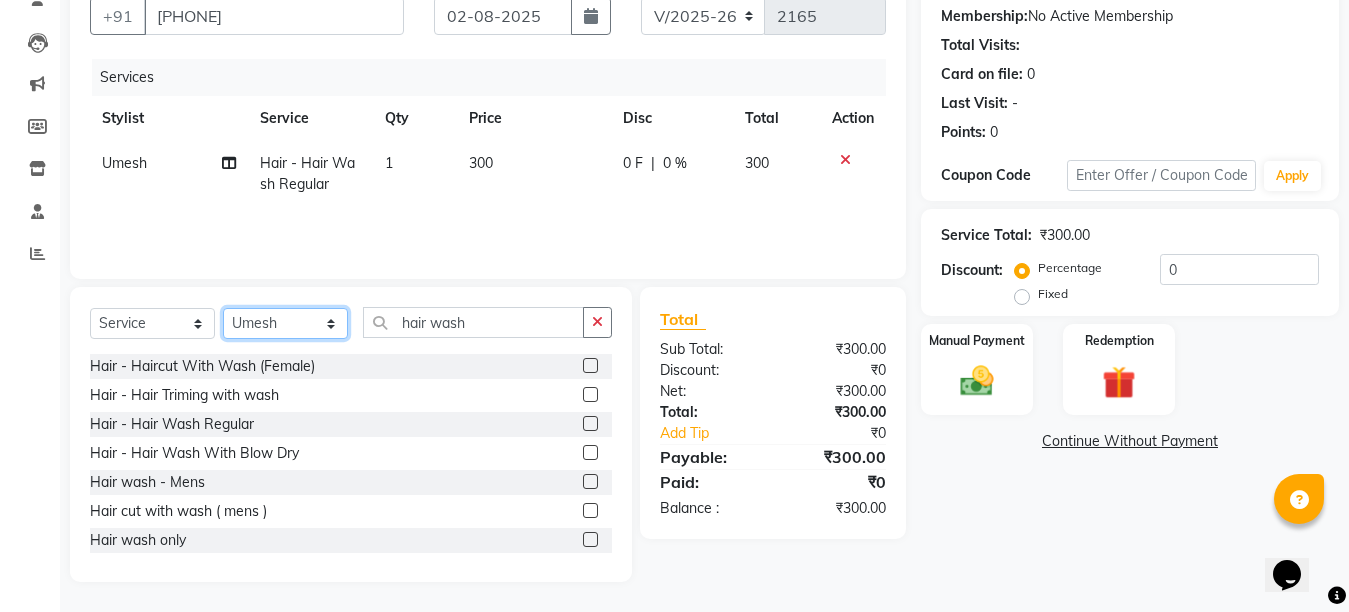click on "Select Stylist Ankit Creative Front desk Deepak Firoz Geeta Golu Nisha Prince Priyanka Satyam Savita Shivam Shubham Sonu Sir Swapnil Taruna Panjwani Umesh Vidya" 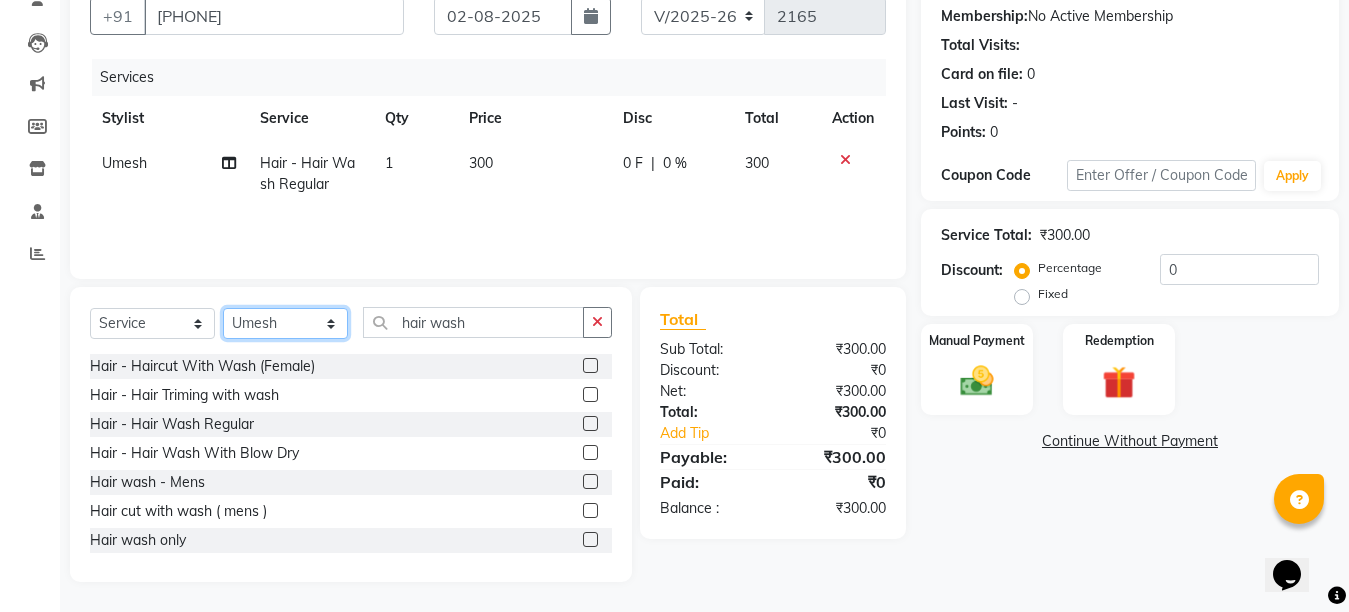 select on "[NUMBER]" 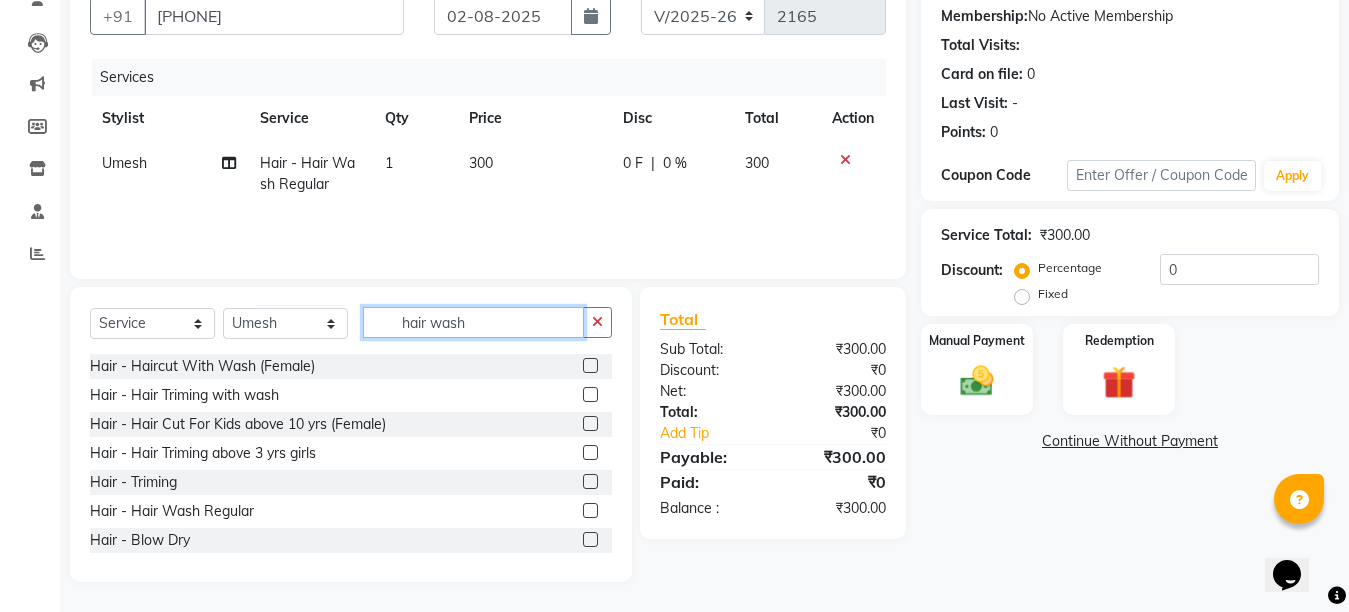 click on "hair wash" 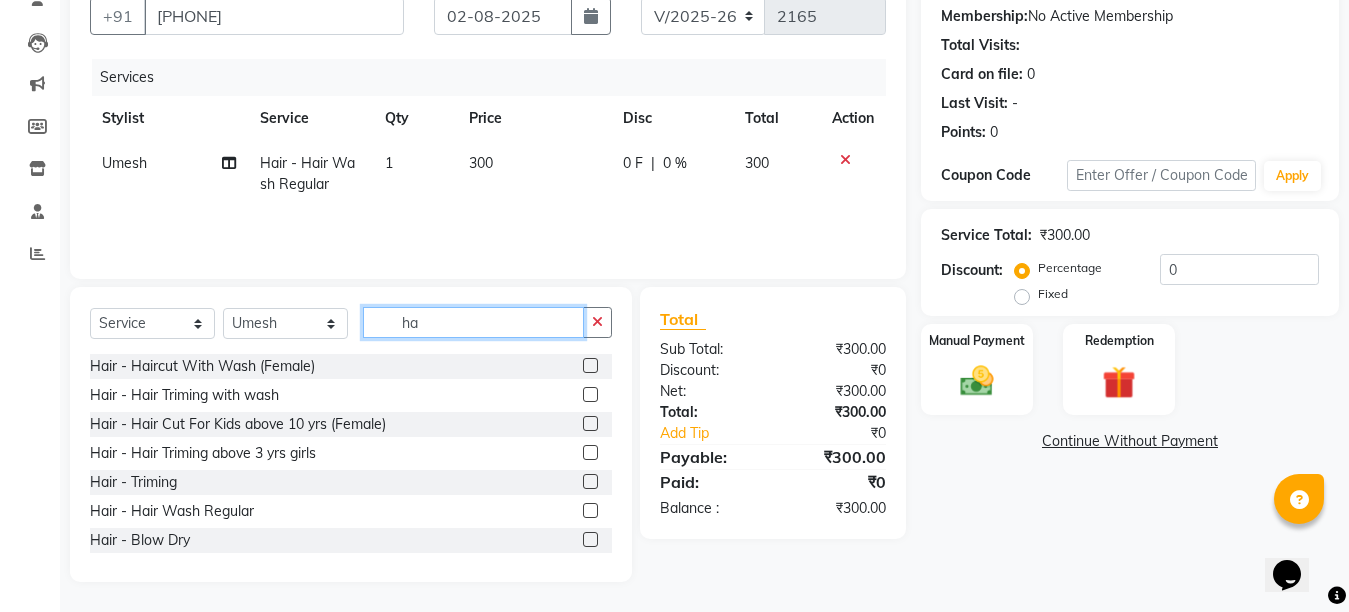 type on "h" 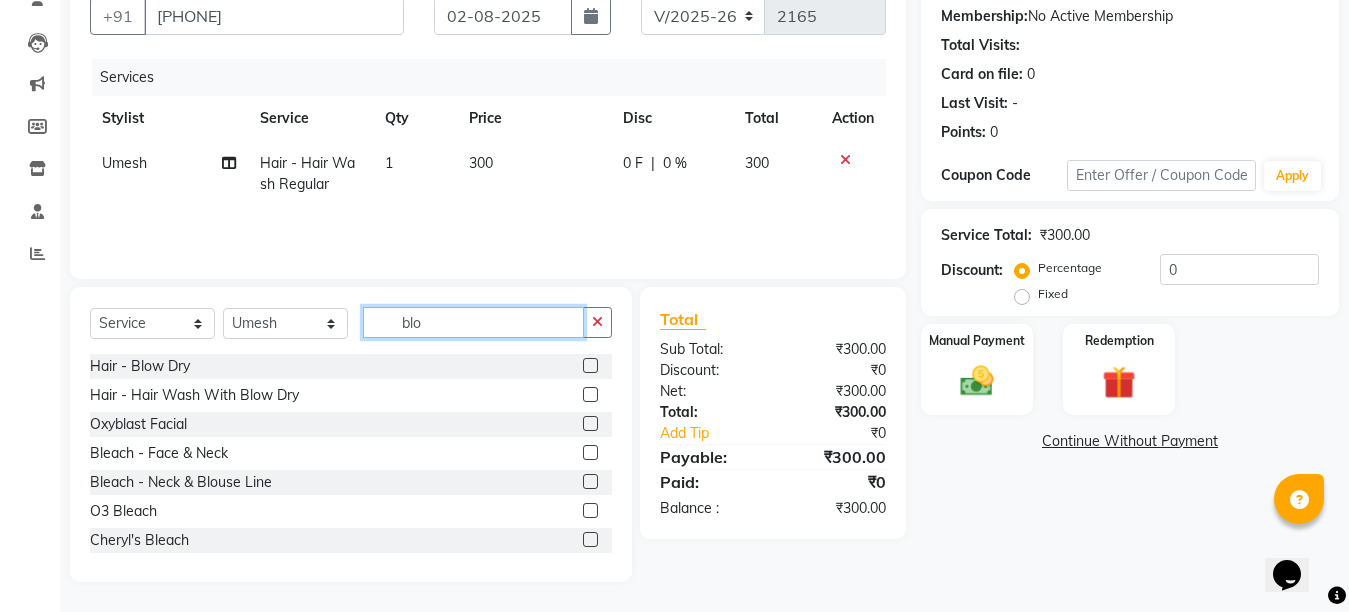 scroll, scrollTop: 146, scrollLeft: 0, axis: vertical 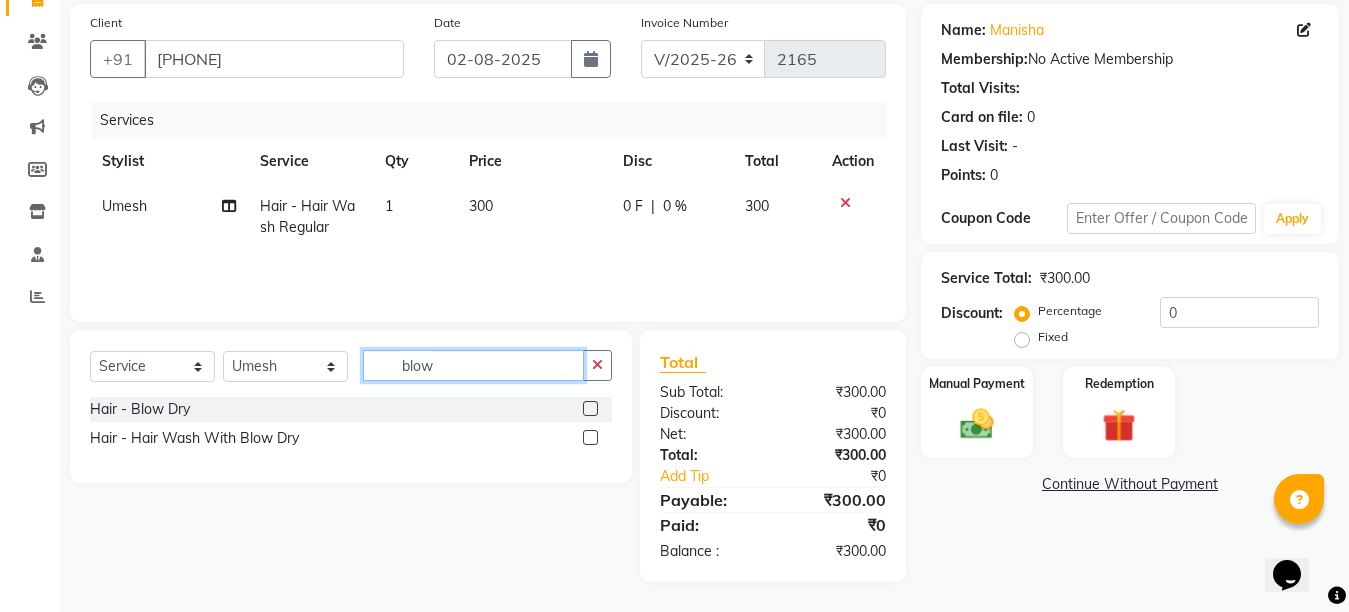 type on "blow" 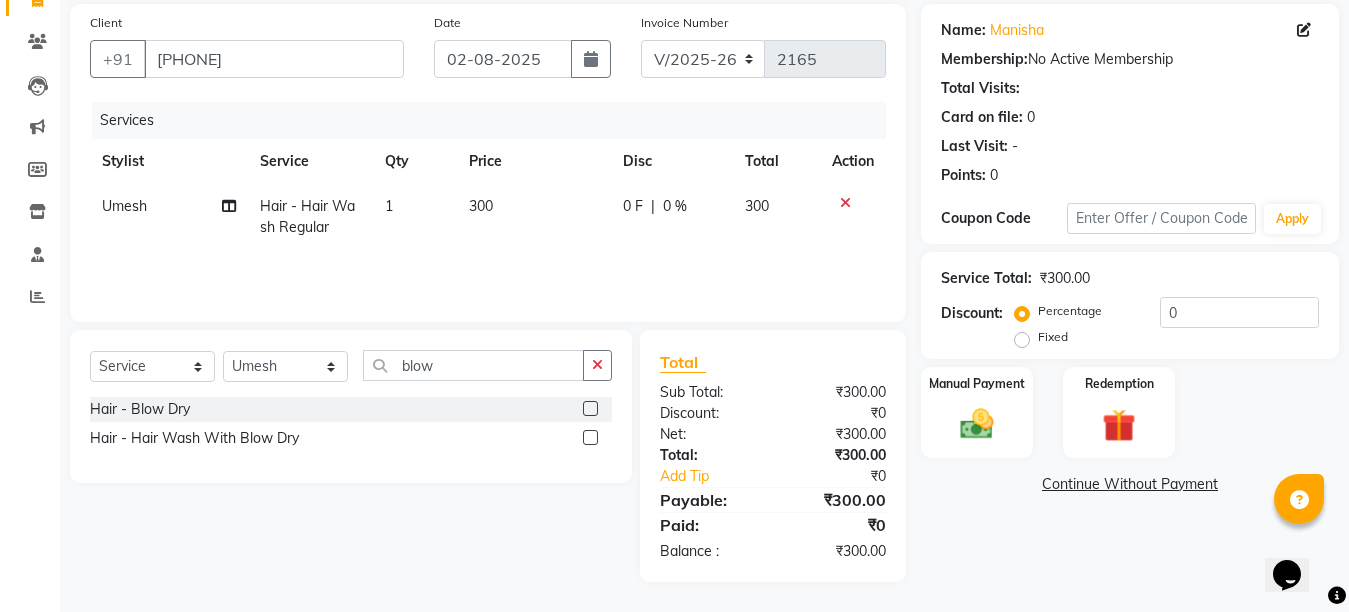 click 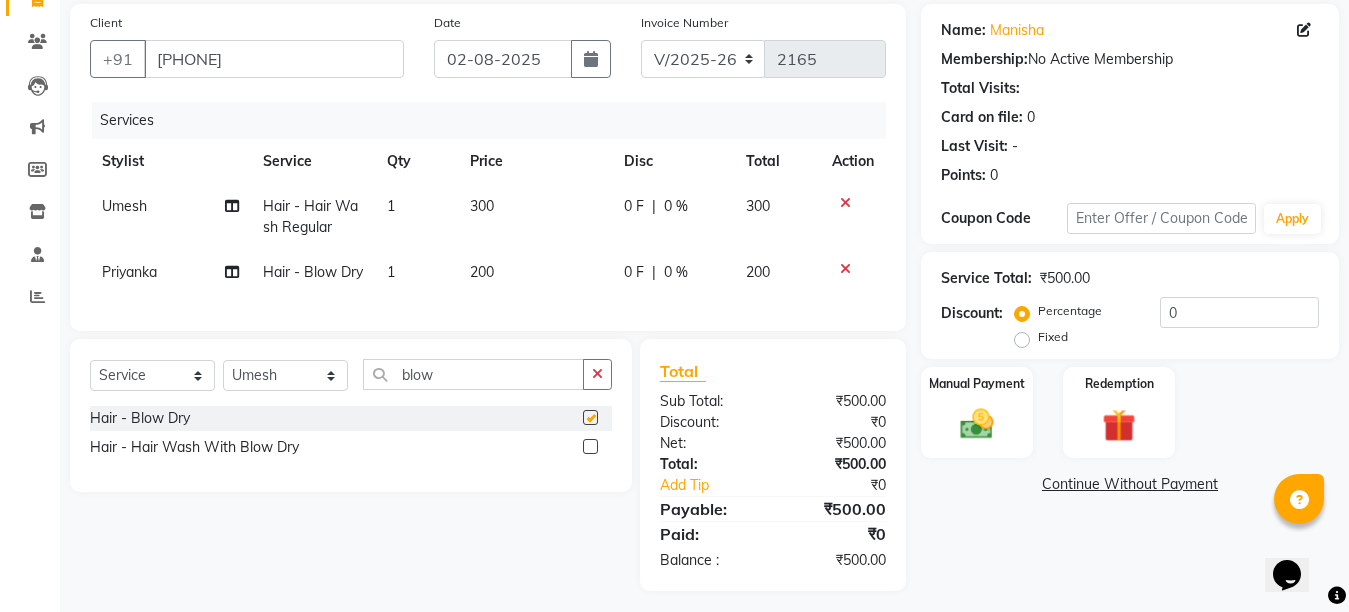 checkbox on "false" 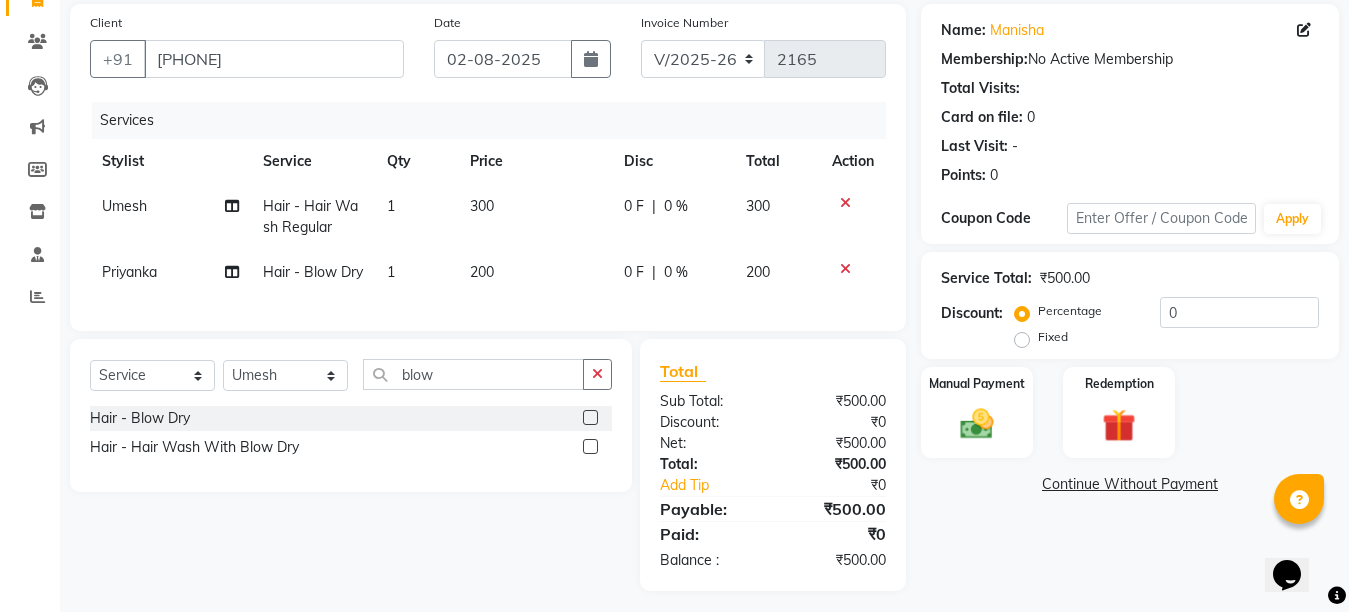 click 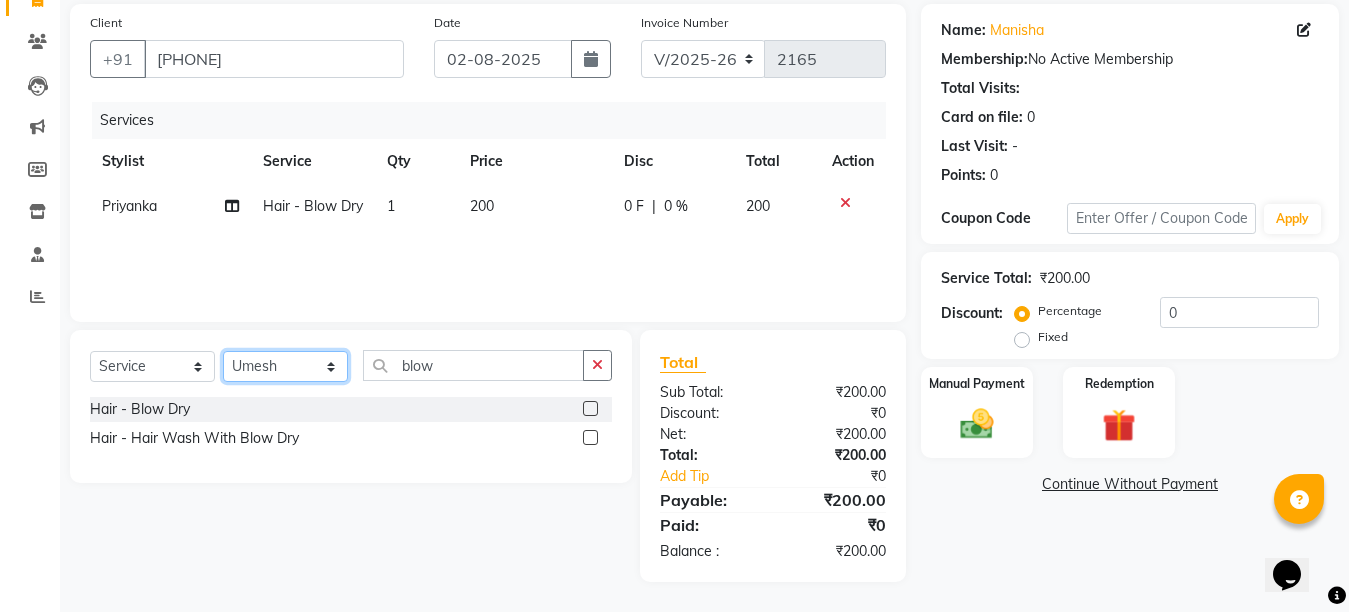 click on "Select Stylist Ankit Creative Front desk Deepak Firoz Geeta Golu Nisha Prince Priyanka Satyam Savita Shivam Shubham Sonu Sir Swapnil Taruna Panjwani Umesh Vidya" 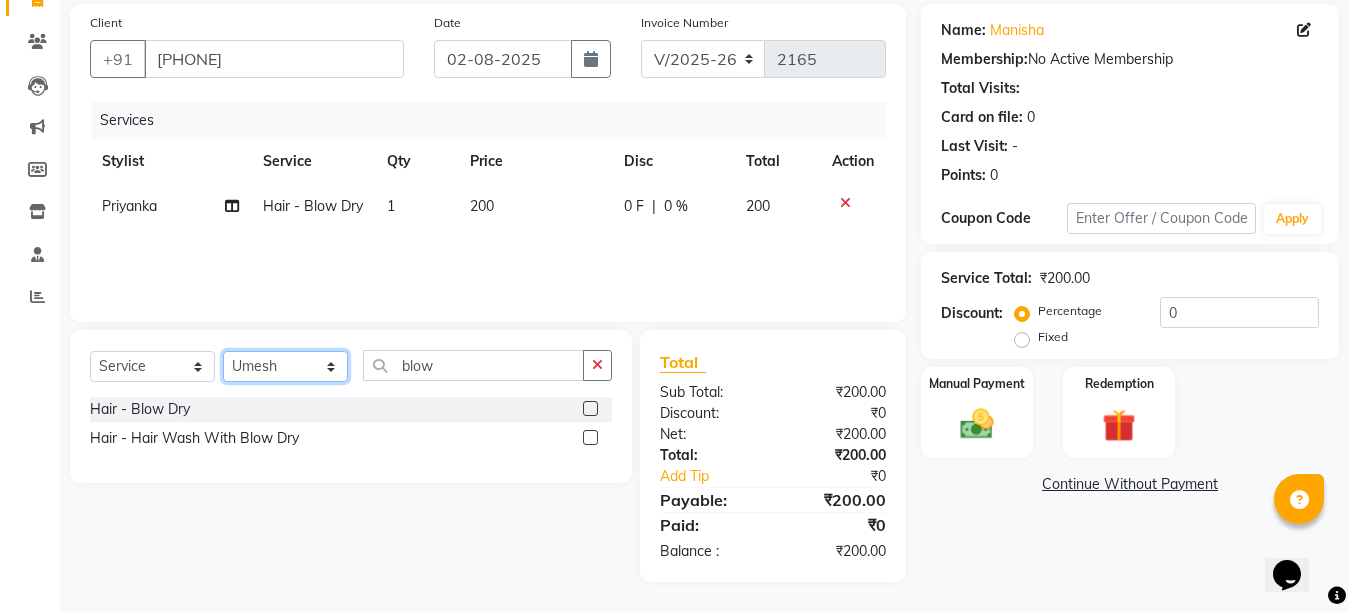 select on "4199" 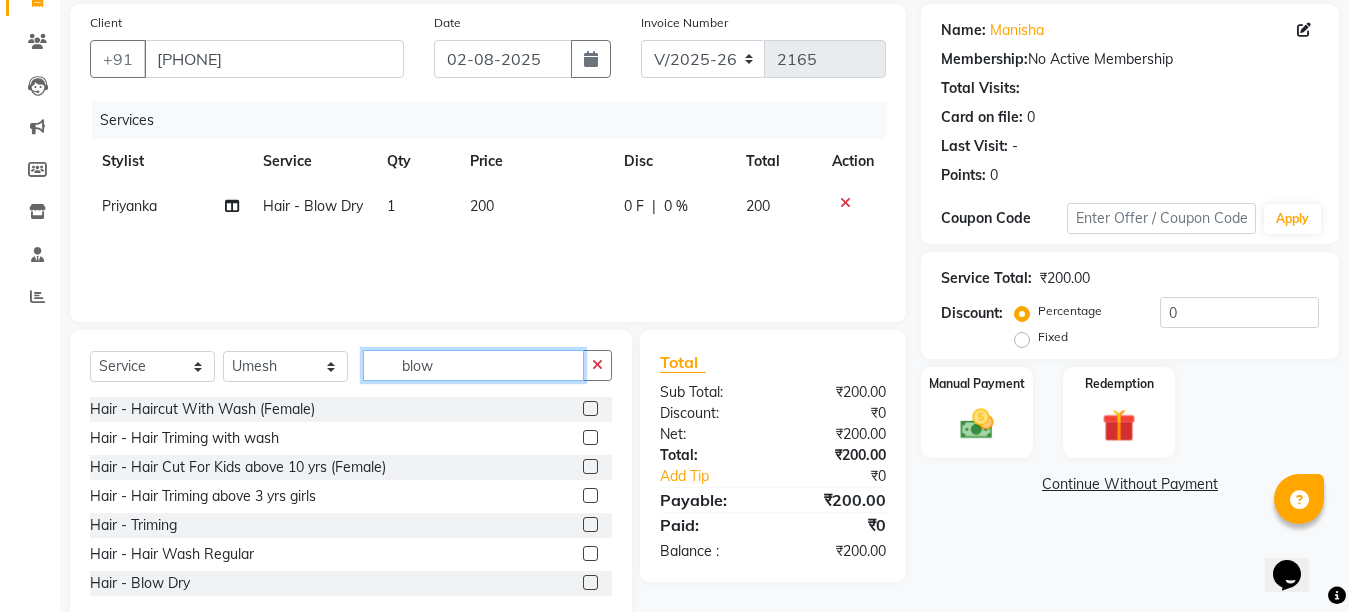 click on "blow" 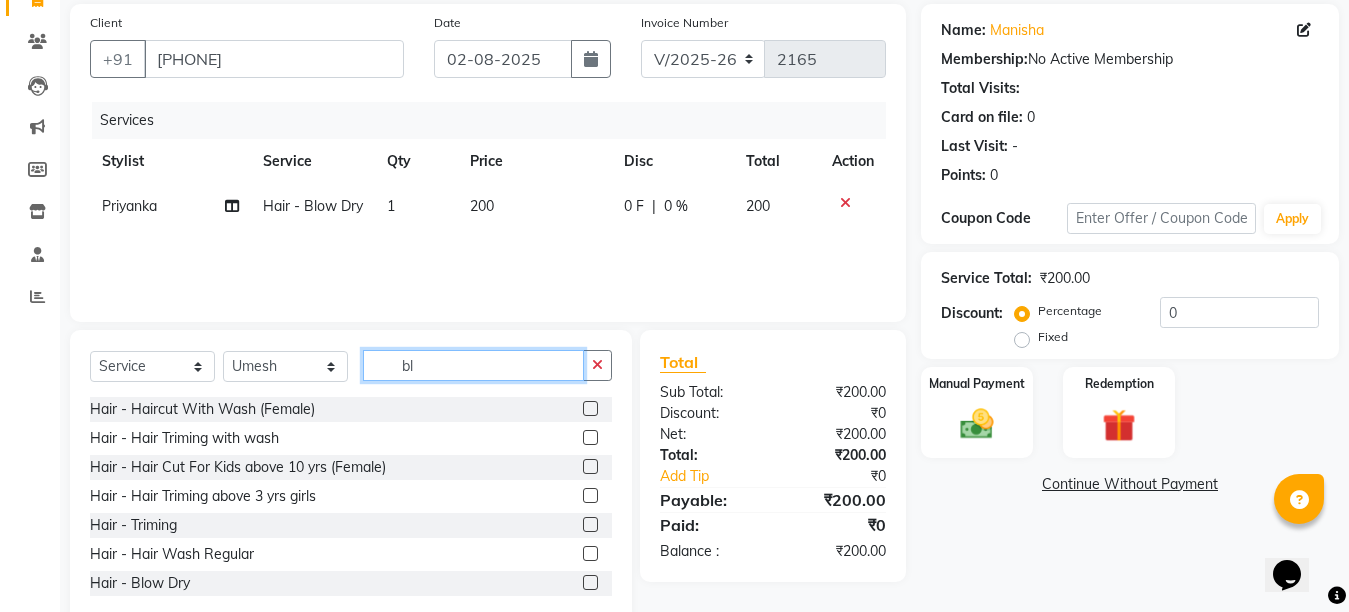 type on "b" 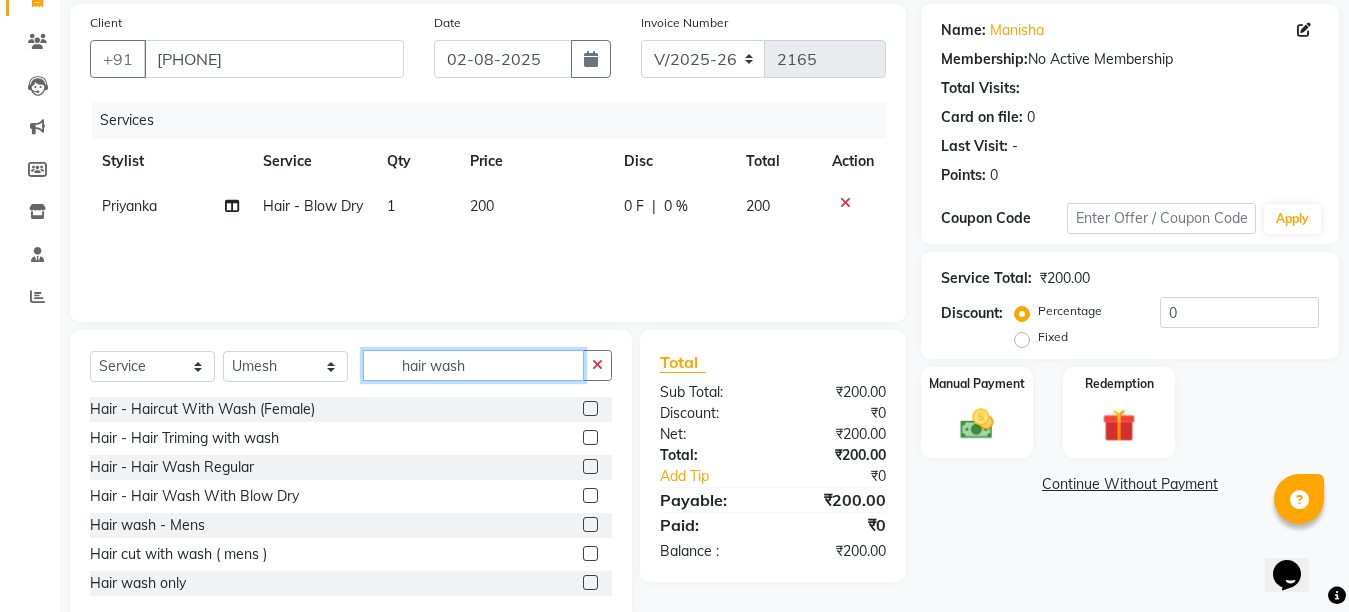 type on "hair wash" 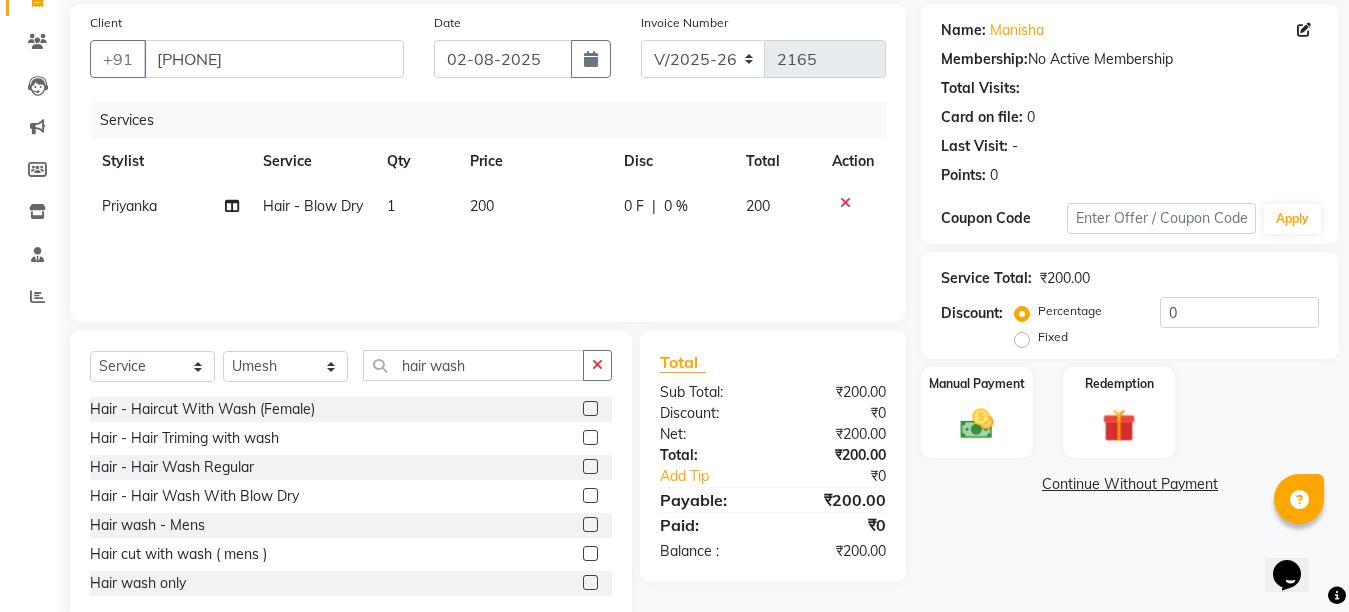 click 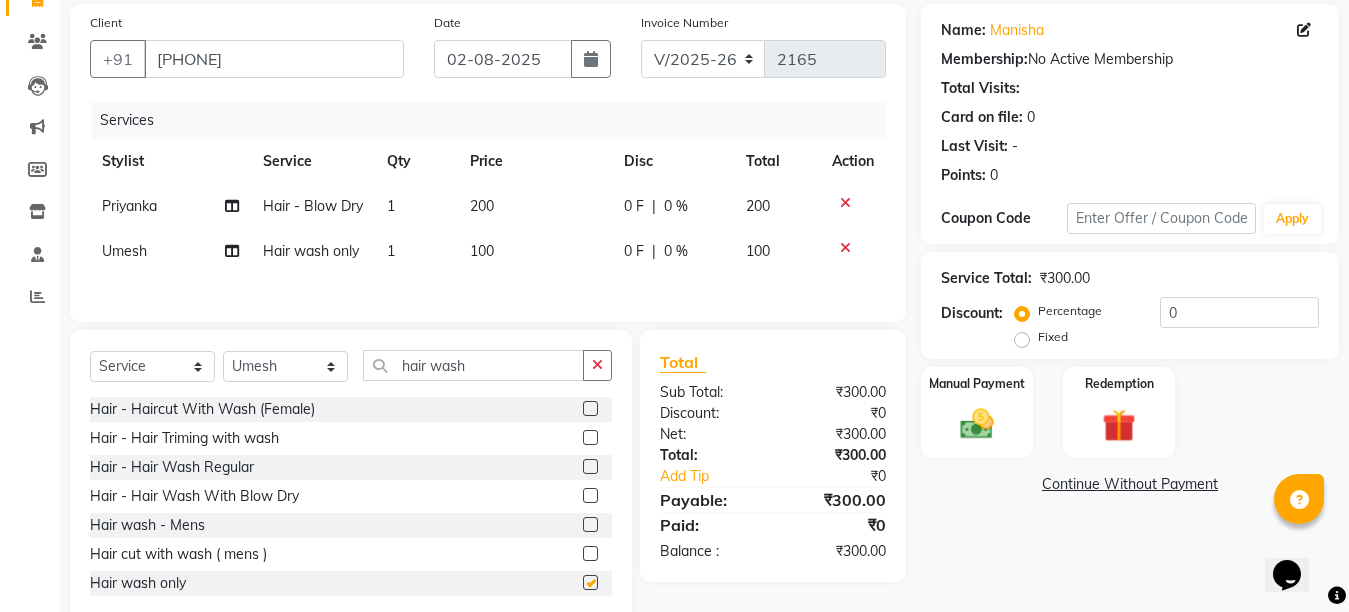 checkbox on "false" 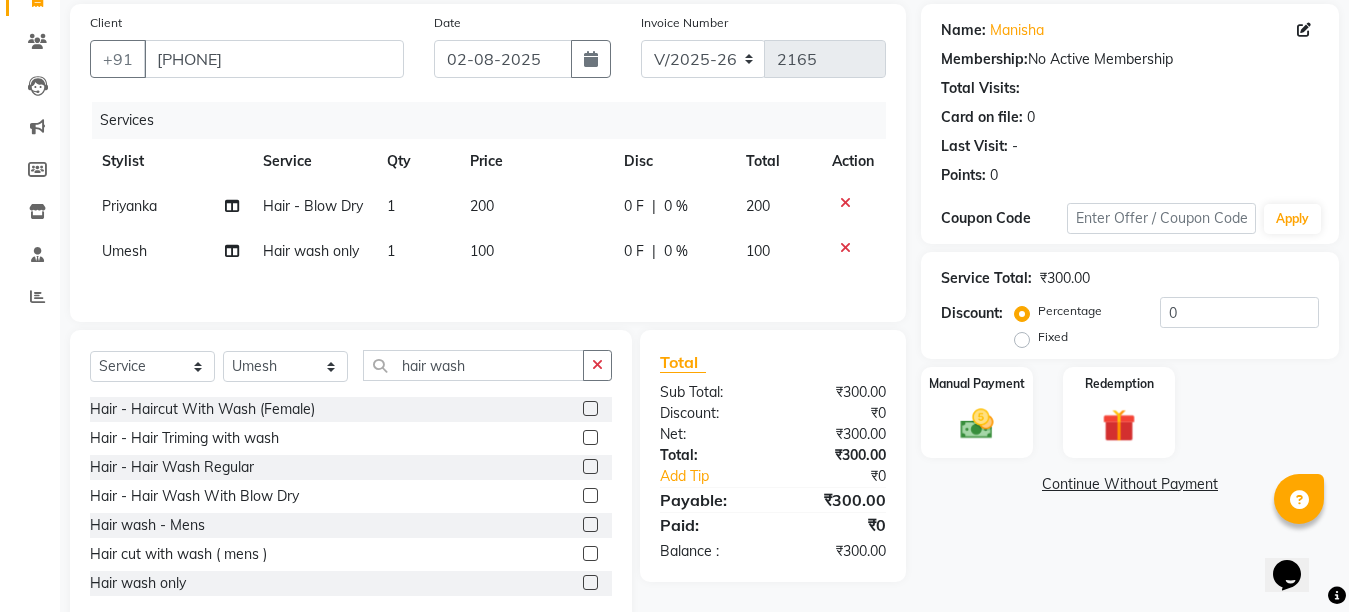 click on "200" 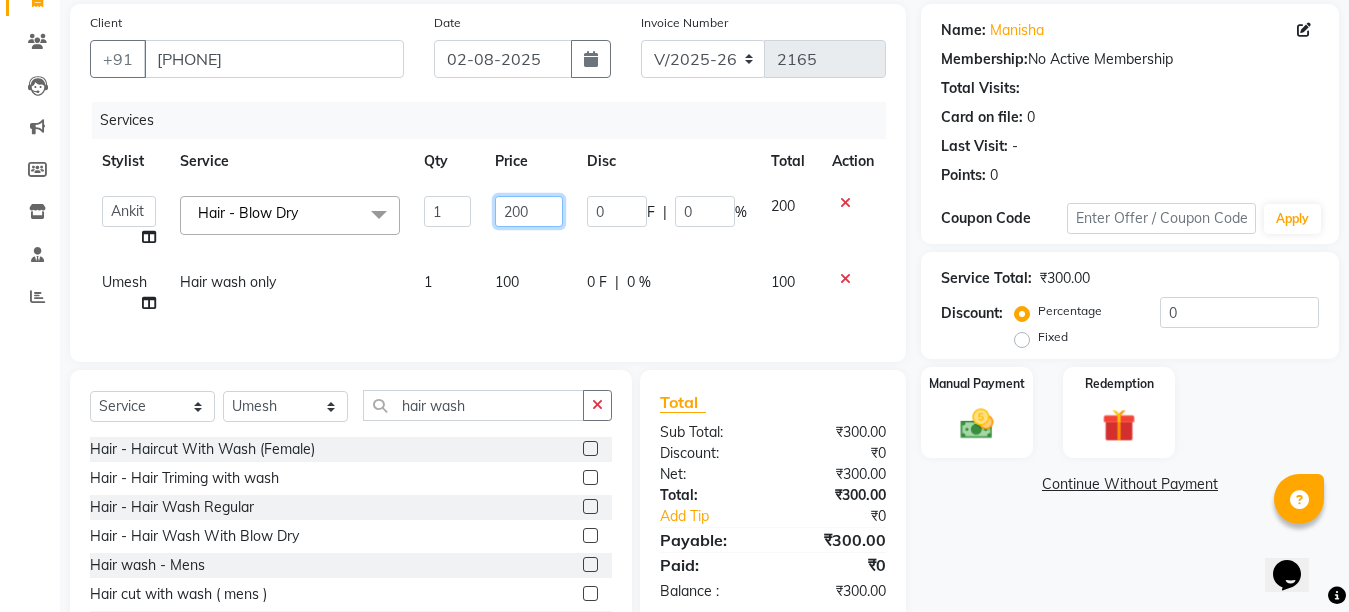 click on "200" 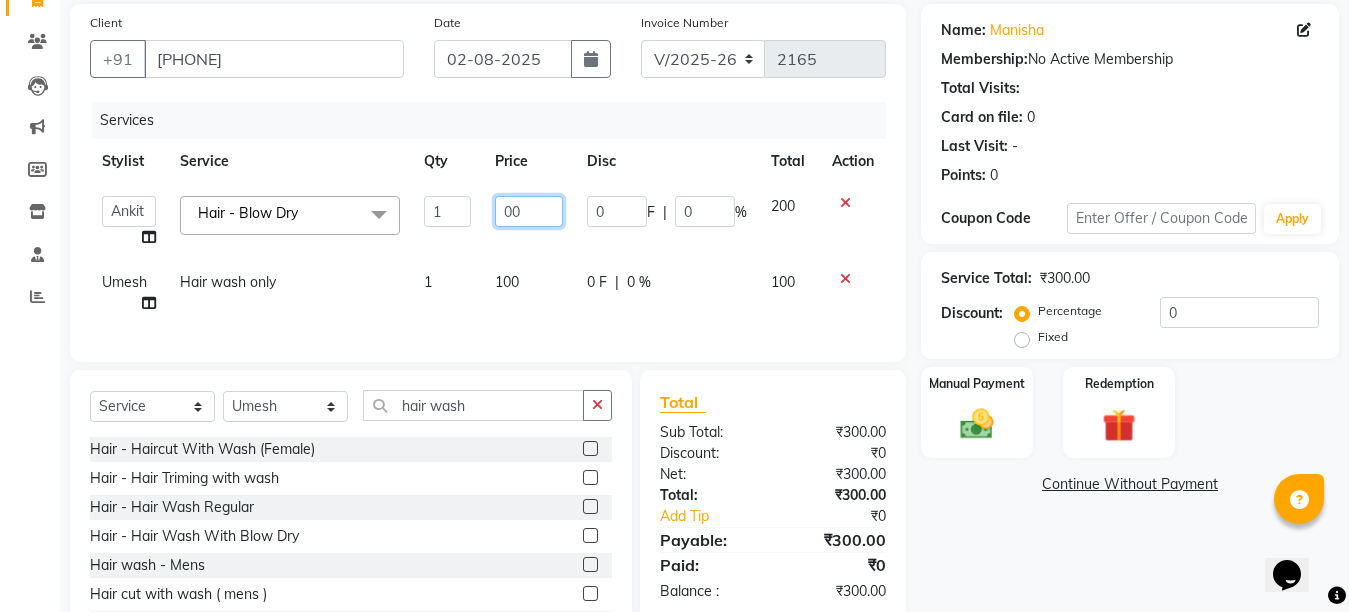 type on "300" 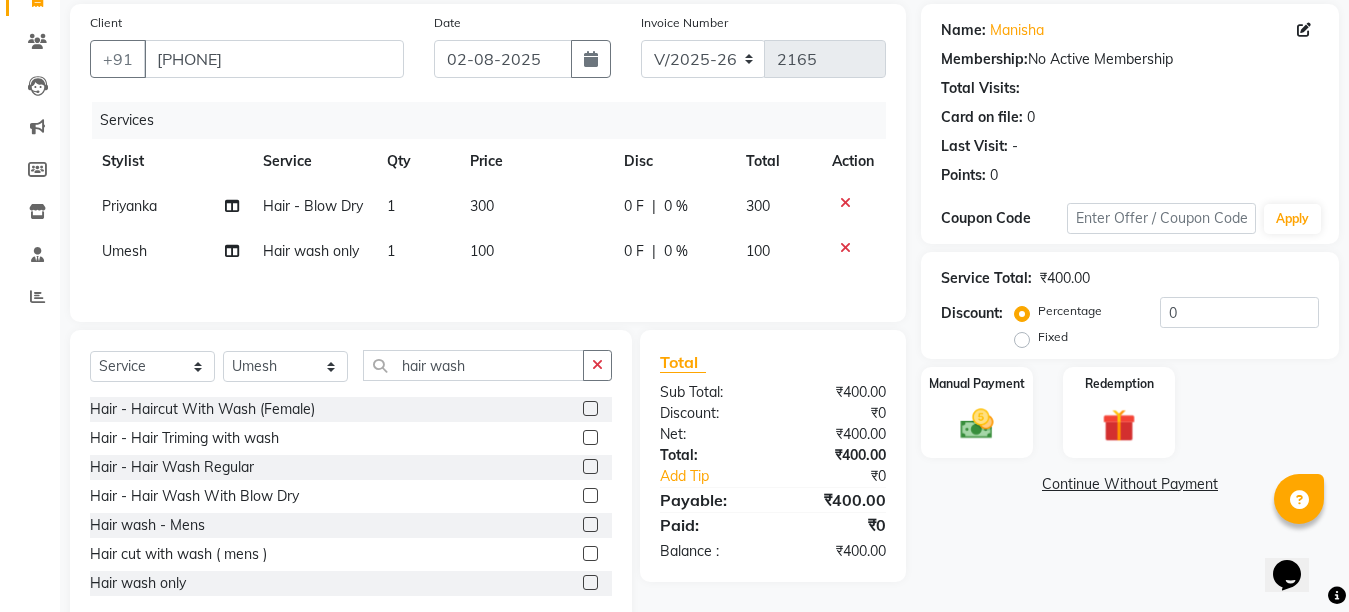 click on "Priyanka Hair - Blow Dry 1 300 0 F | 0 % 300 Umesh Hair wash only 1 100 0 F | 0 % 100" 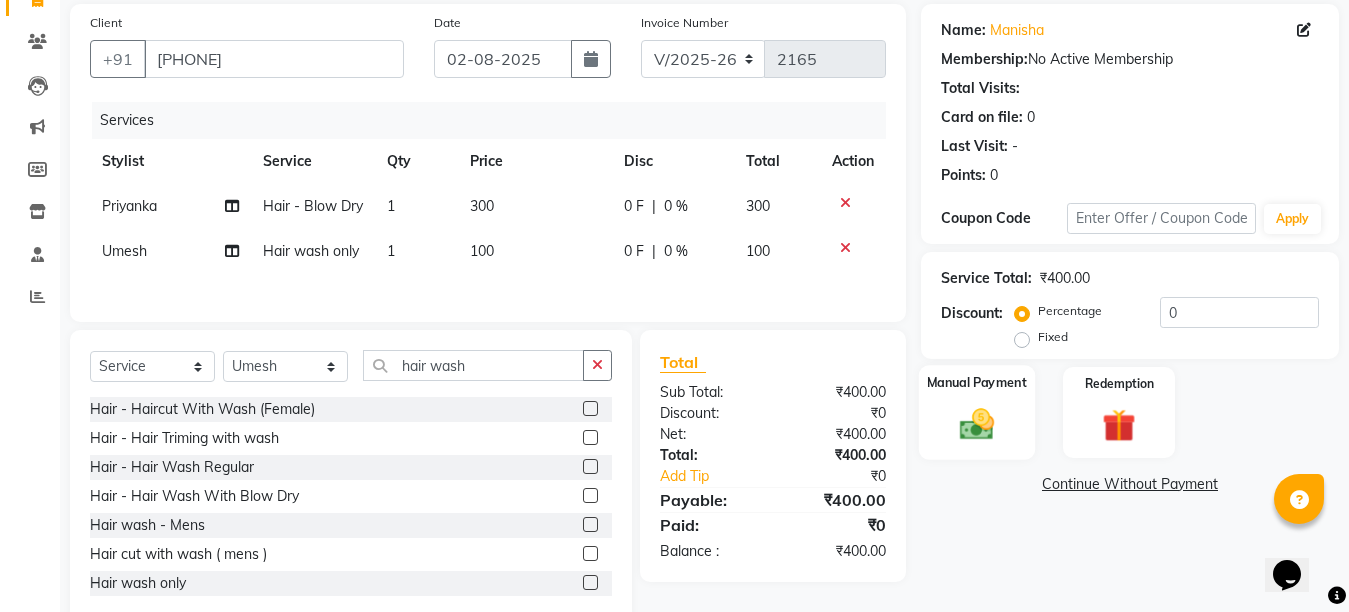 click 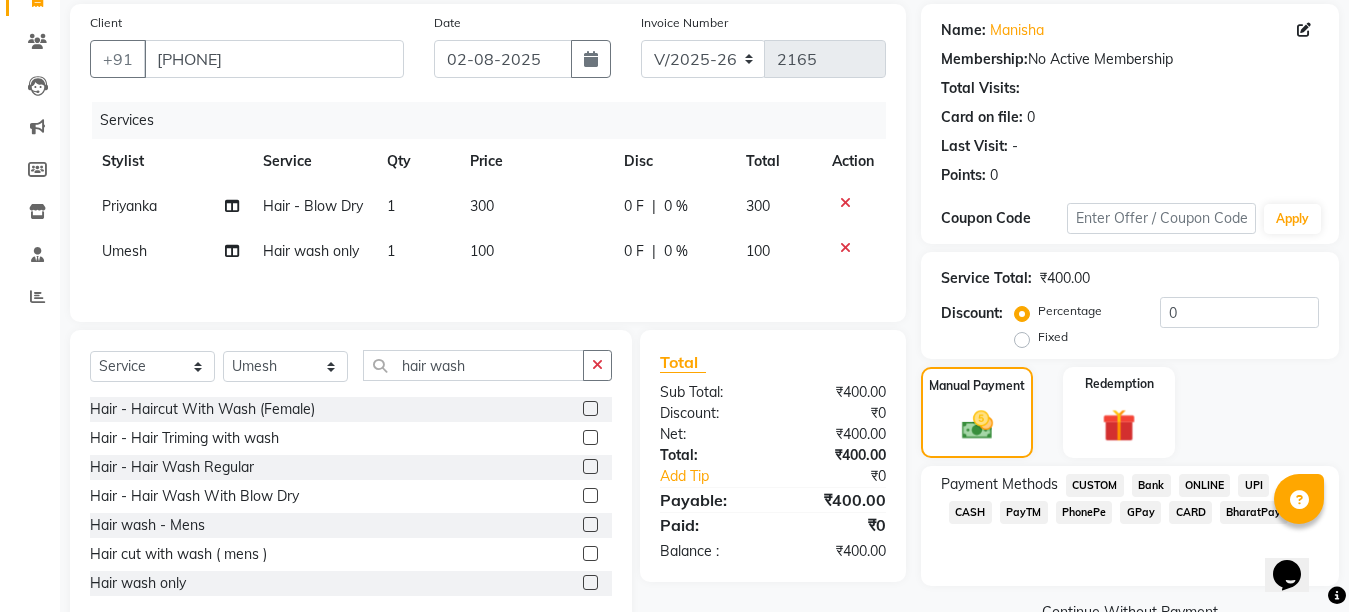 click on "GPay" 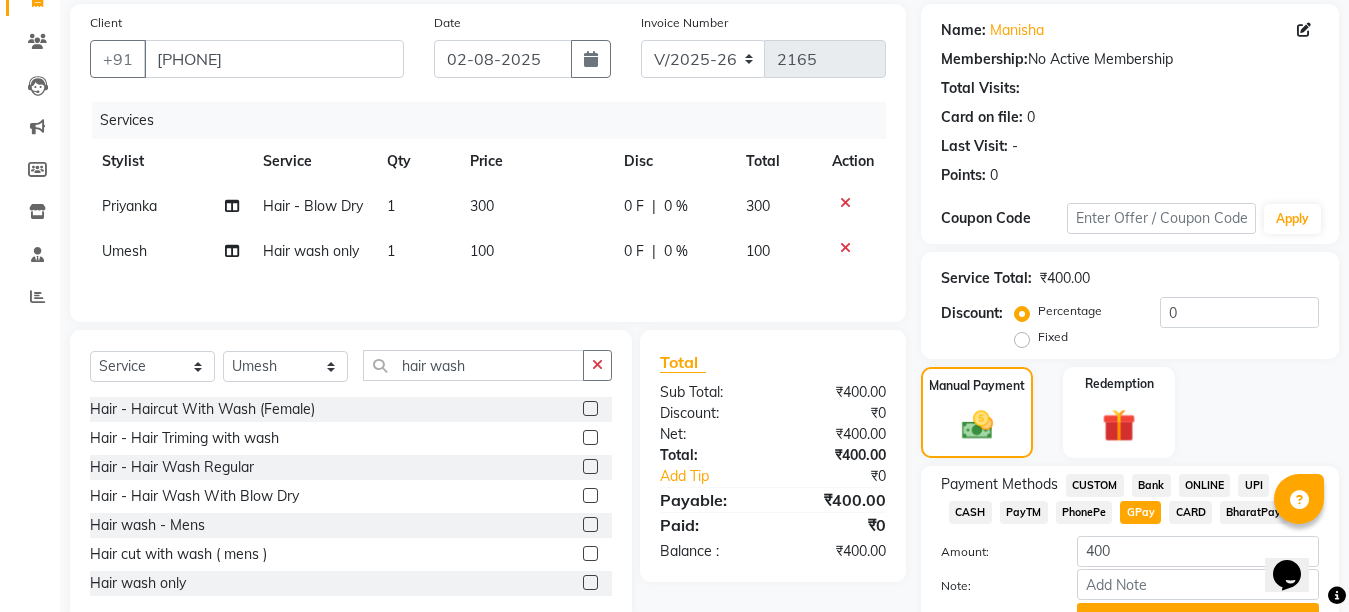 click on "Add Payment" 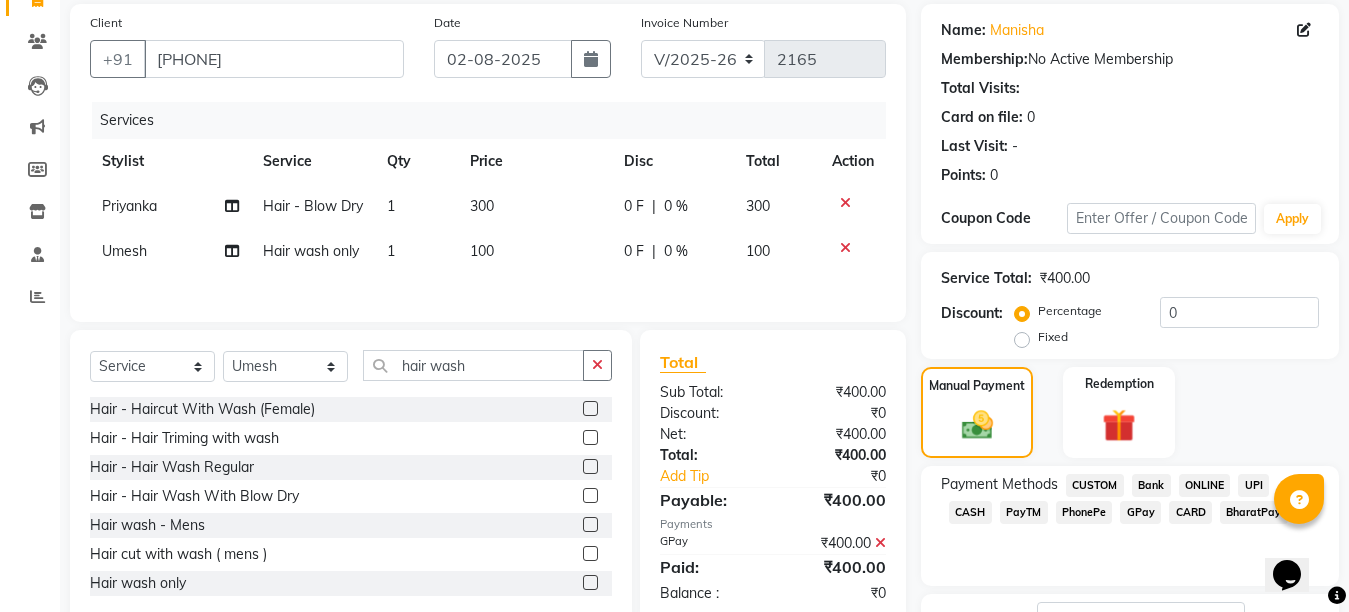 scroll, scrollTop: 304, scrollLeft: 0, axis: vertical 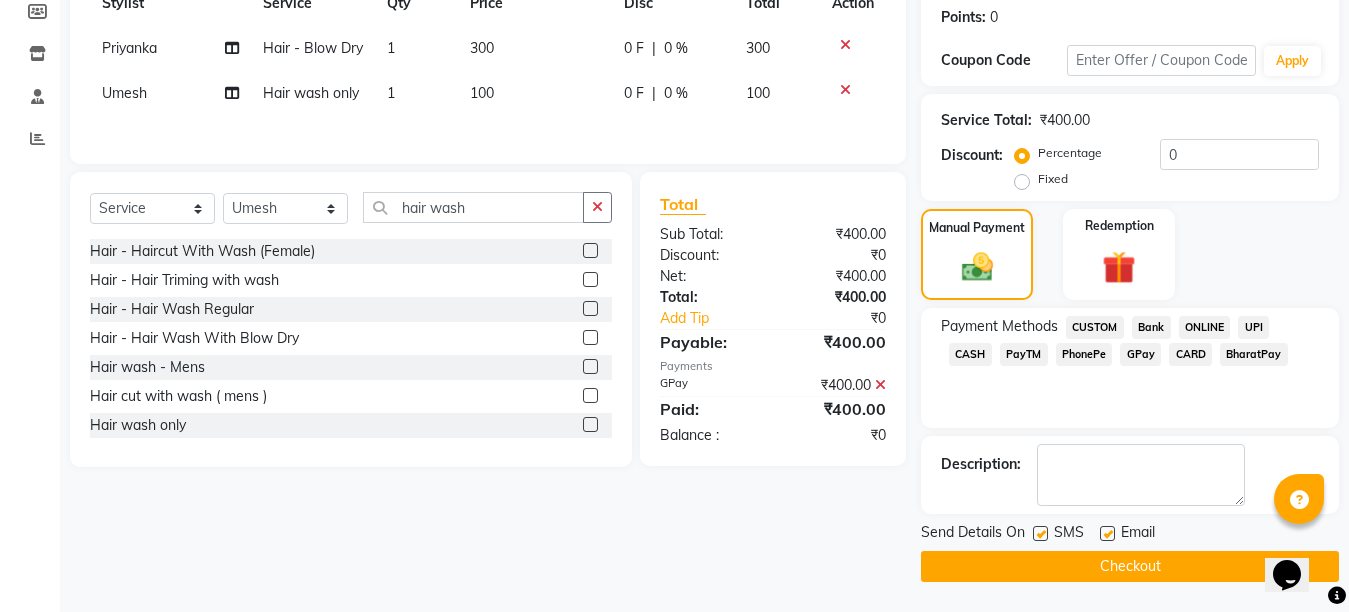 click 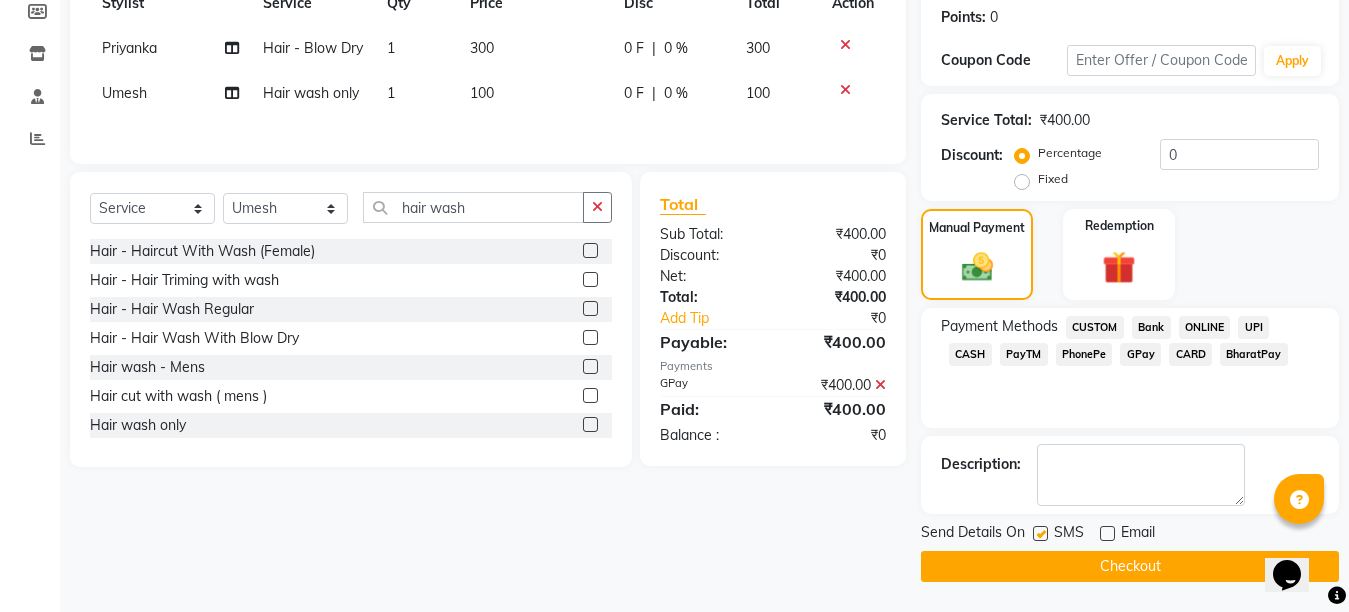 click on "Checkout" 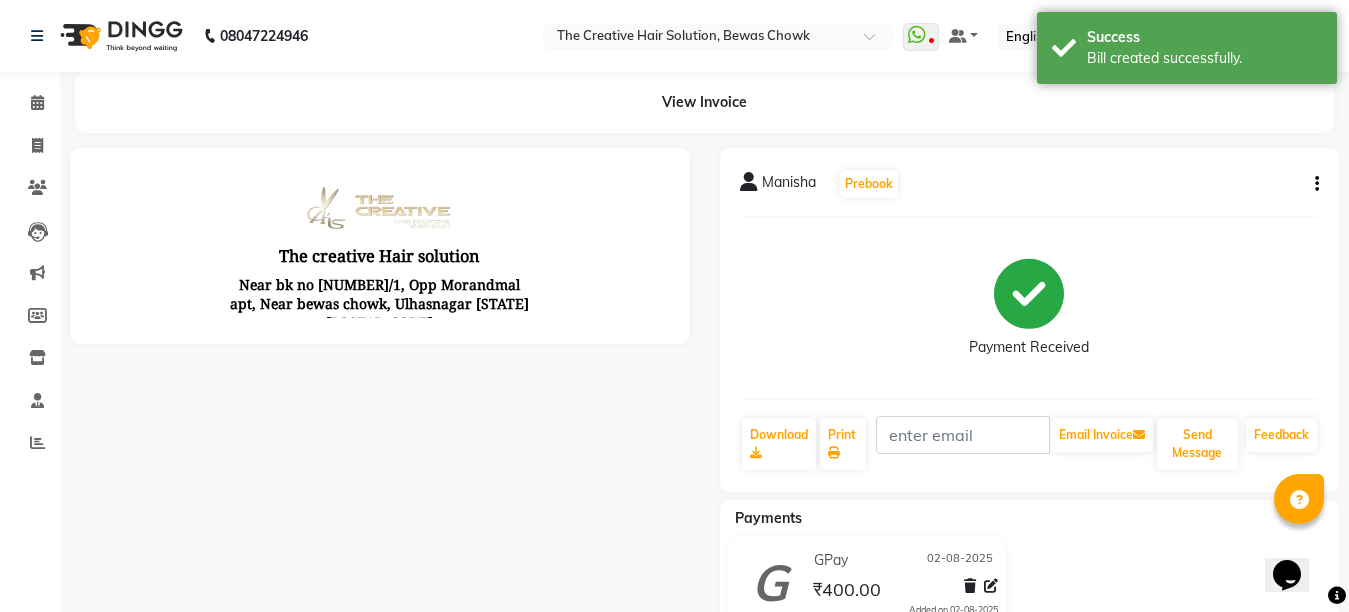 scroll, scrollTop: 0, scrollLeft: 0, axis: both 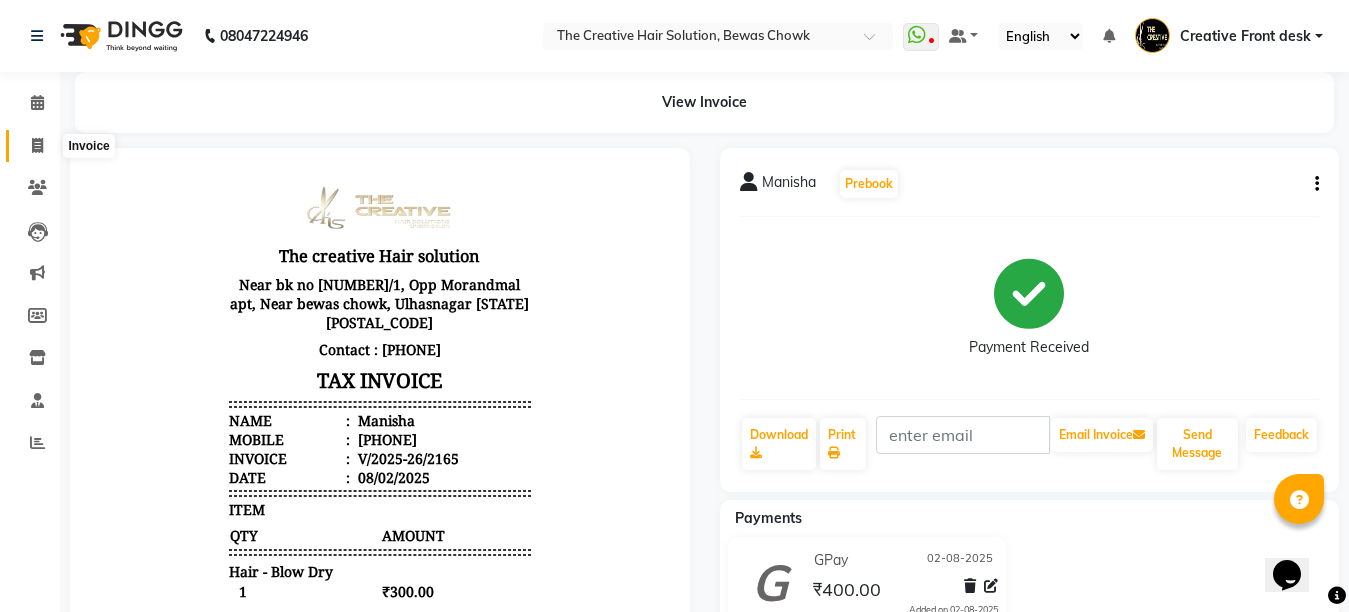 click 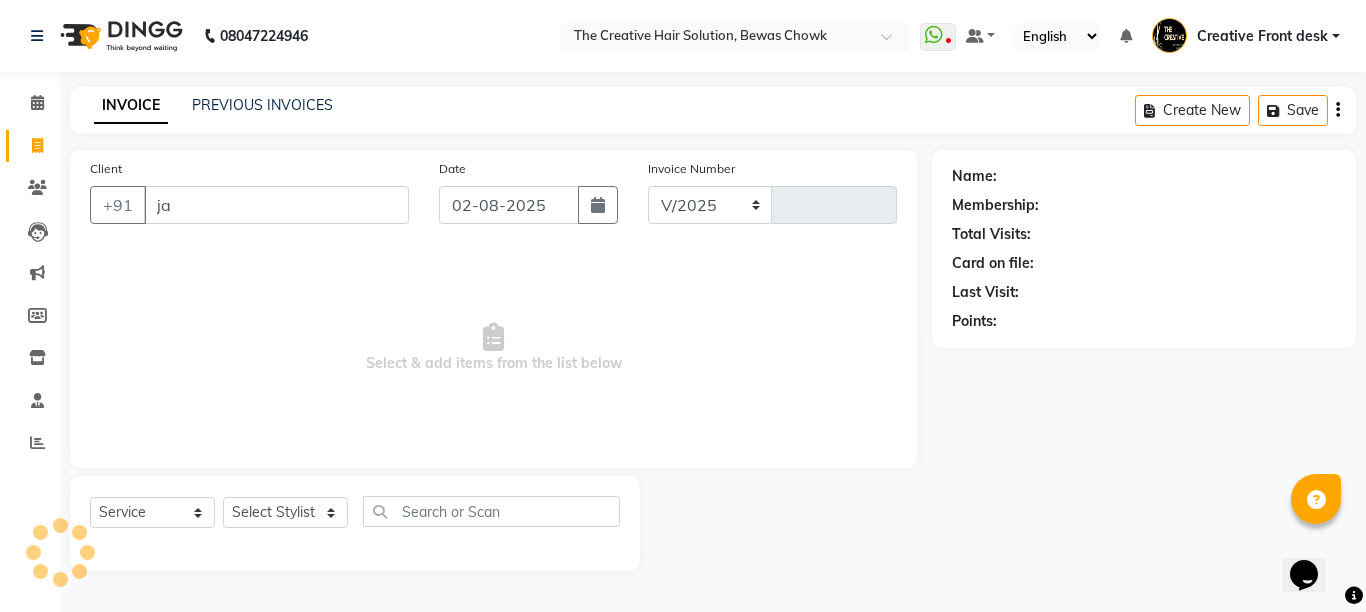 select on "146" 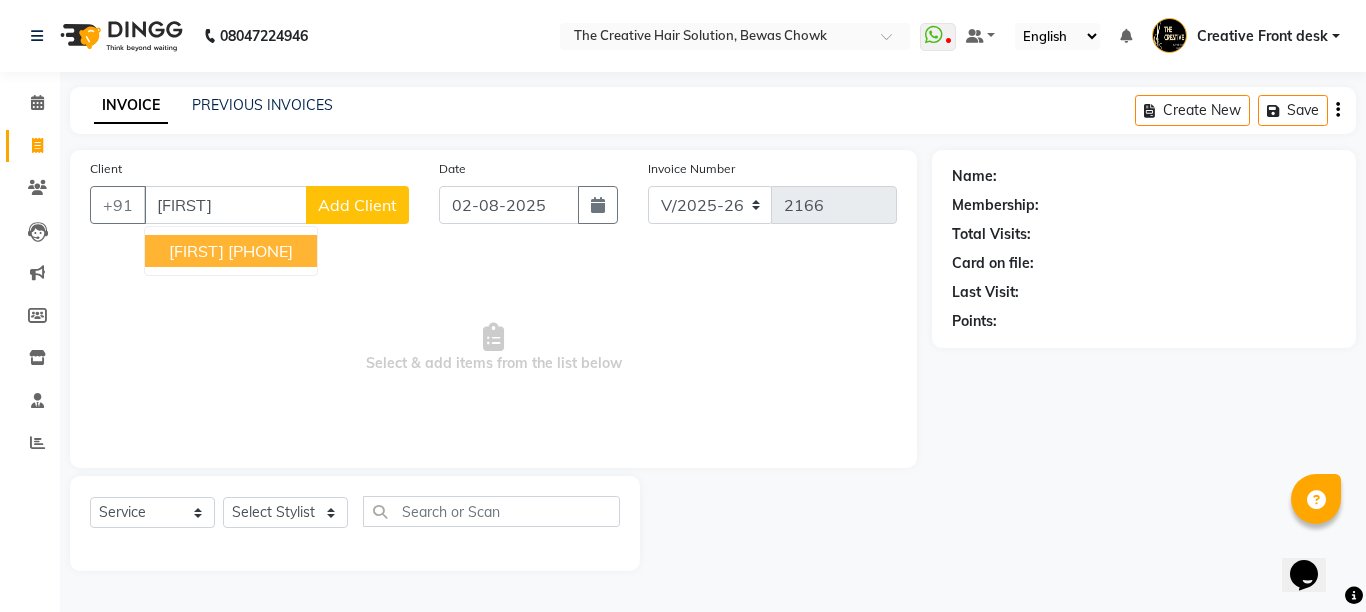 click on "[PHONE]" at bounding box center [260, 251] 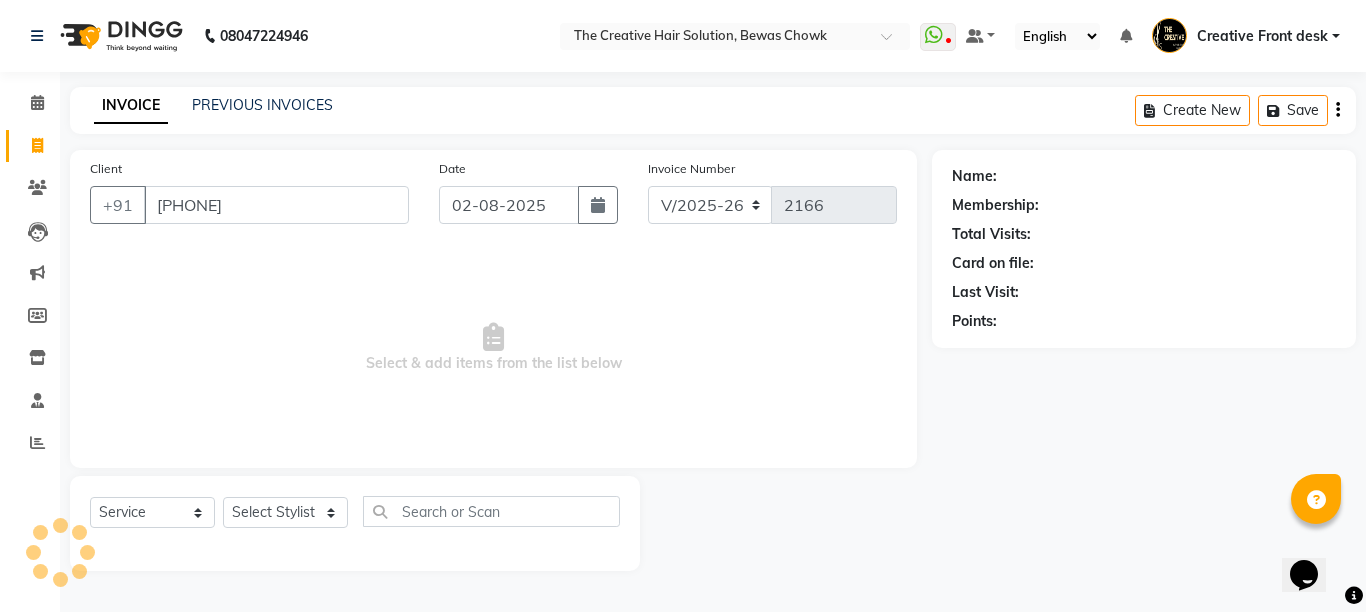 type on "[PHONE]" 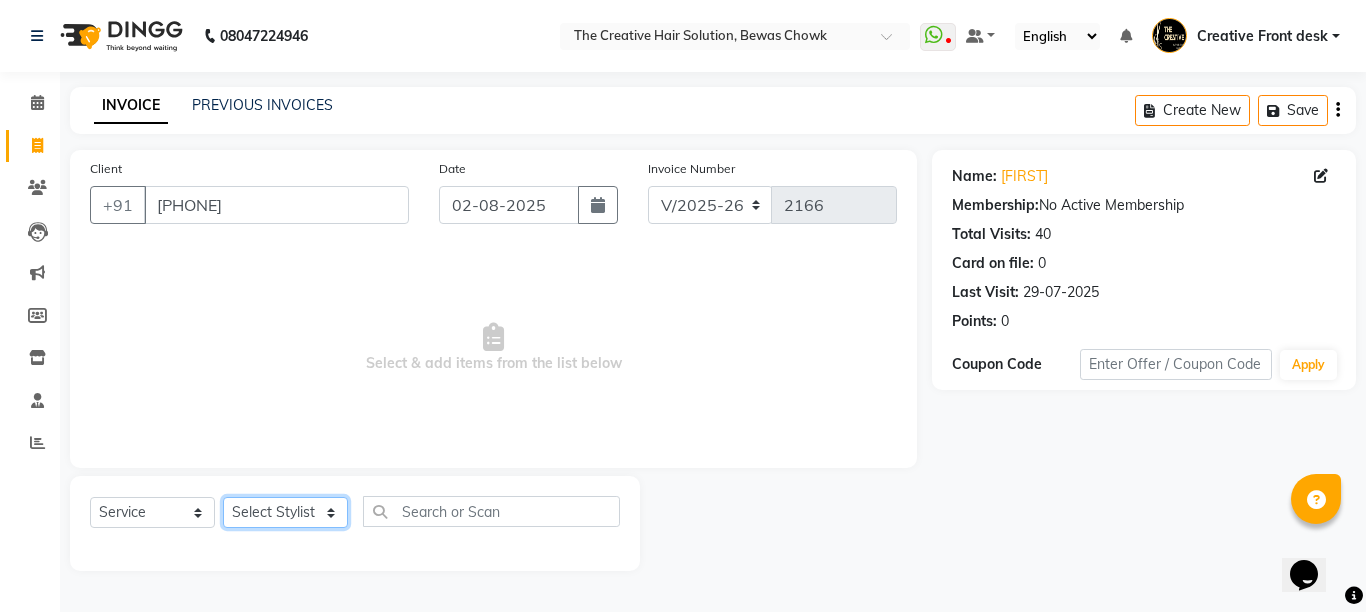 click on "Select Stylist Ankit Creative Front desk Deepak Firoz Geeta Golu Nisha Prince Priyanka Satyam Savita Shivam Shubham Sonu Sir Swapnil Taruna Panjwani Umesh Vidya" 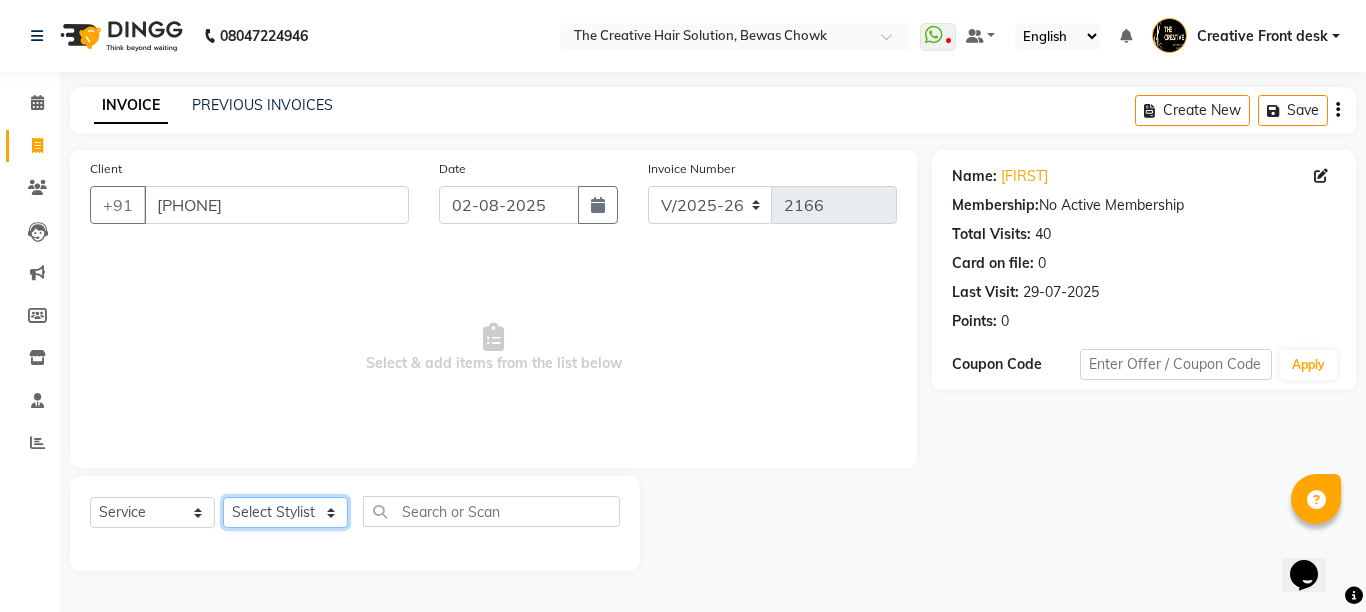select on "55240" 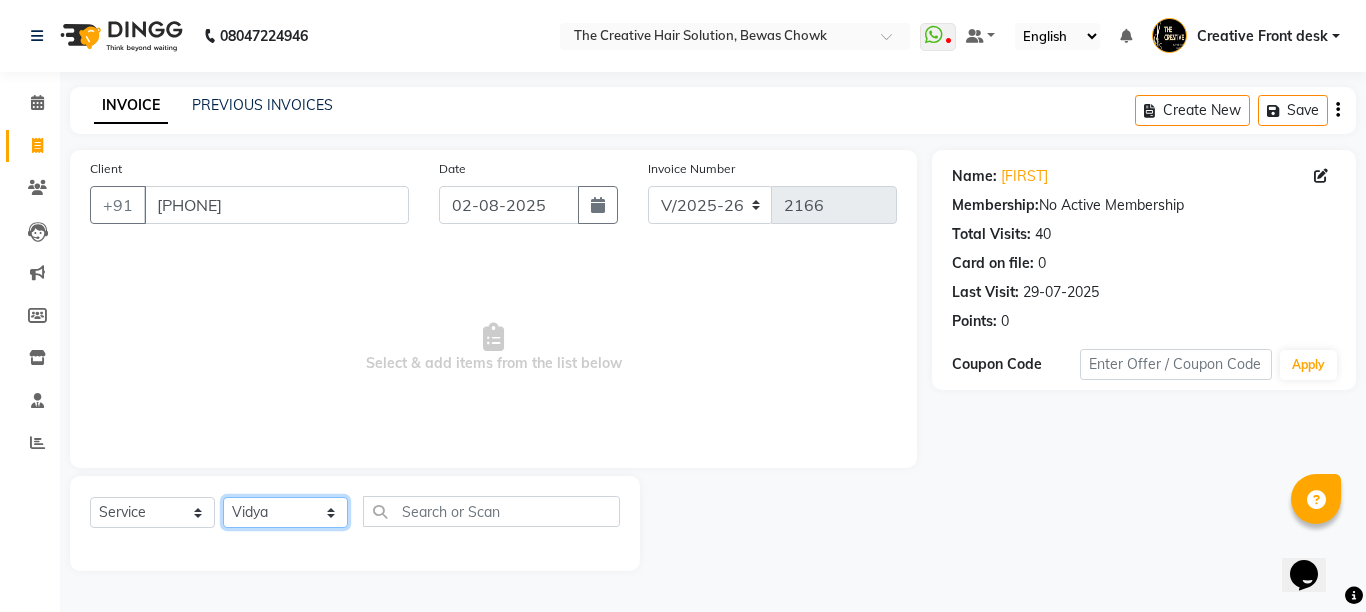 click on "Select Stylist Ankit Creative Front desk Deepak Firoz Geeta Golu Nisha Prince Priyanka Satyam Savita Shivam Shubham Sonu Sir Swapnil Taruna Panjwani Umesh Vidya" 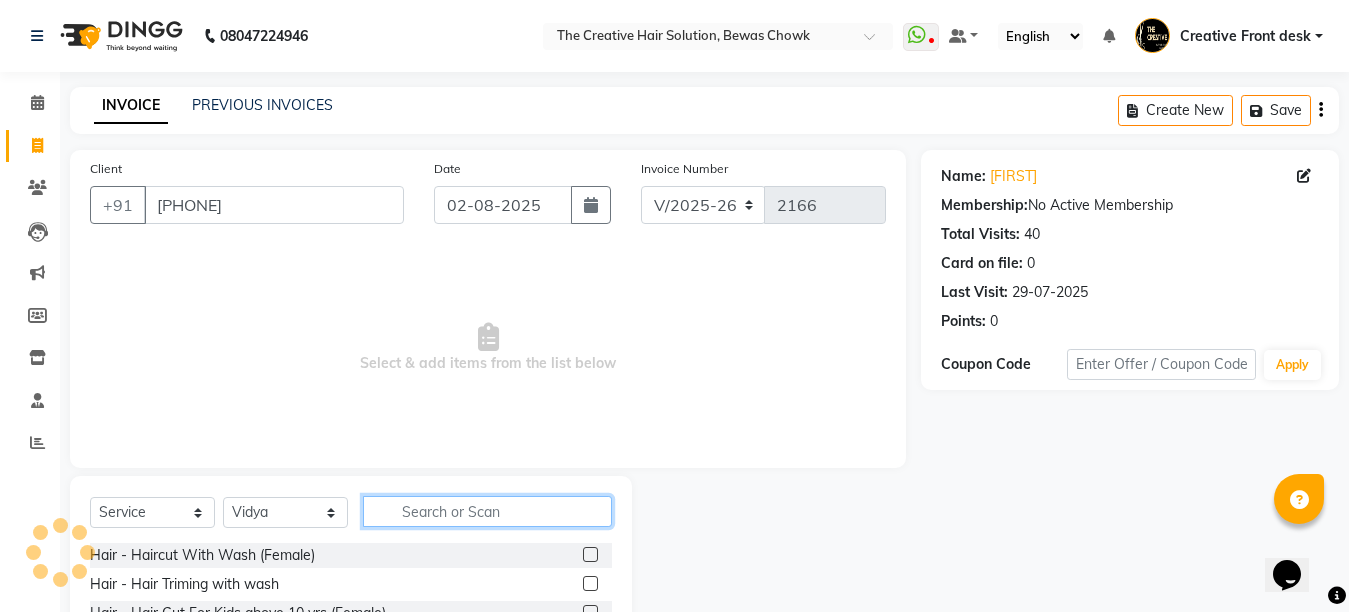 click 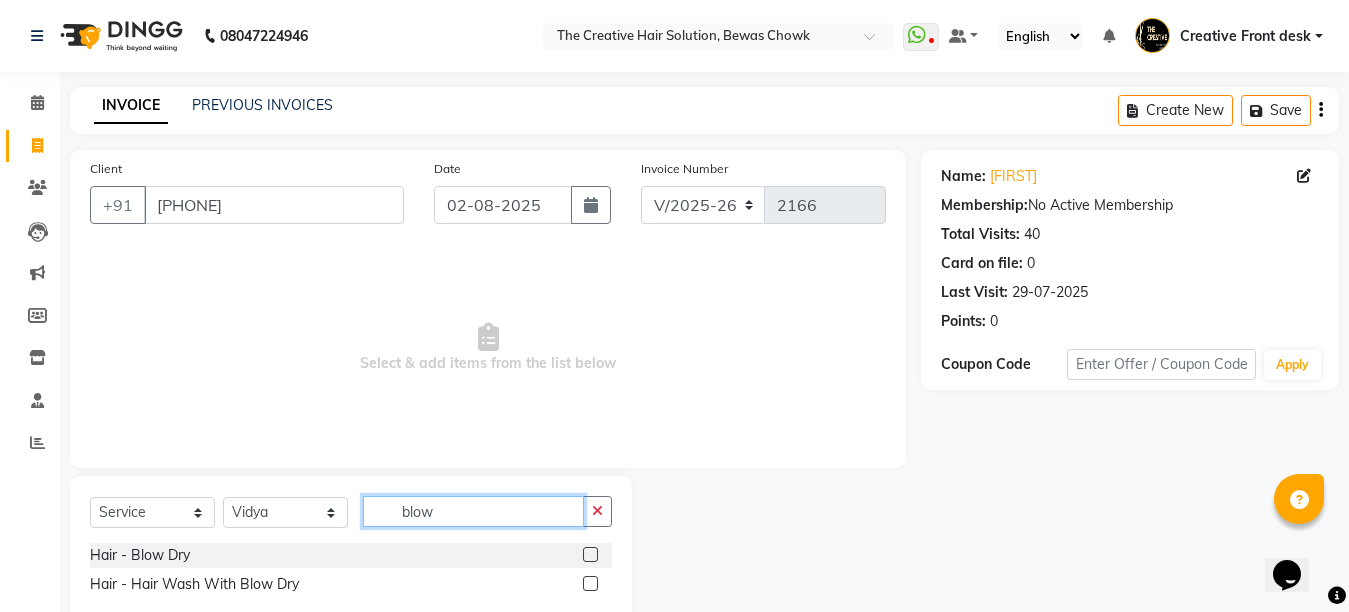 type on "blow" 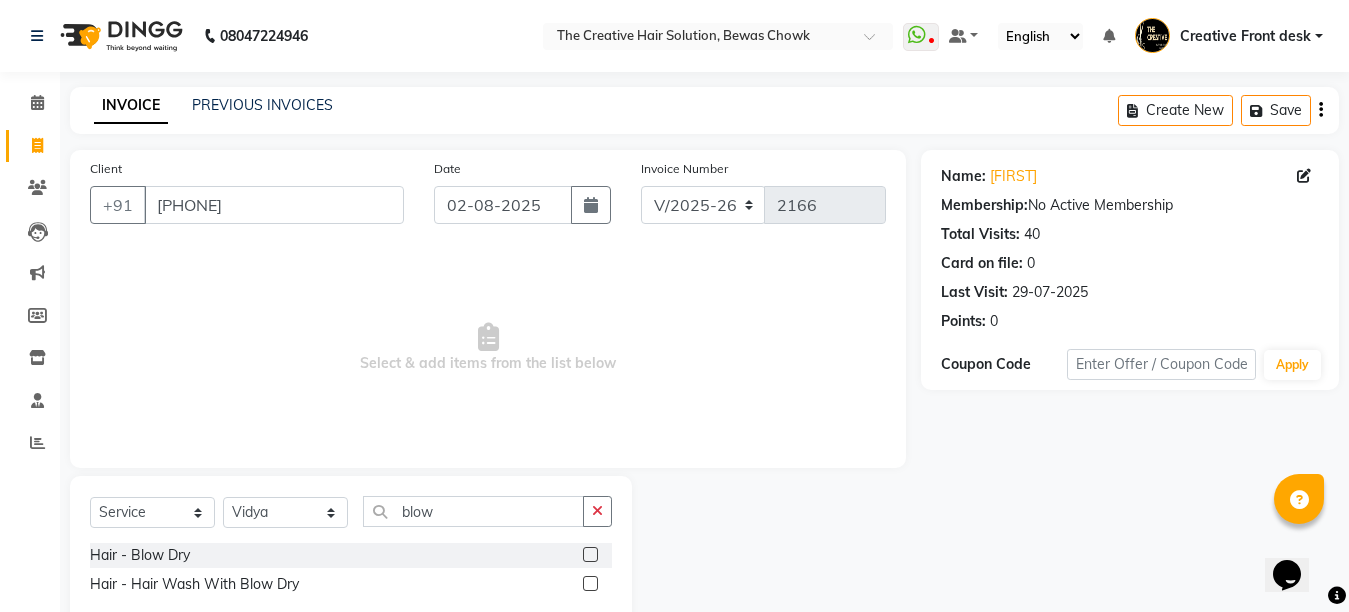 click 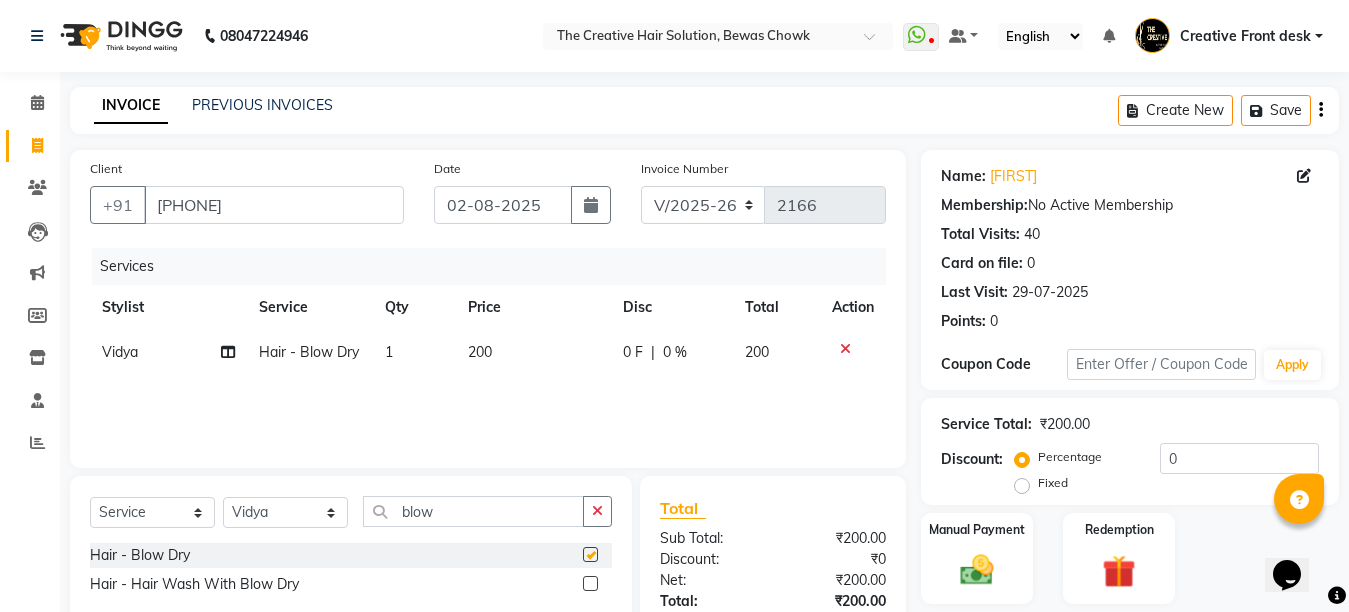 checkbox on "false" 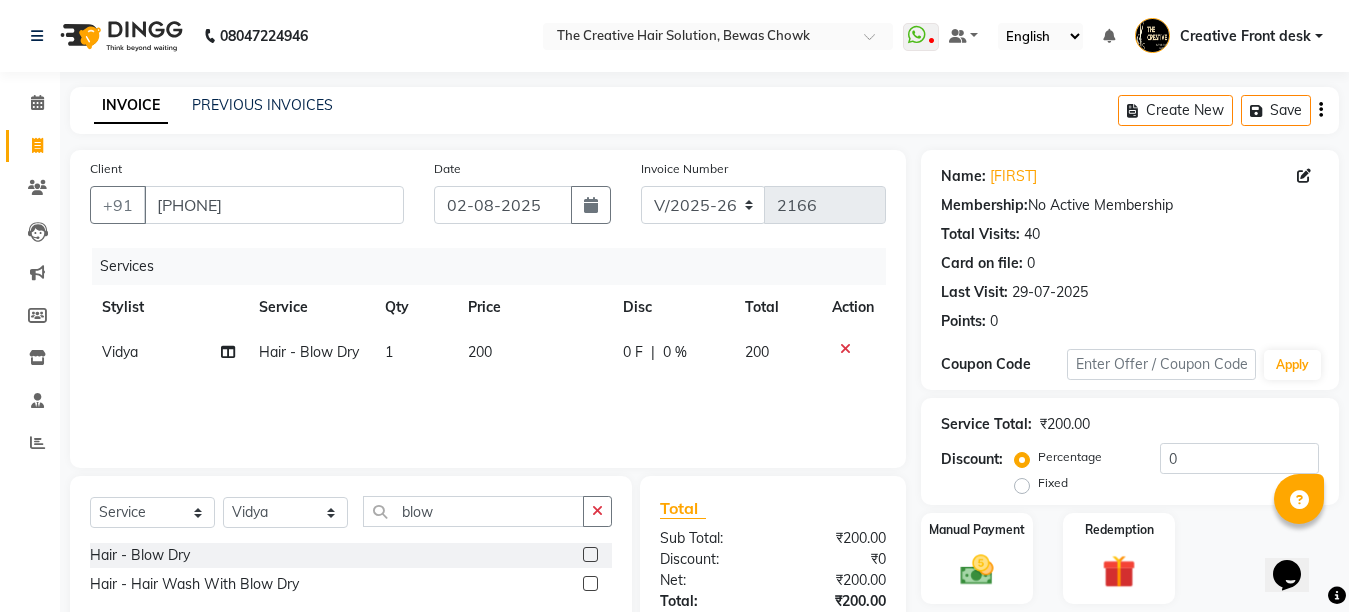 click on "Services Stylist Service Qty Price Disc Total Action Vidya Hair - Blow Dry 1 200 0 F | 0 % 200" 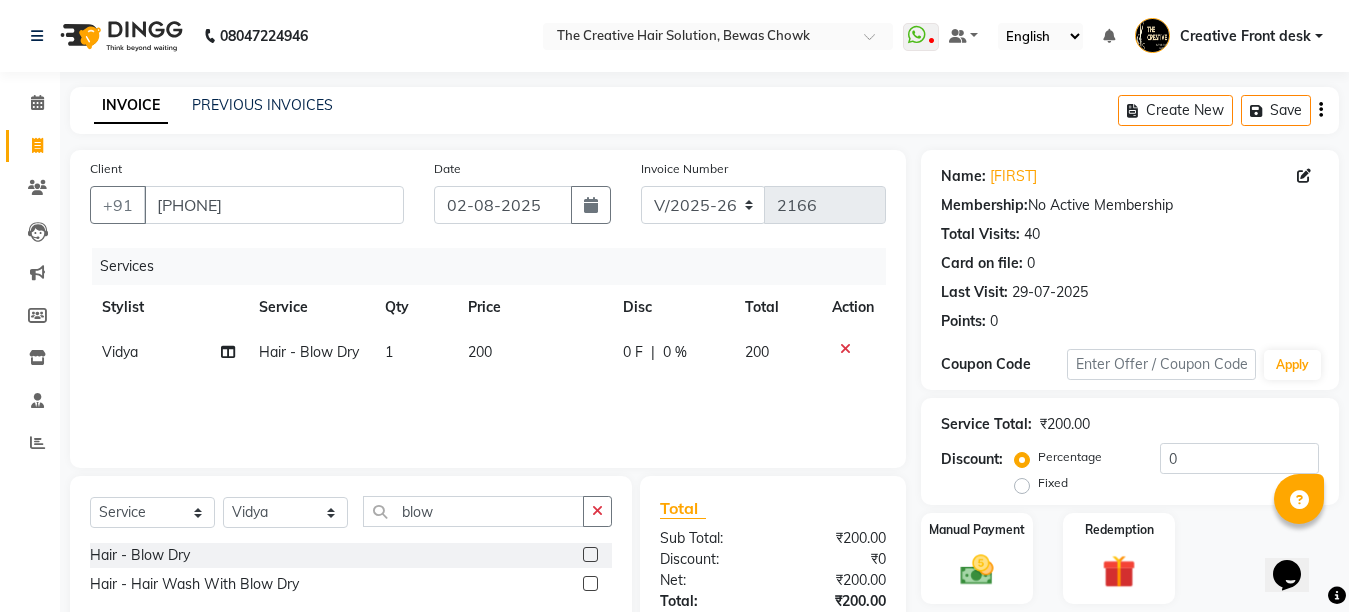 scroll, scrollTop: 146, scrollLeft: 0, axis: vertical 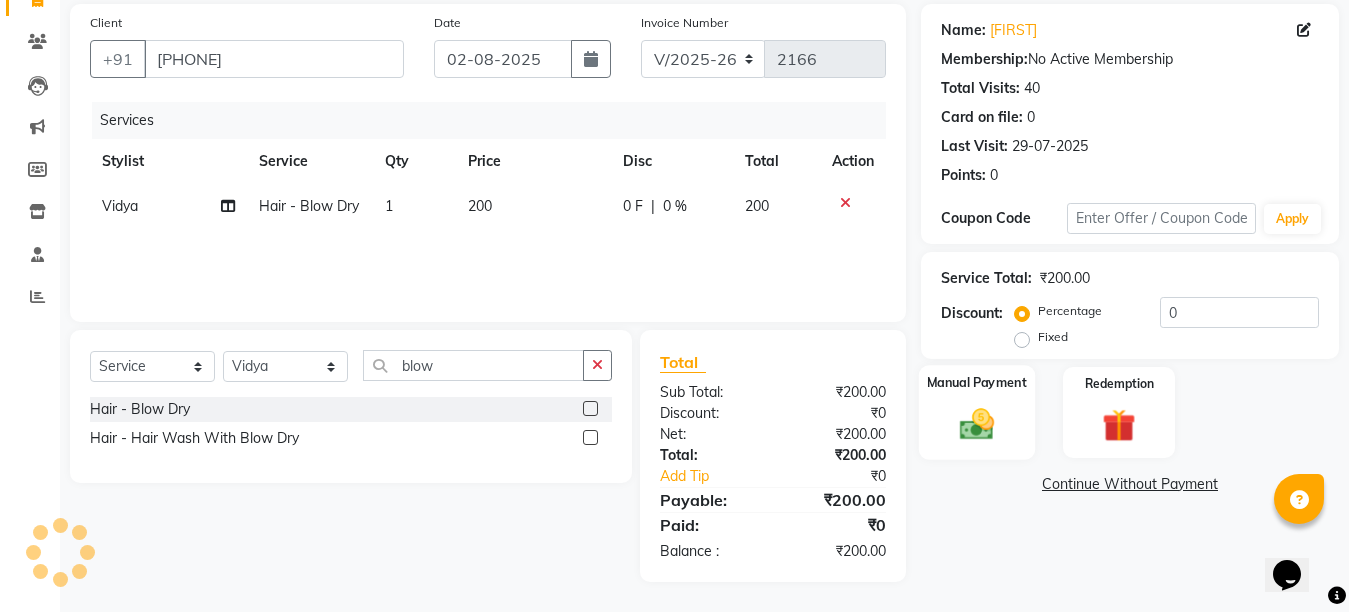 click on "Manual Payment" 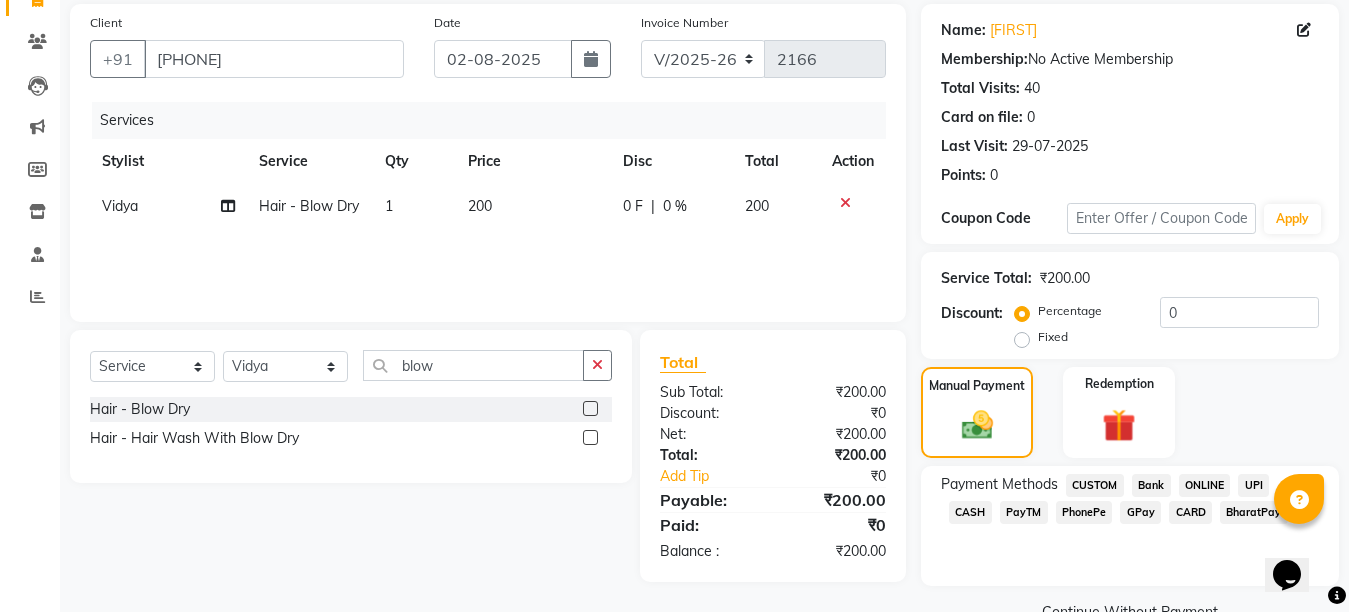 scroll, scrollTop: 191, scrollLeft: 0, axis: vertical 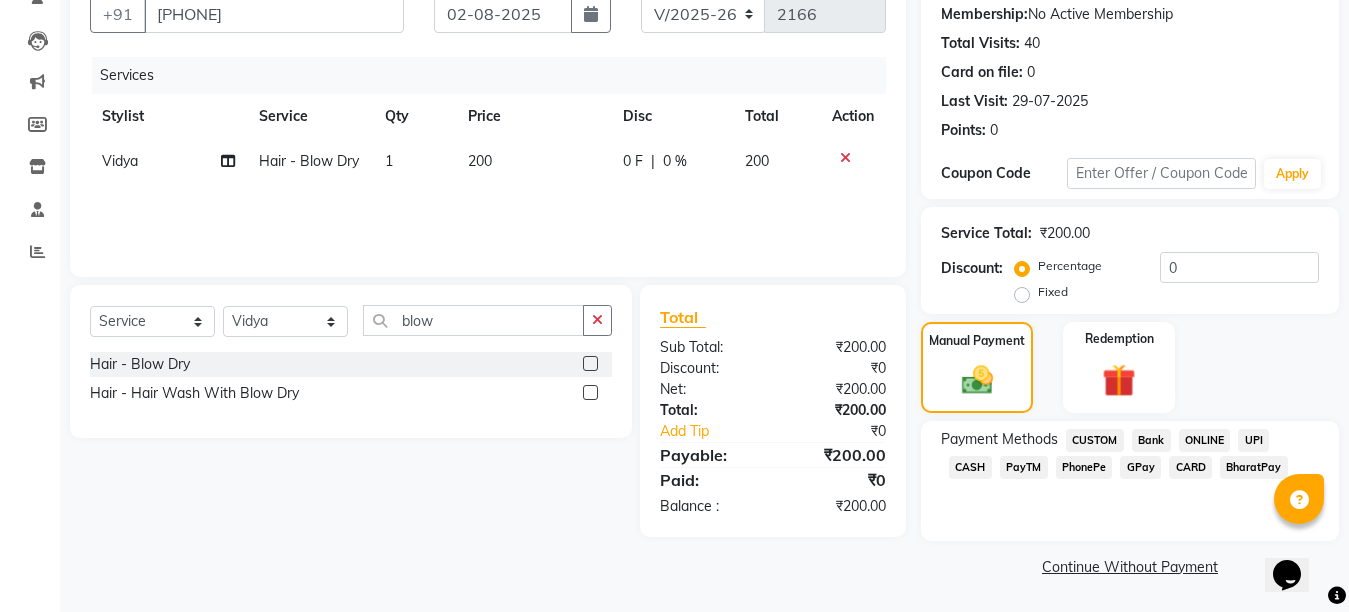 click on "CASH" 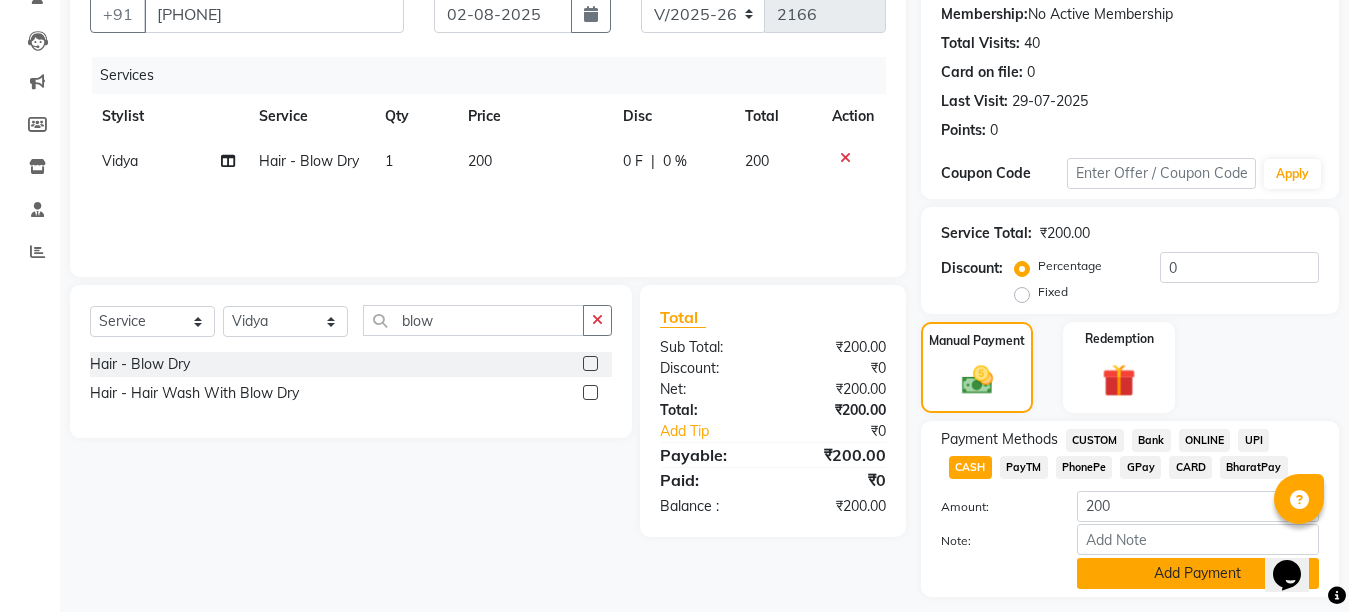 click on "Add Payment" 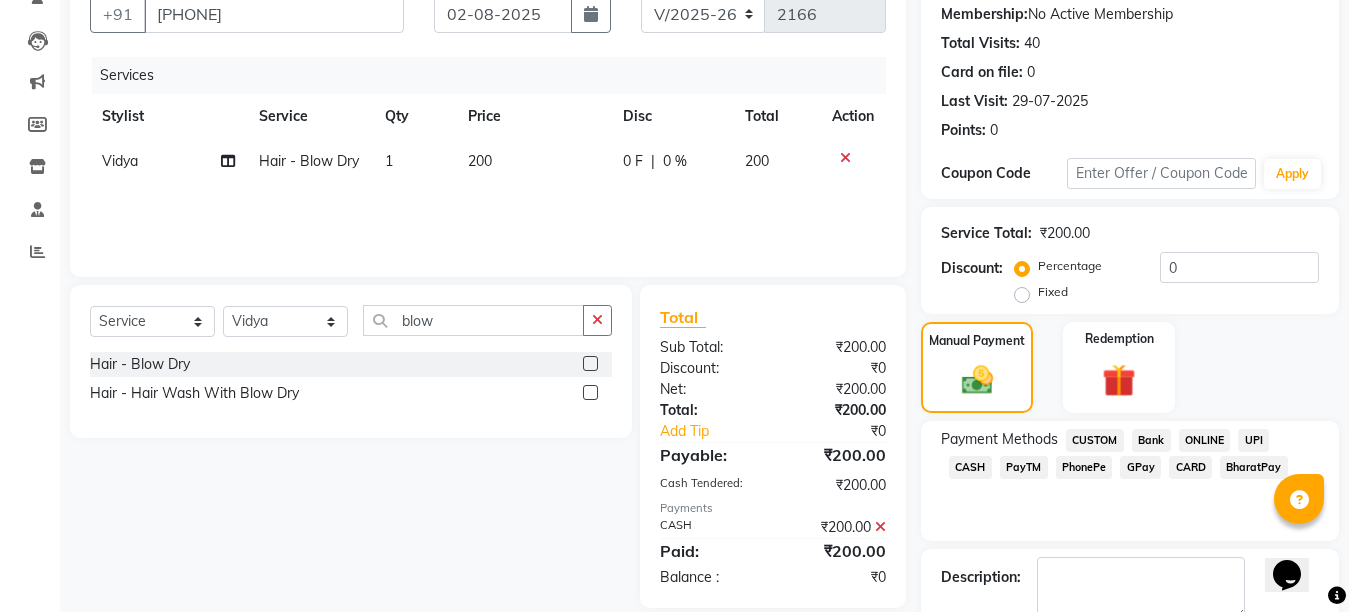 scroll, scrollTop: 304, scrollLeft: 0, axis: vertical 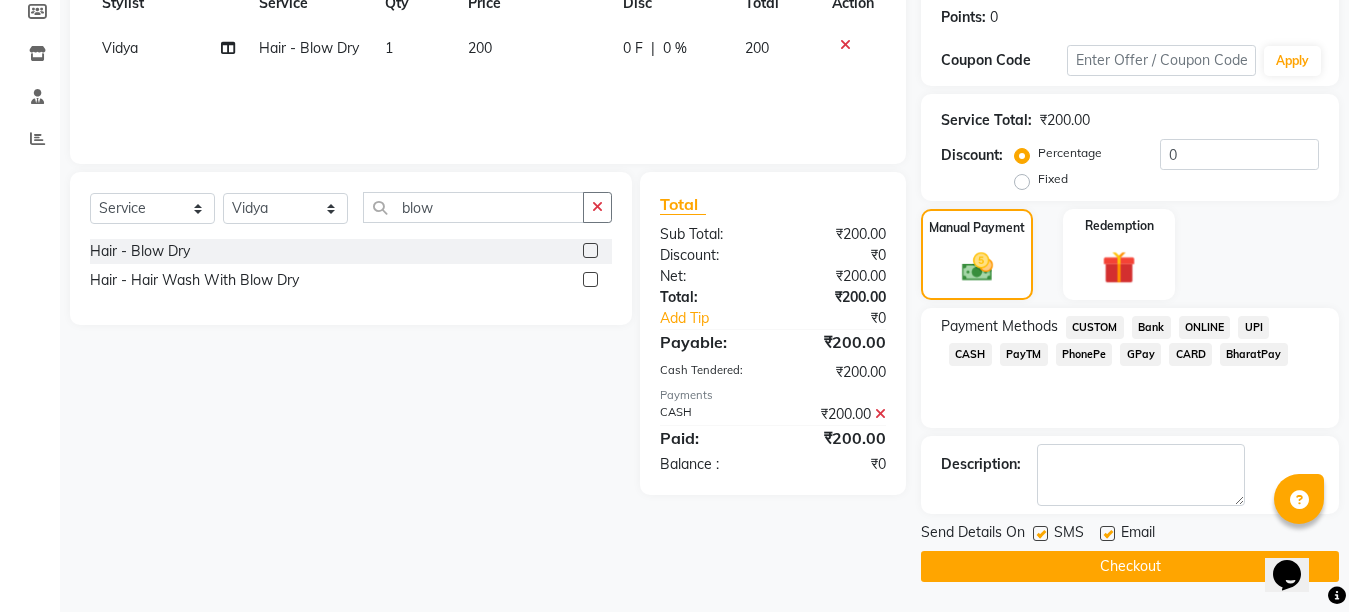 click 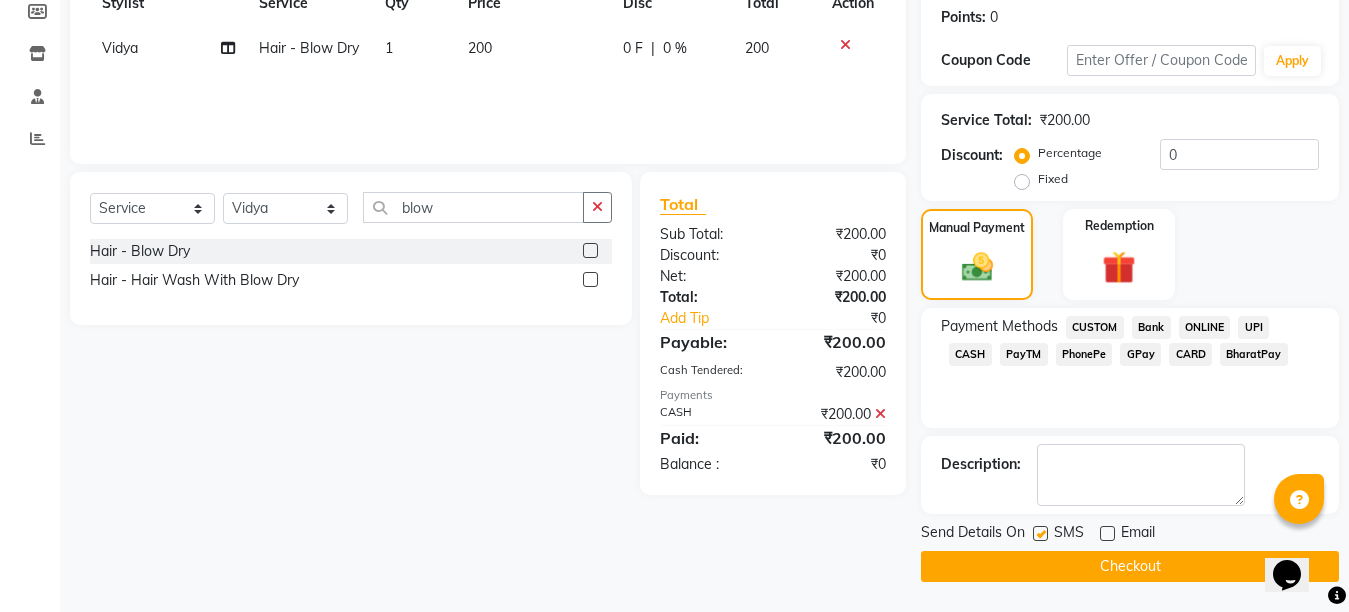 click on "Checkout" 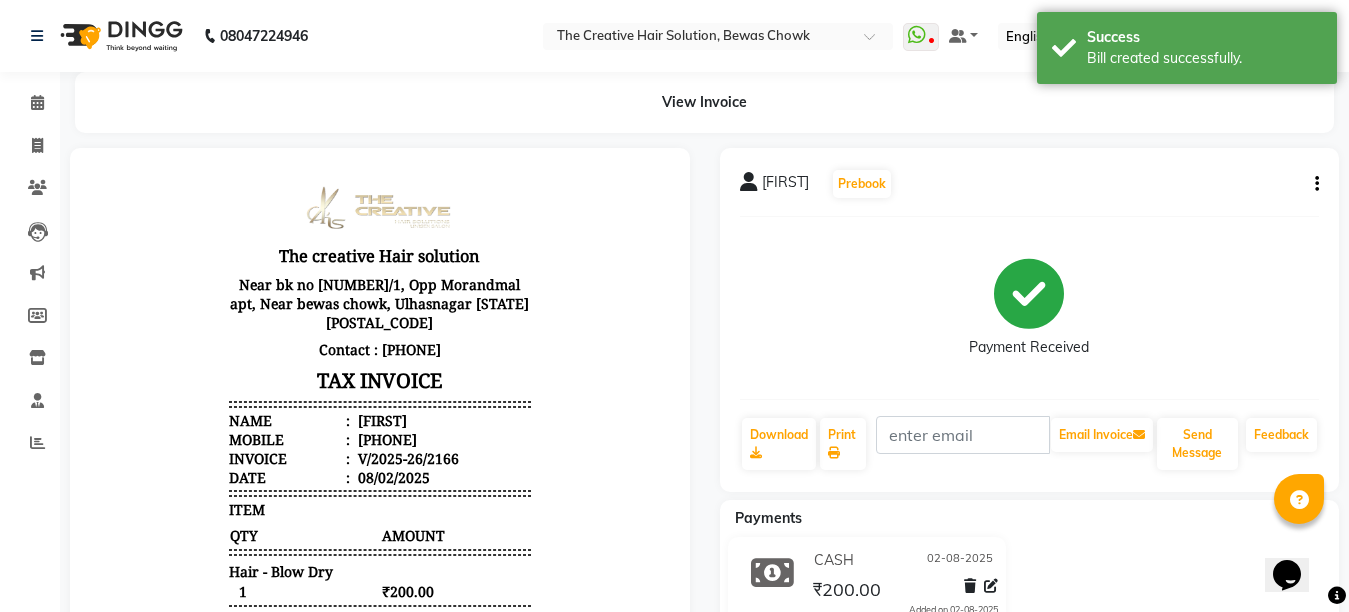 scroll, scrollTop: 0, scrollLeft: 0, axis: both 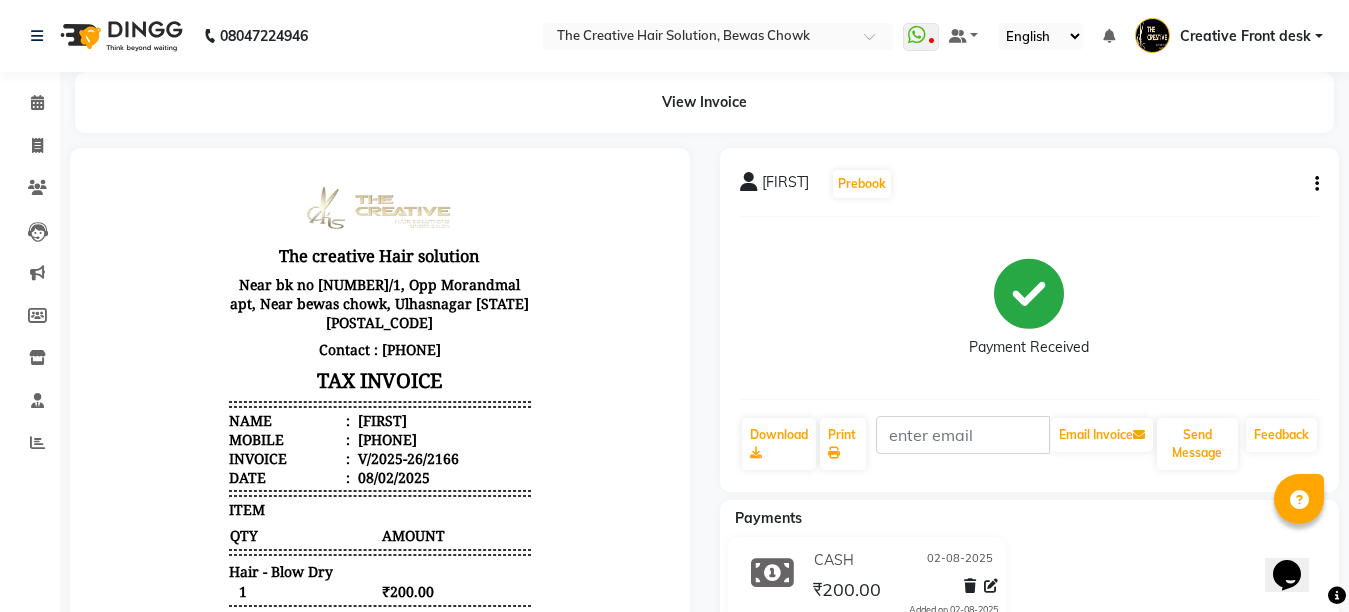 click on "Invoice" 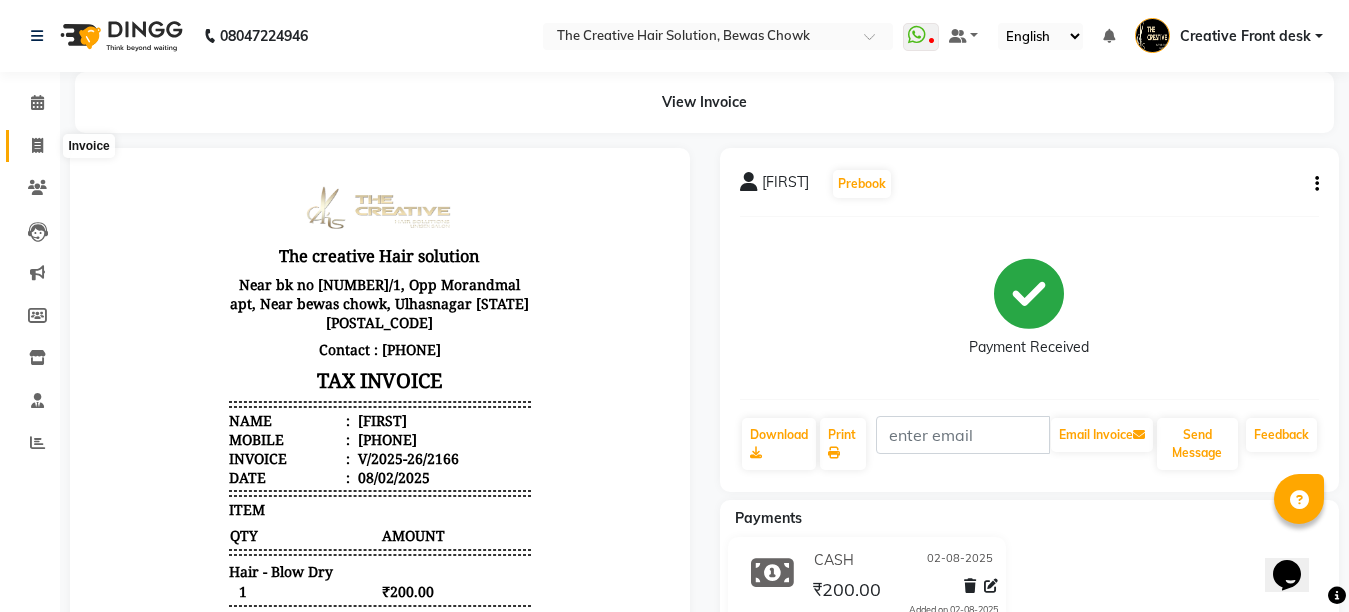 click 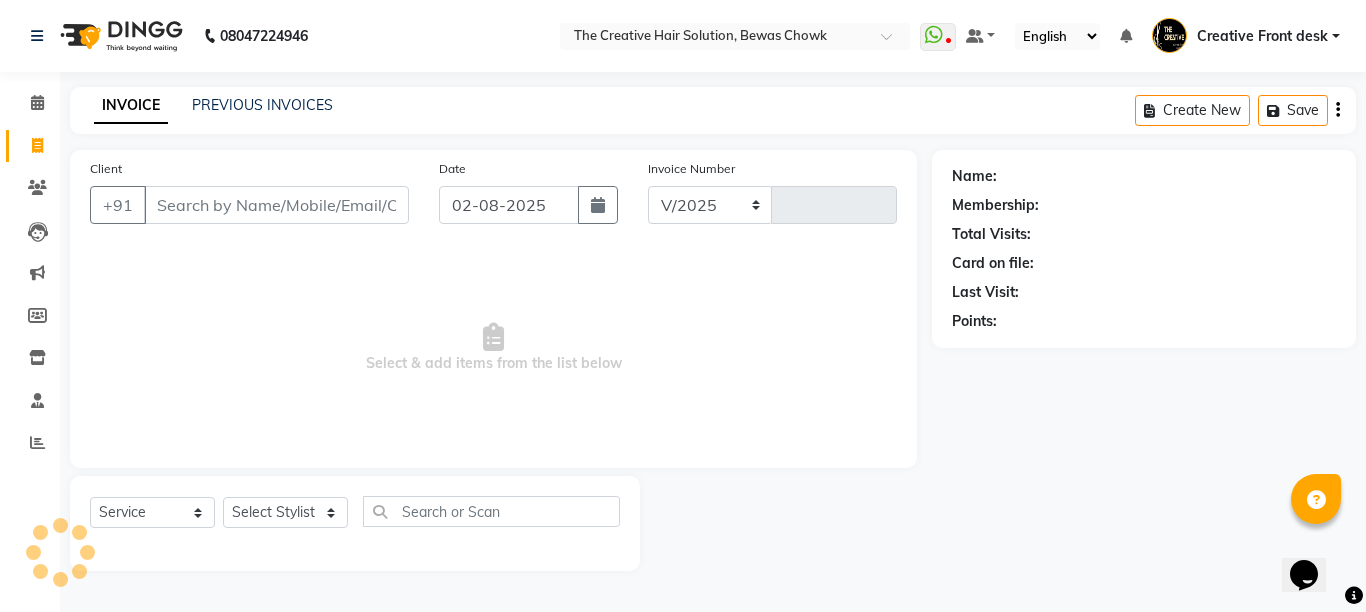 select on "146" 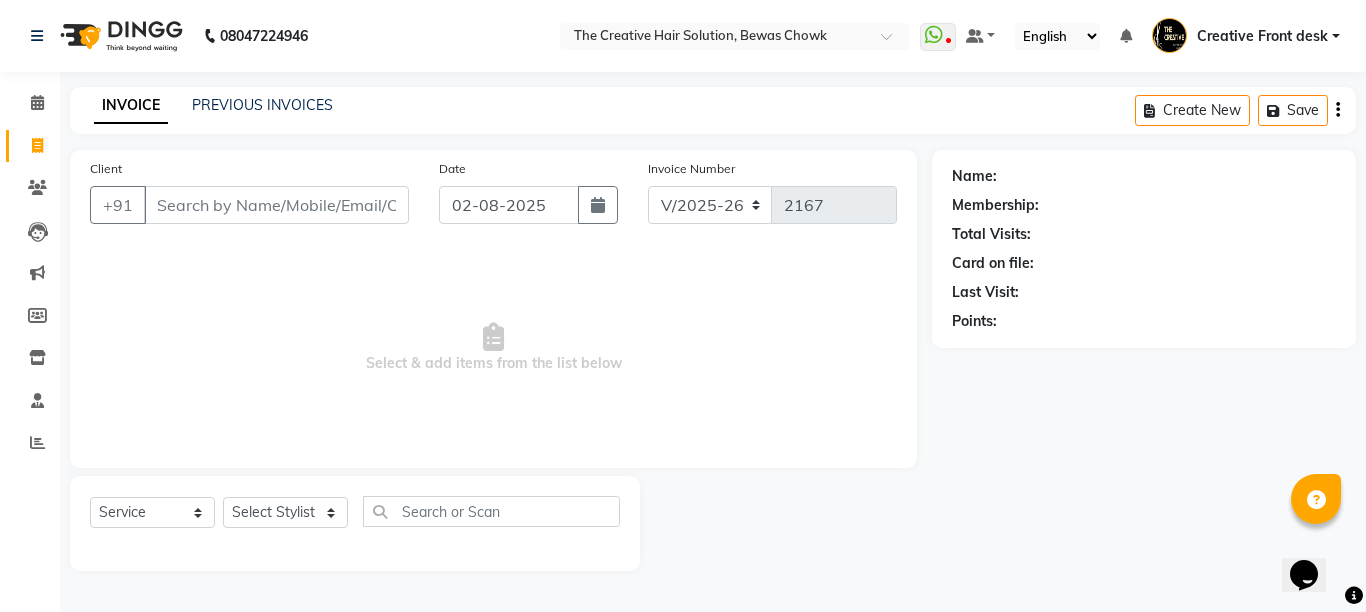 type on "8" 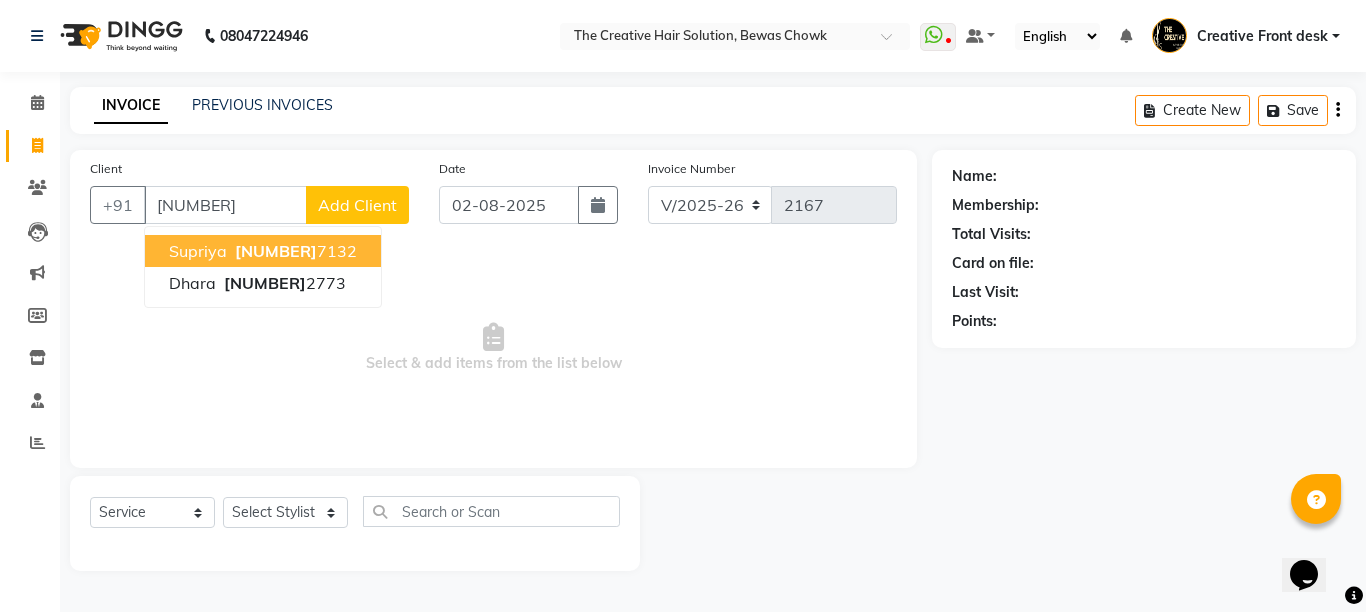 click on "Supriya" at bounding box center (198, 251) 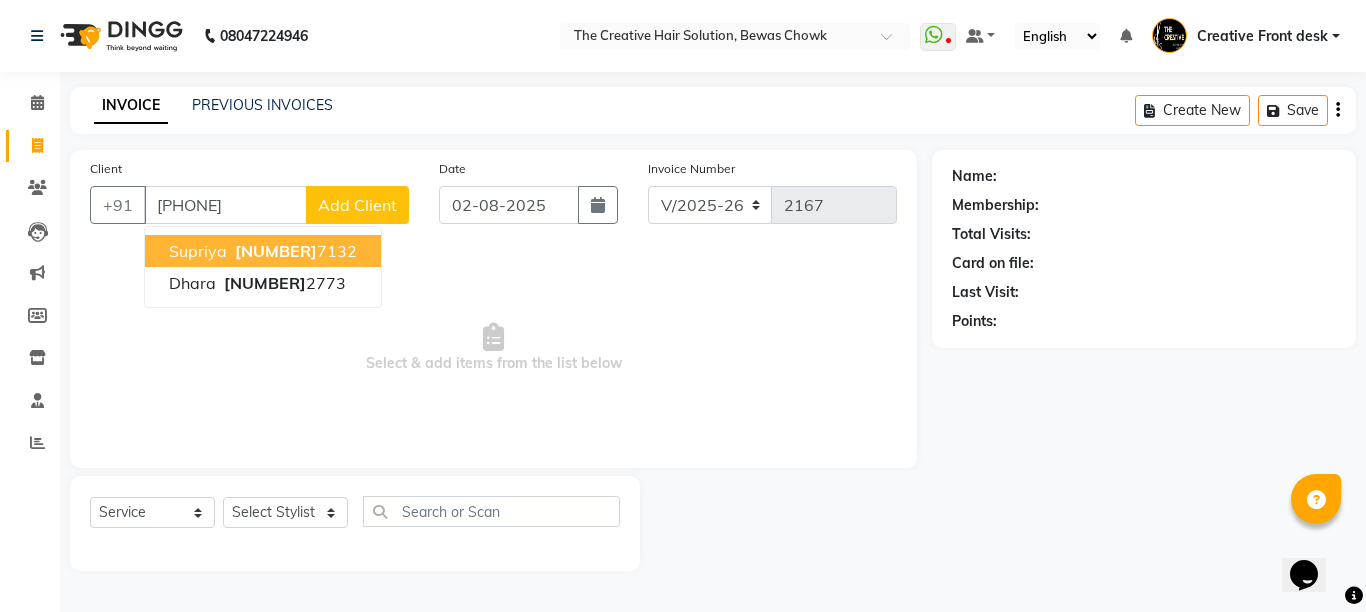 type on "[PHONE]" 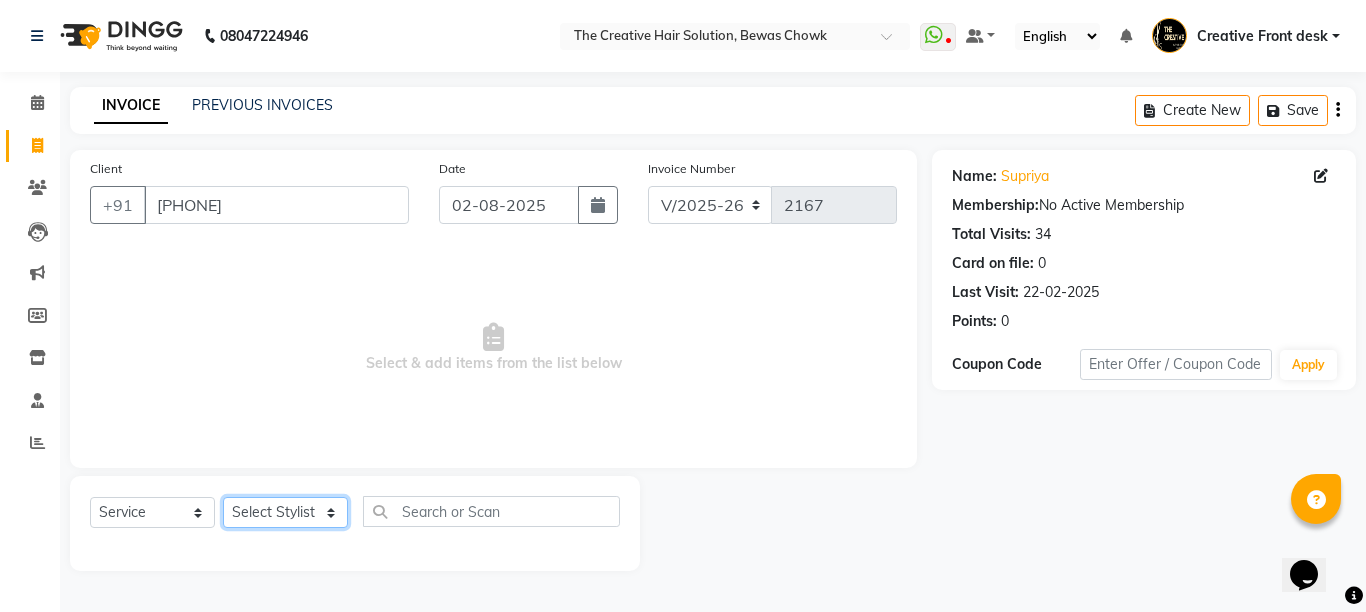 click on "Select Stylist Ankit Creative Front desk Deepak Firoz Geeta Golu Nisha Prince Priyanka Satyam Savita Shivam Shubham Sonu Sir Swapnil Taruna Panjwani Umesh Vidya" 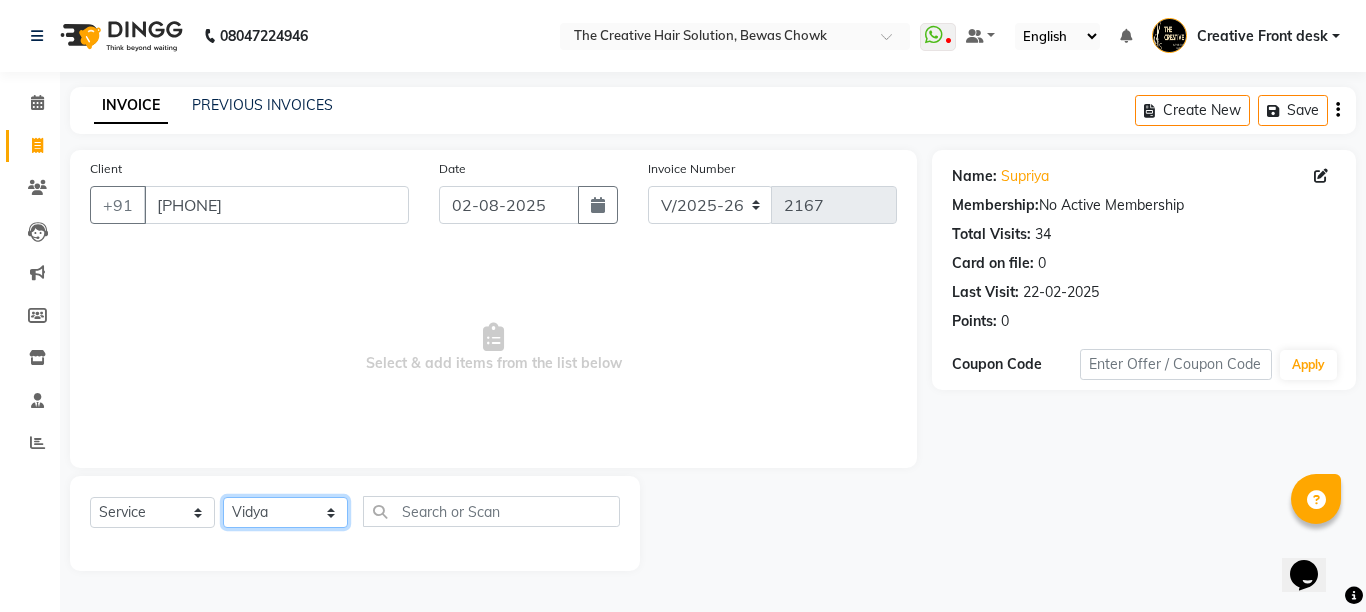 click on "Select Stylist Ankit Creative Front desk Deepak Firoz Geeta Golu Nisha Prince Priyanka Satyam Savita Shivam Shubham Sonu Sir Swapnil Taruna Panjwani Umesh Vidya" 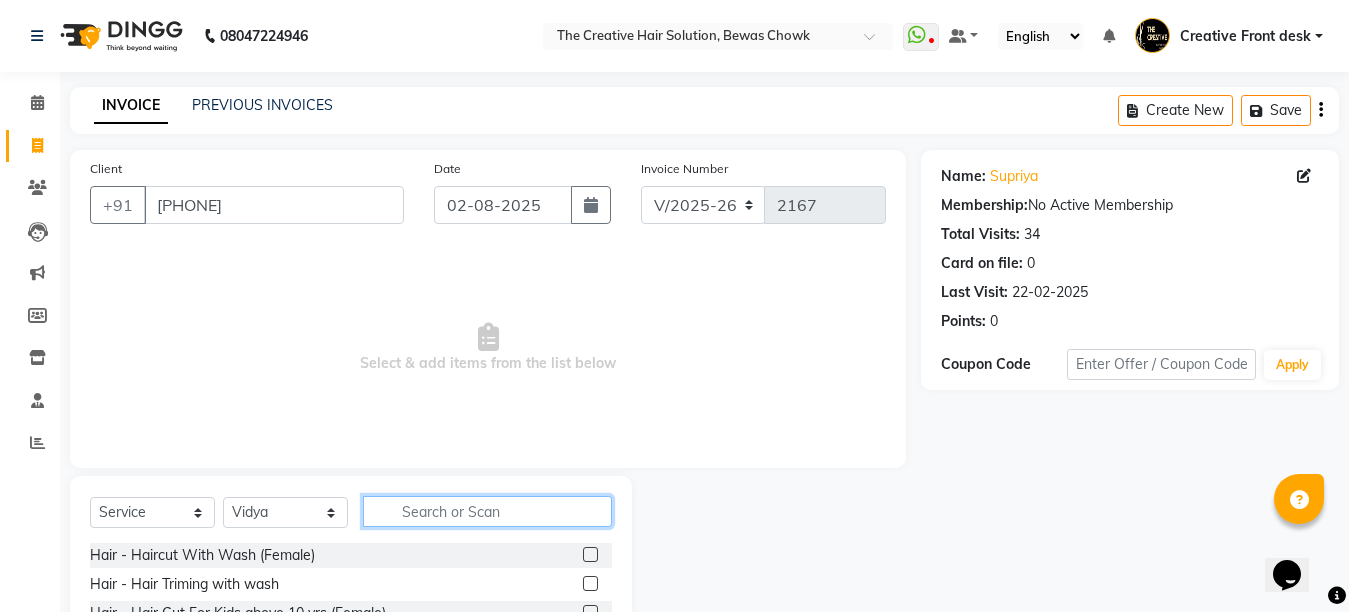 click 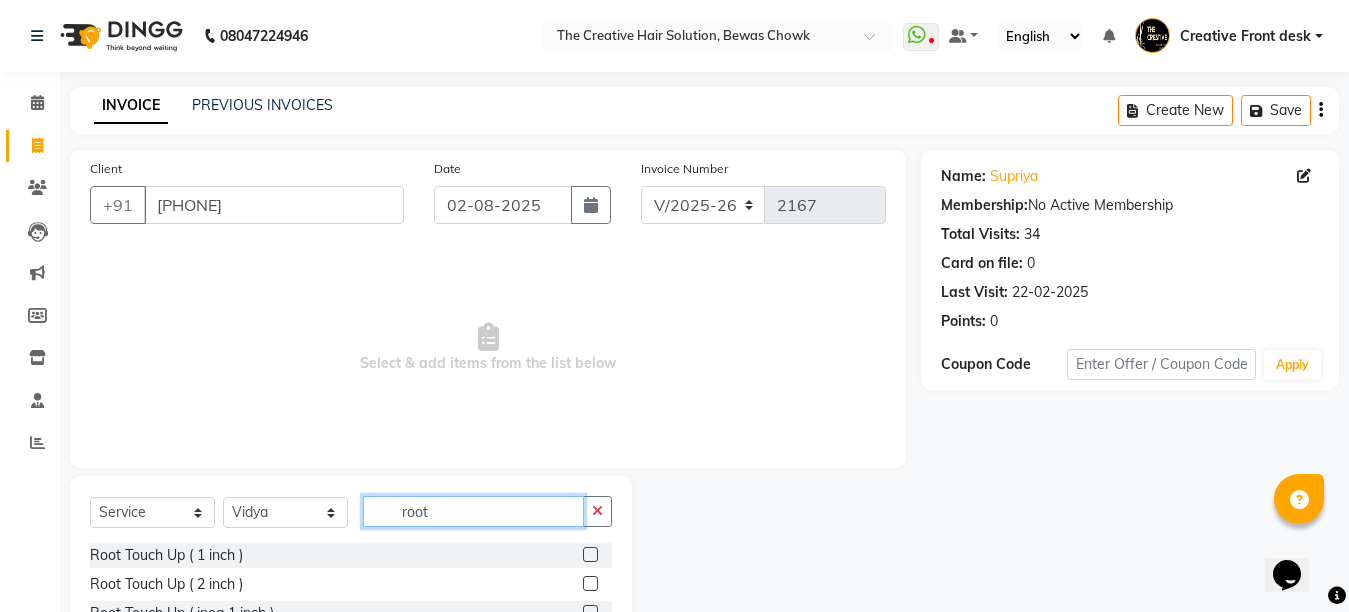 type on "root" 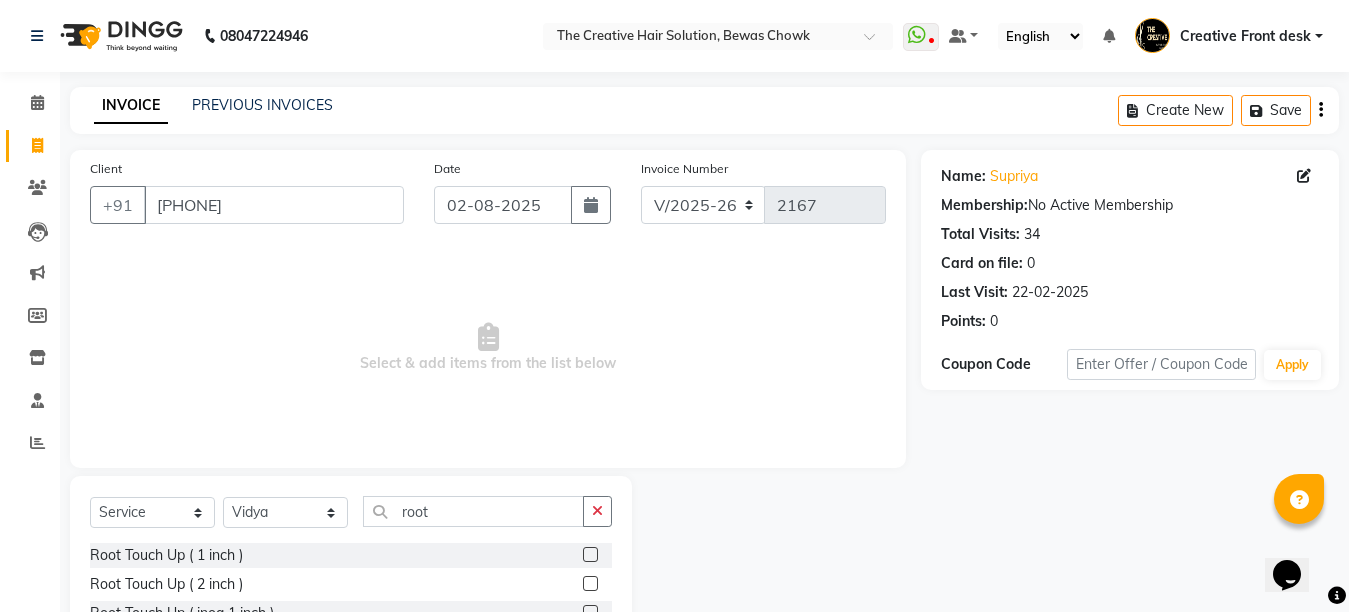 click 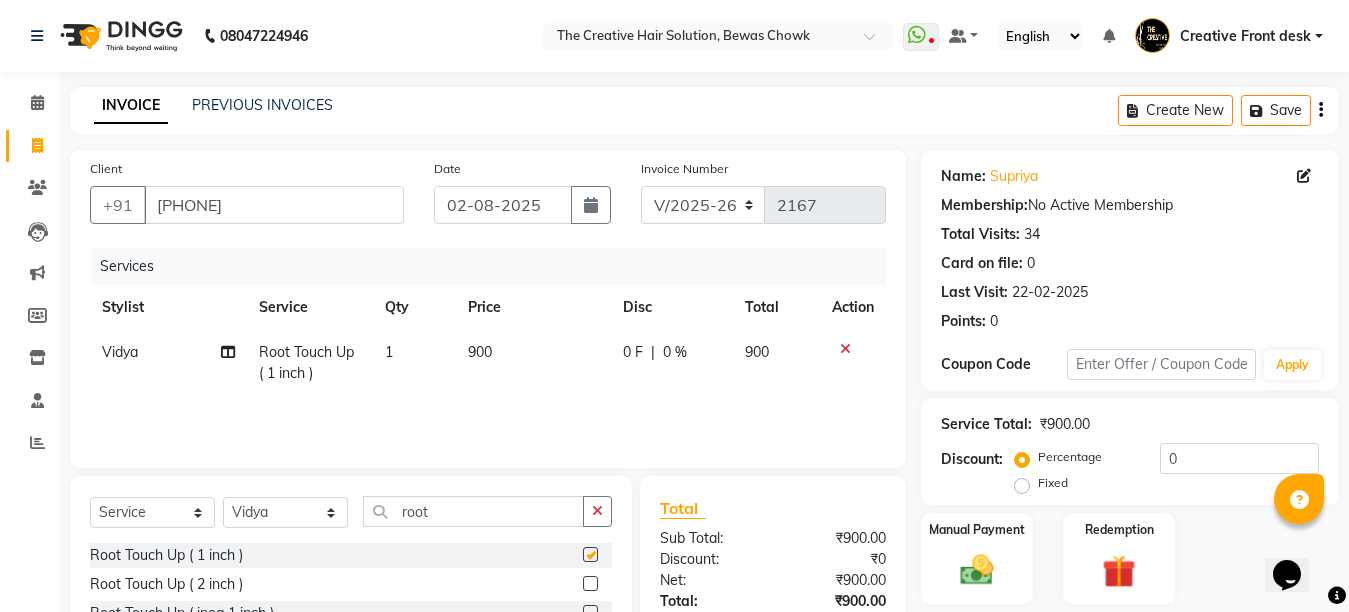 checkbox on "false" 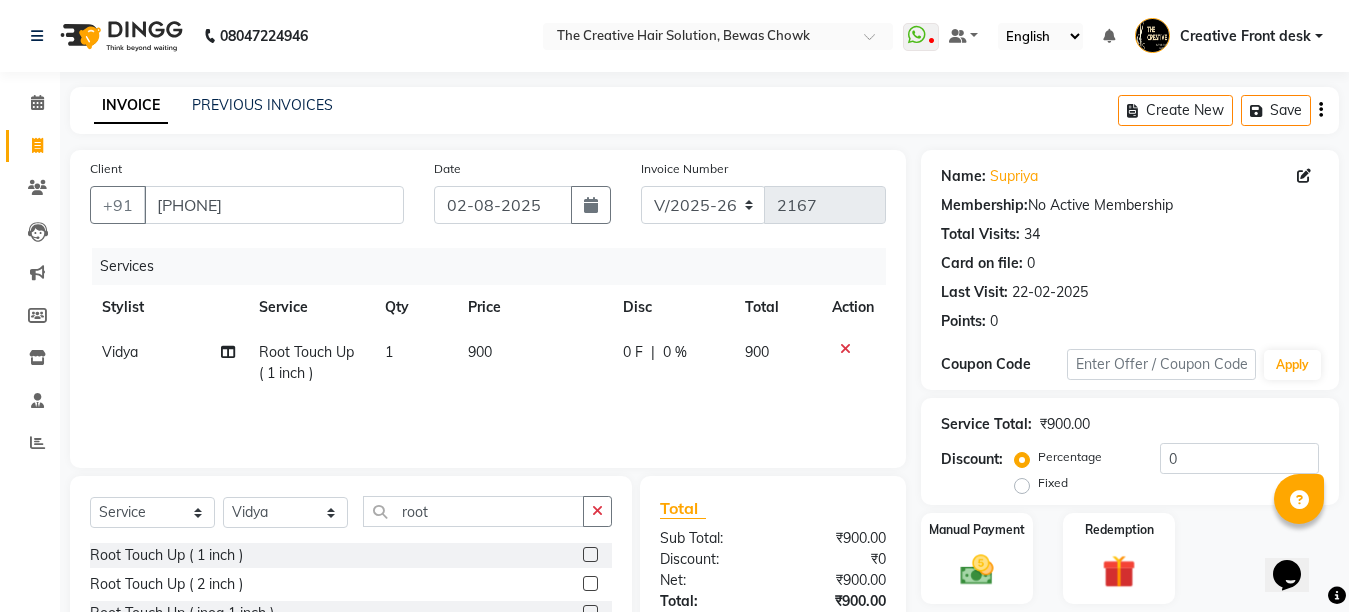 click on "Services Stylist Service Qty Price Disc Total Action Vidya Root Touch Up ( 1 inch ) 1 900 0 F | 0 % 900" 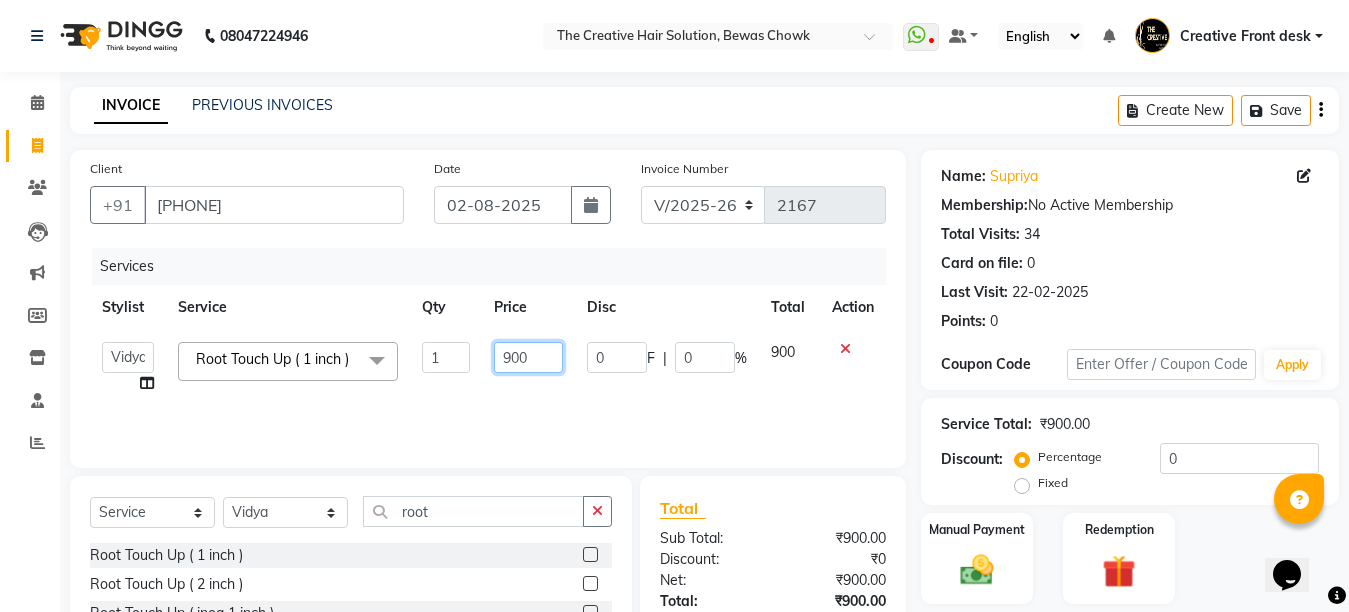 click on "900" 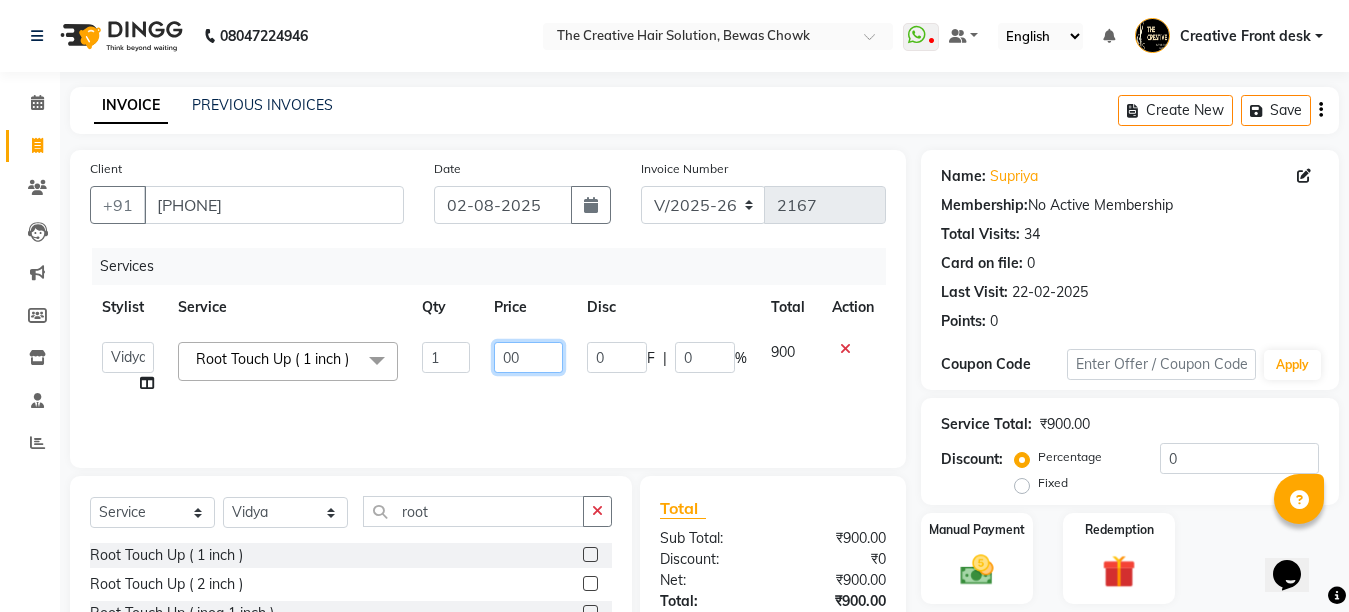 type on "800" 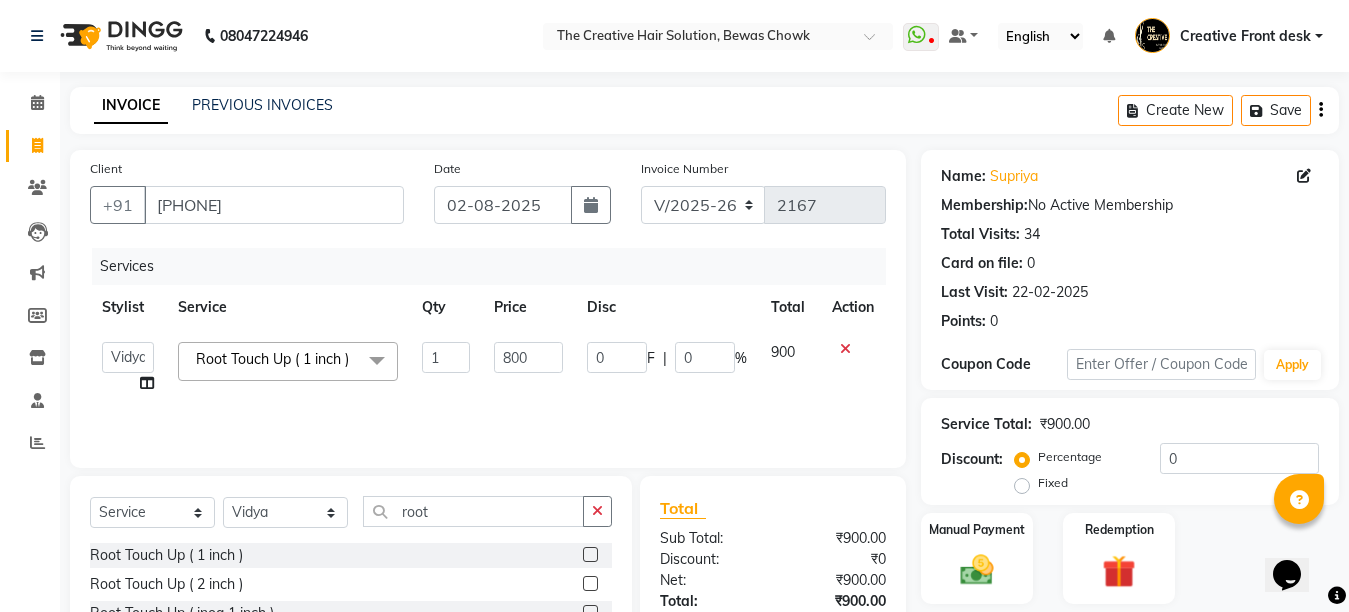 click on "Services Stylist Service Qty Price Disc Total Action  Ankit   Creative Front desk   Deepak   Firoz   Geeta   Golu   Nisha   Prince   Priyanka   Satyam   Savita   Shivam   Shubham   Sonu Sir   Swapnil   Taruna Panjwani   Umesh   Vidya  Root Touch Up ( 1 inch )  x Hair - Haircut With Wash (Female) Hair - Hair Triming with wash Hair - Hair Cut For Kids above 10 yrs (Female) Hair - Hair Triming above 3 yrs girls Hair - Triming  Hair - Hair Wash Regular  Hair - Blow Dry Hair - Hair Wash With Blow Dry Ironing - Up to Shoulder  Ironing - Below Shoulder  Ironing - Mid Waist Ironing - Below Wait Tongs - Up to shoulder Tongs - Below Shoulder Tongs - Mid Waist Tongs - Below Waist  Head Massage with oil ( 30 Min ) Head massage with oil & steam ( 30 Min ) Head Massage with aroma oil & steam ( 30 Min ) Hair Spa - Up to shoulder  Hair Spa - Below Shoulder Hair Spa - Mid Waist Hair Spa - Below Waist Hair - Ola plex ( Up to neck ) Hair - Ola Plex  ( Up to shoulder ) Hair - Ola Plex  ( Below shoulder ) Hair -Smooth treatment" 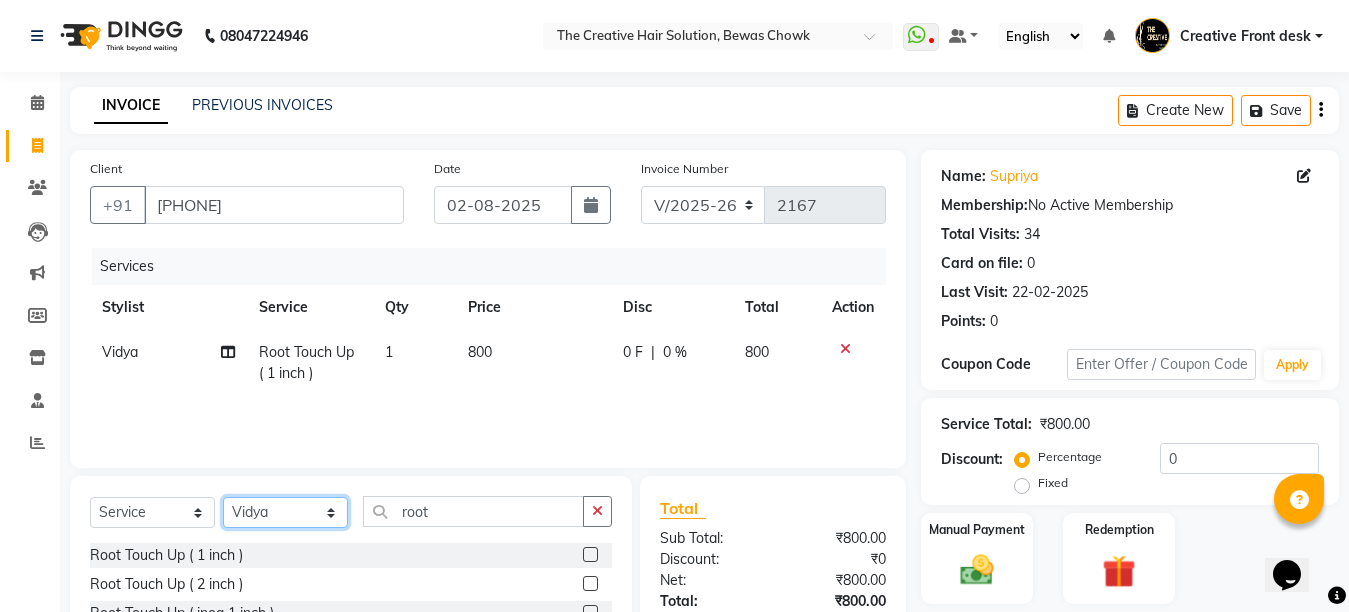 click on "Select Stylist Ankit Creative Front desk Deepak Firoz Geeta Golu Nisha Prince Priyanka Satyam Savita Shivam Shubham Sonu Sir Swapnil Taruna Panjwani Umesh Vidya" 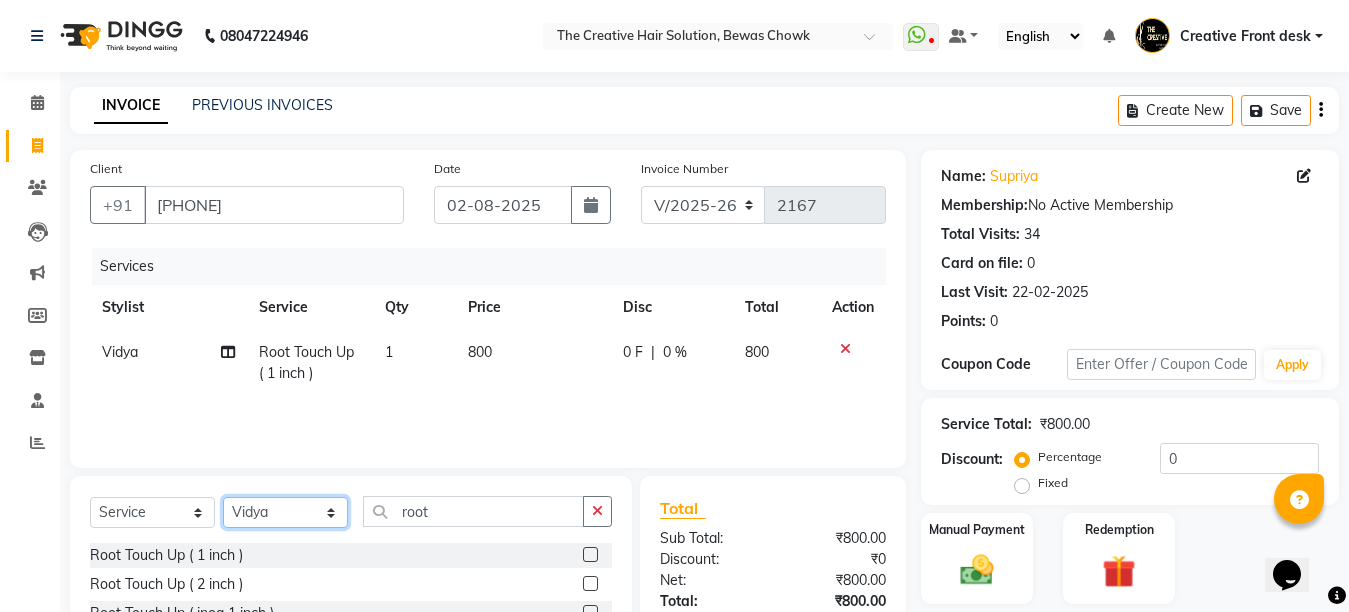 select on "[NUMBER]" 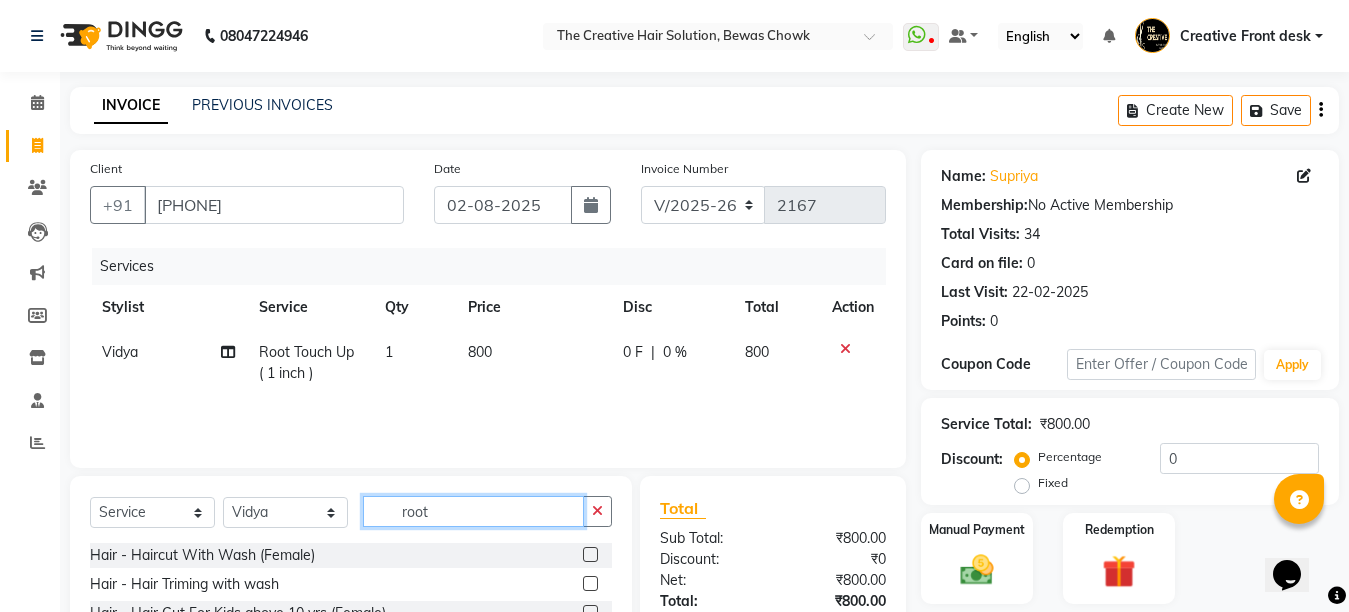 click on "root" 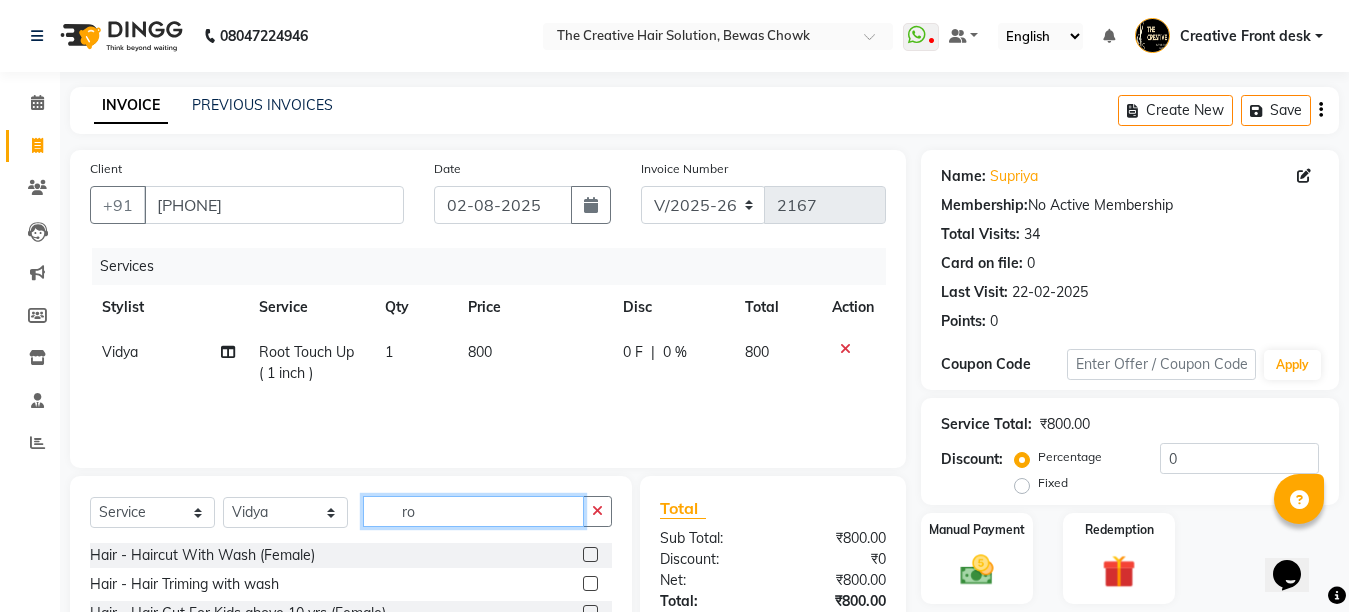 type on "r" 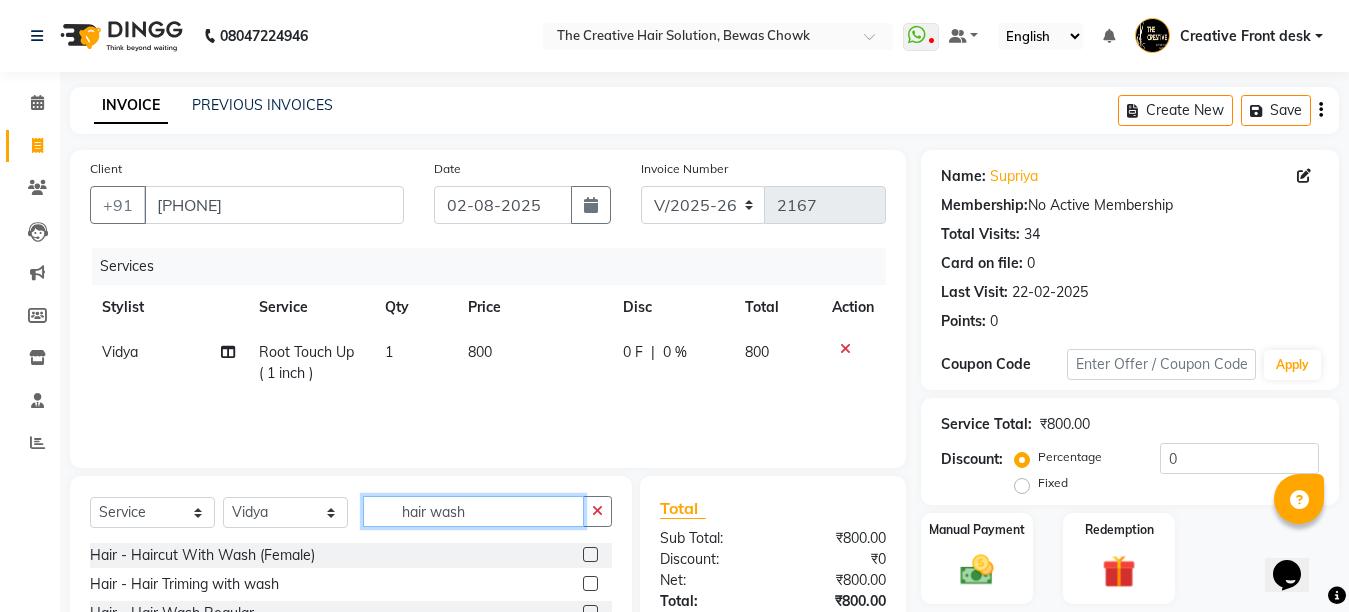 type on "hair wash" 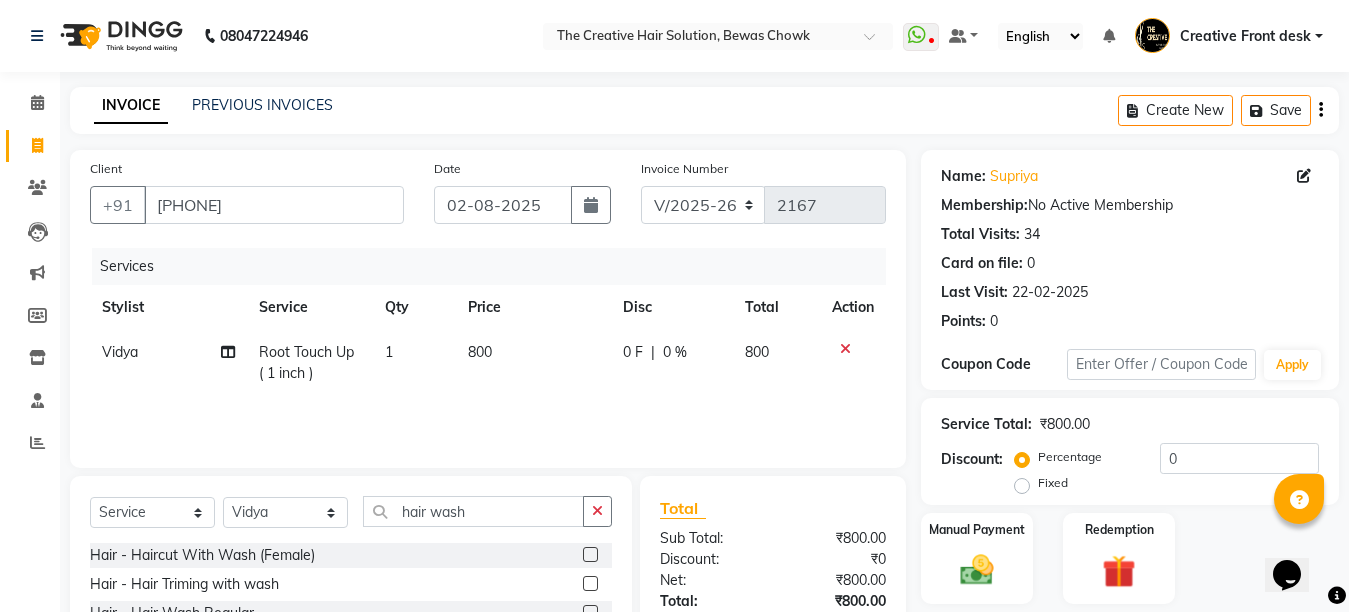 click on "Services Stylist Service Qty Price Disc Total Action Vidya Root Touch Up ( 1 inch ) 1 800 0 F | 0 % 800" 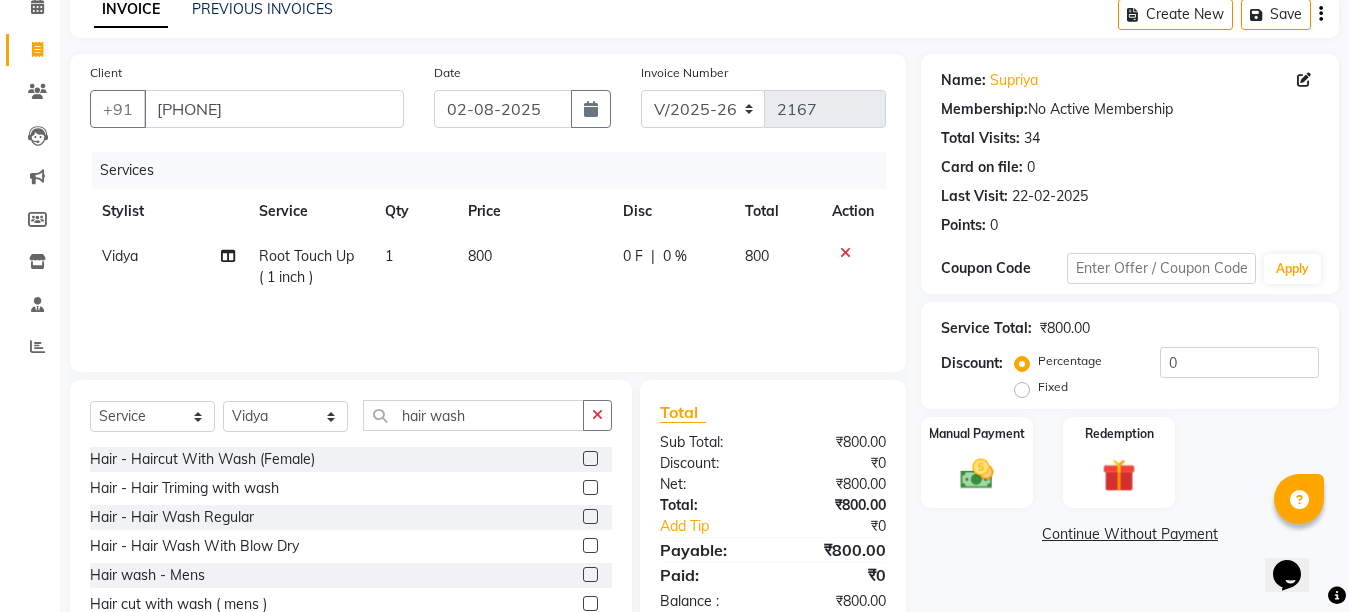 scroll, scrollTop: 189, scrollLeft: 0, axis: vertical 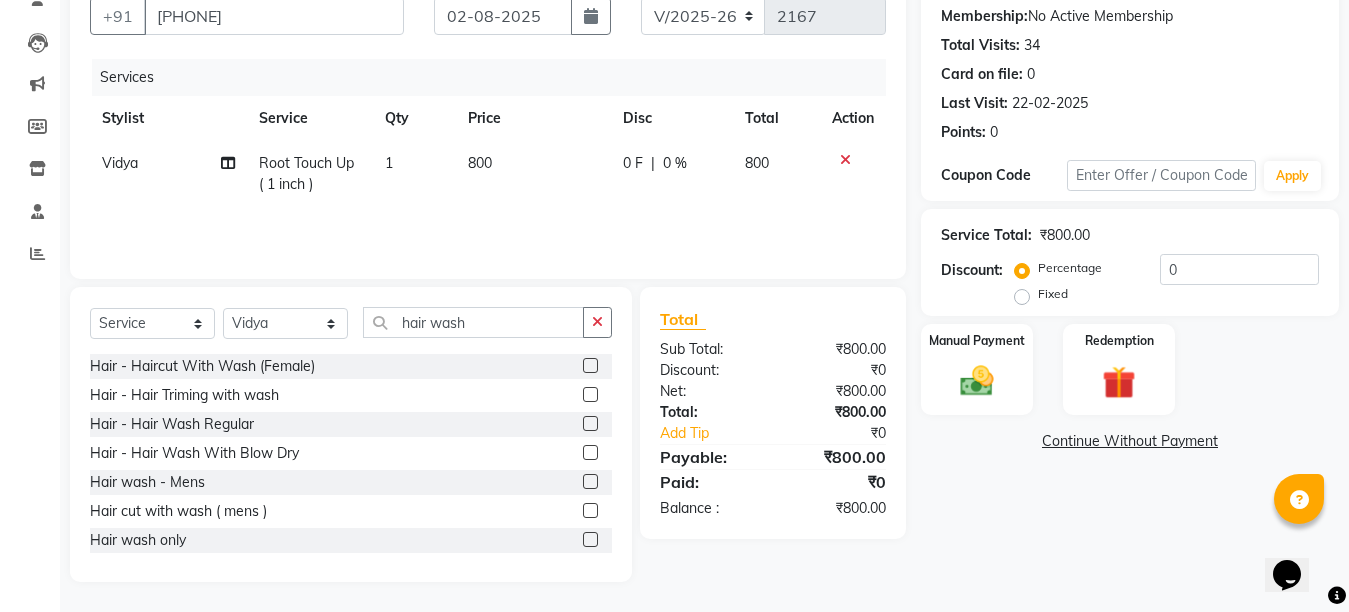 click 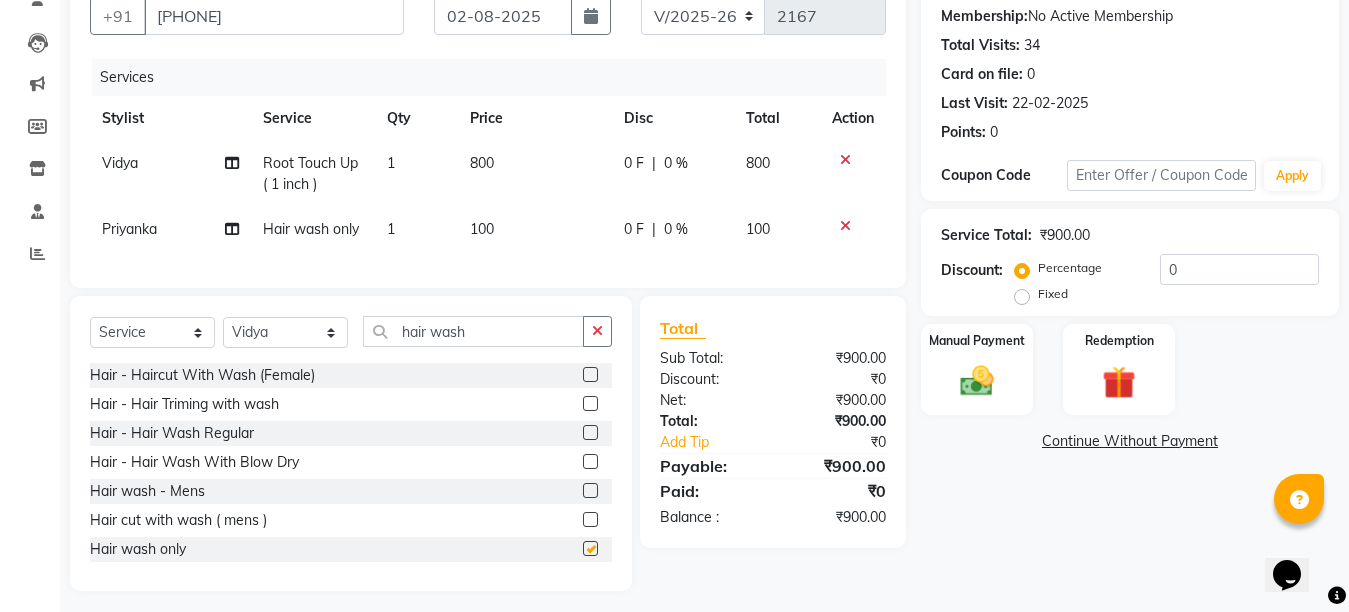 checkbox on "false" 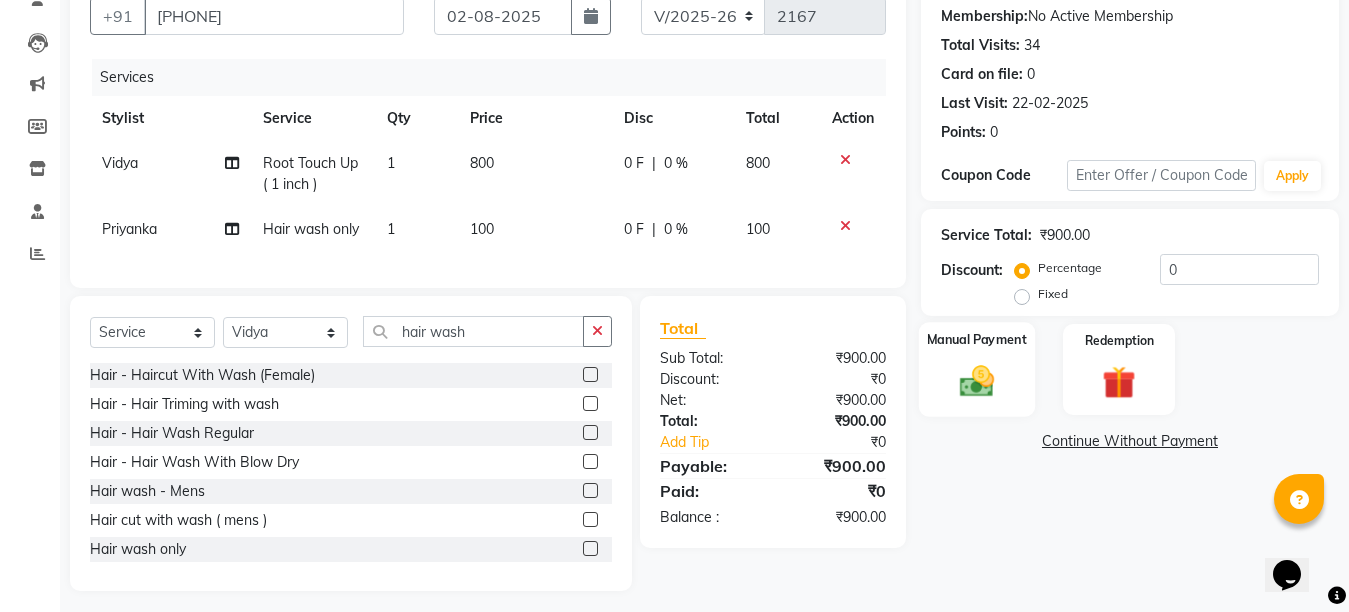 click 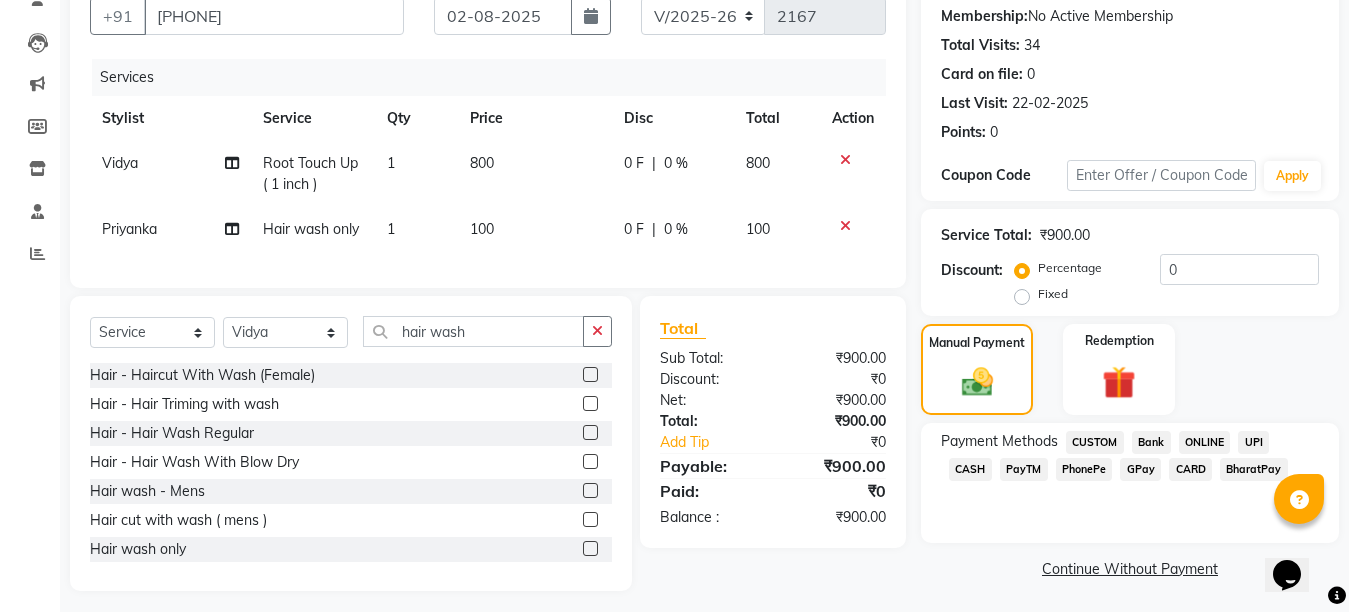 click on "GPay" 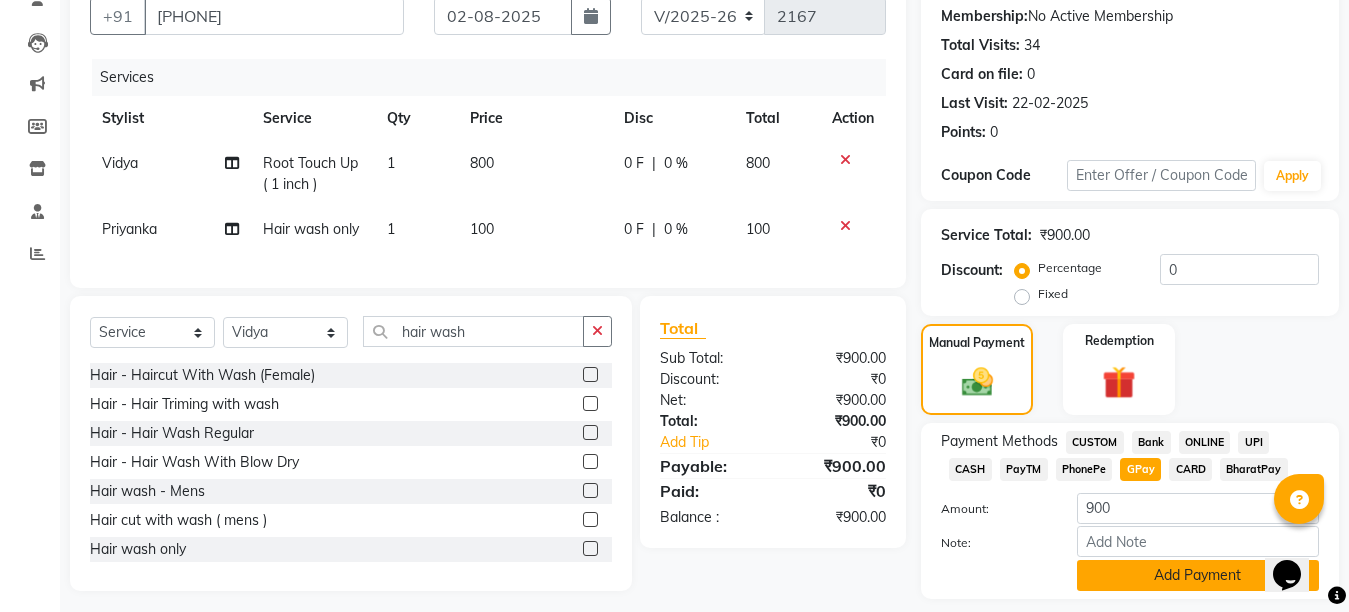 click on "Add Payment" 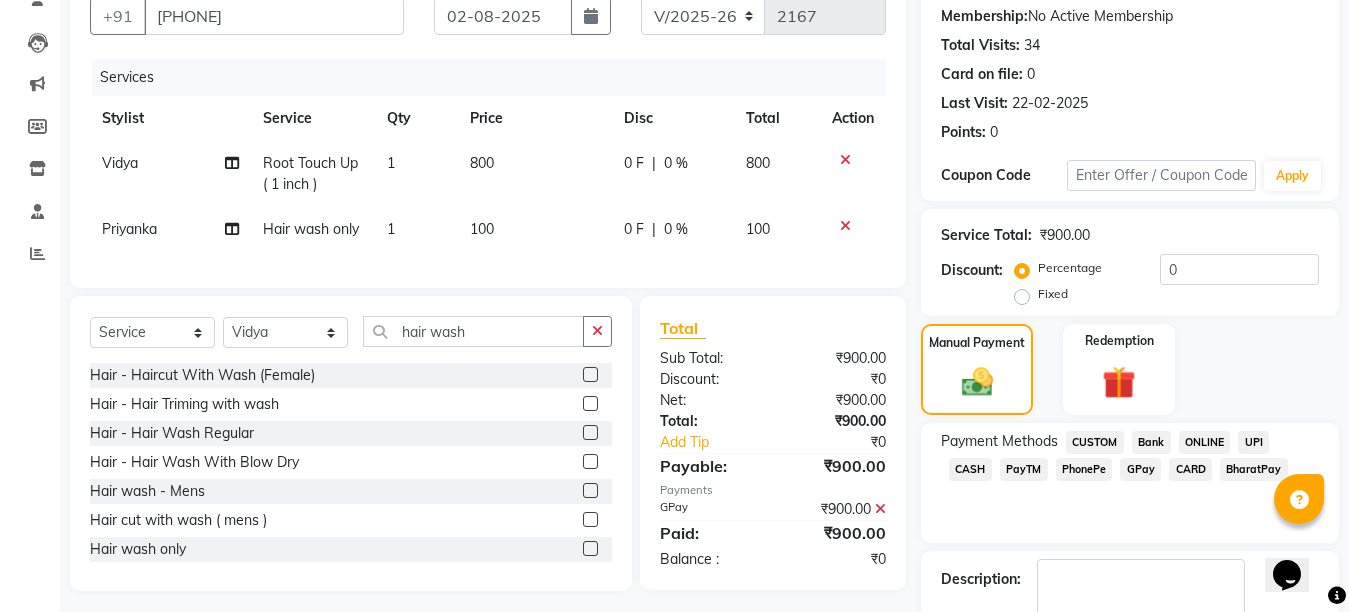 scroll, scrollTop: 304, scrollLeft: 0, axis: vertical 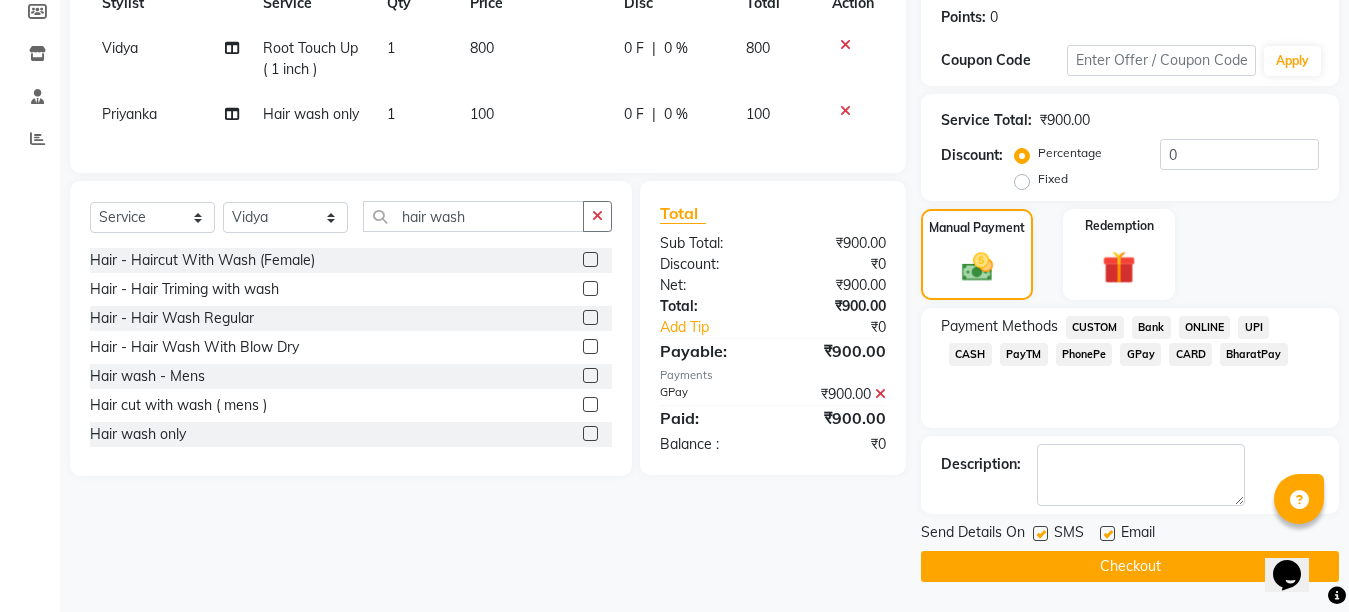 click 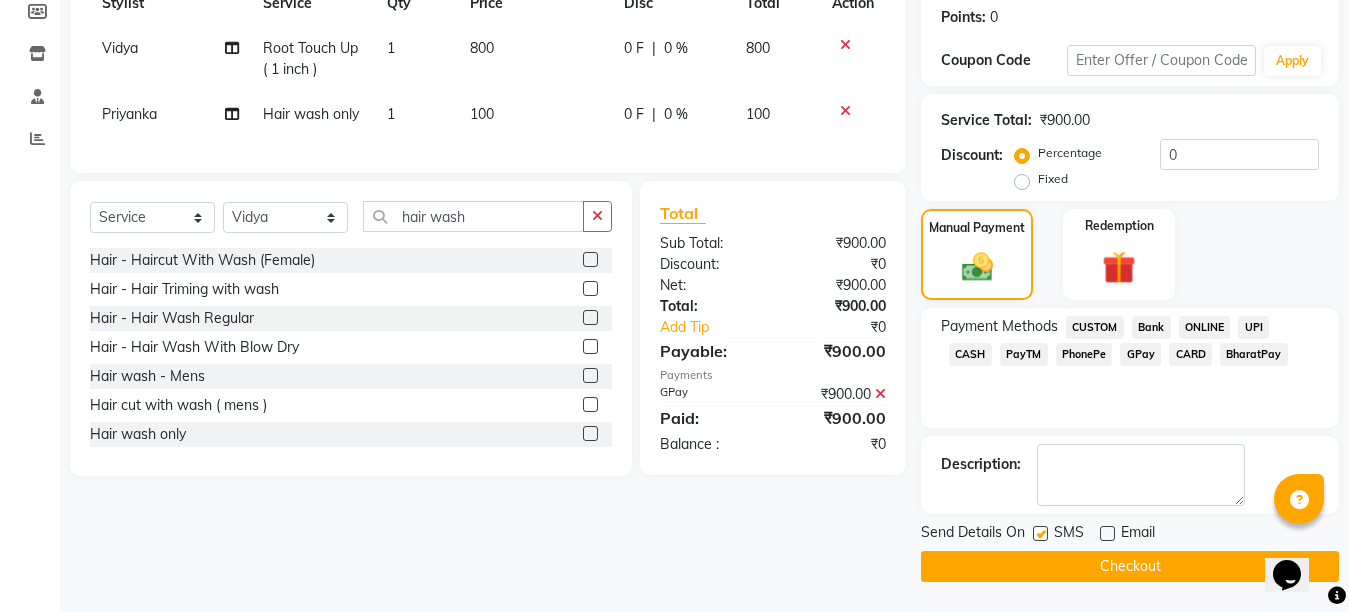 click on "Checkout" 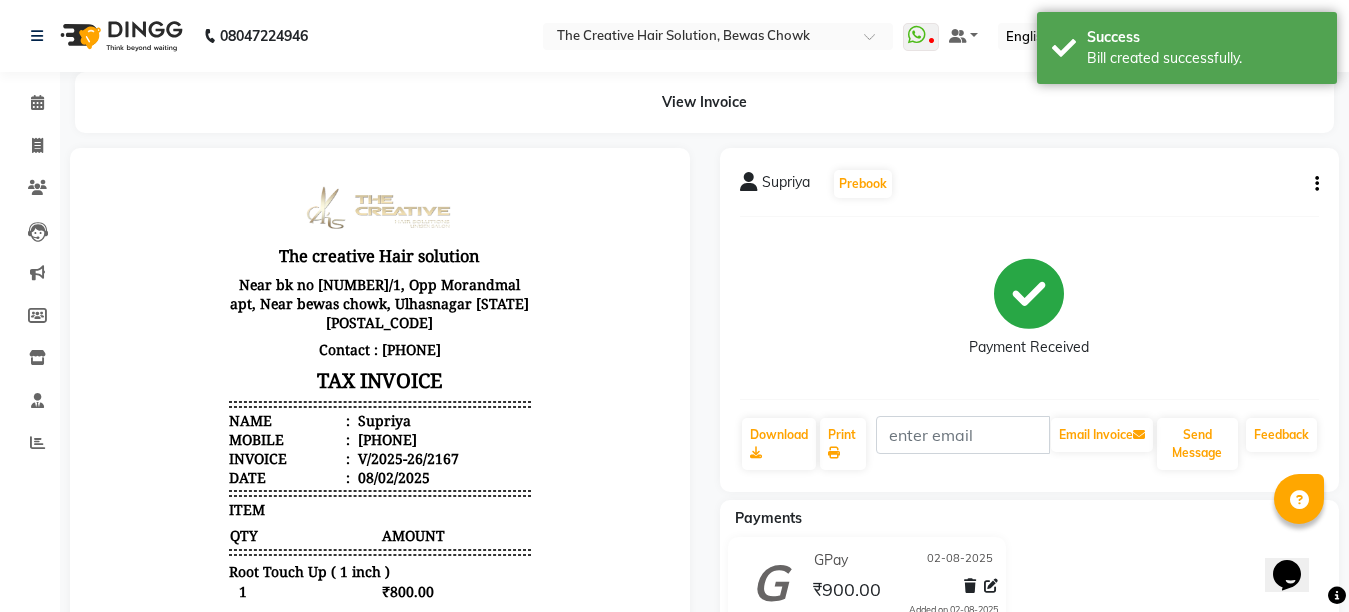 scroll, scrollTop: 0, scrollLeft: 0, axis: both 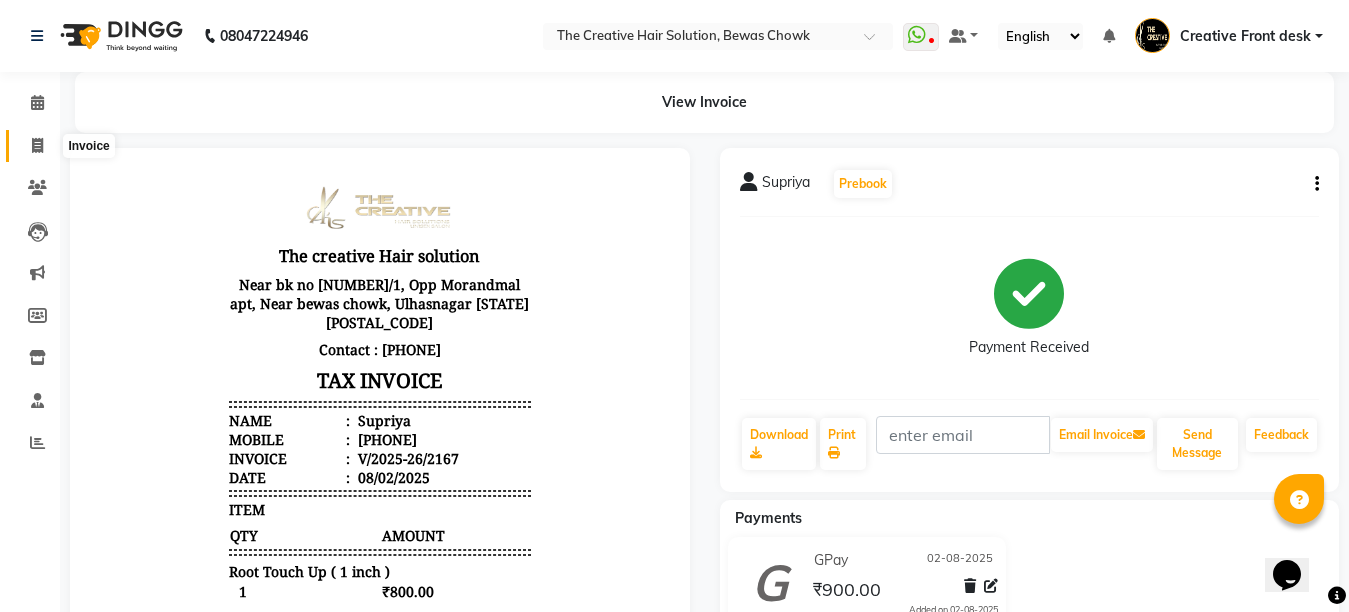 click 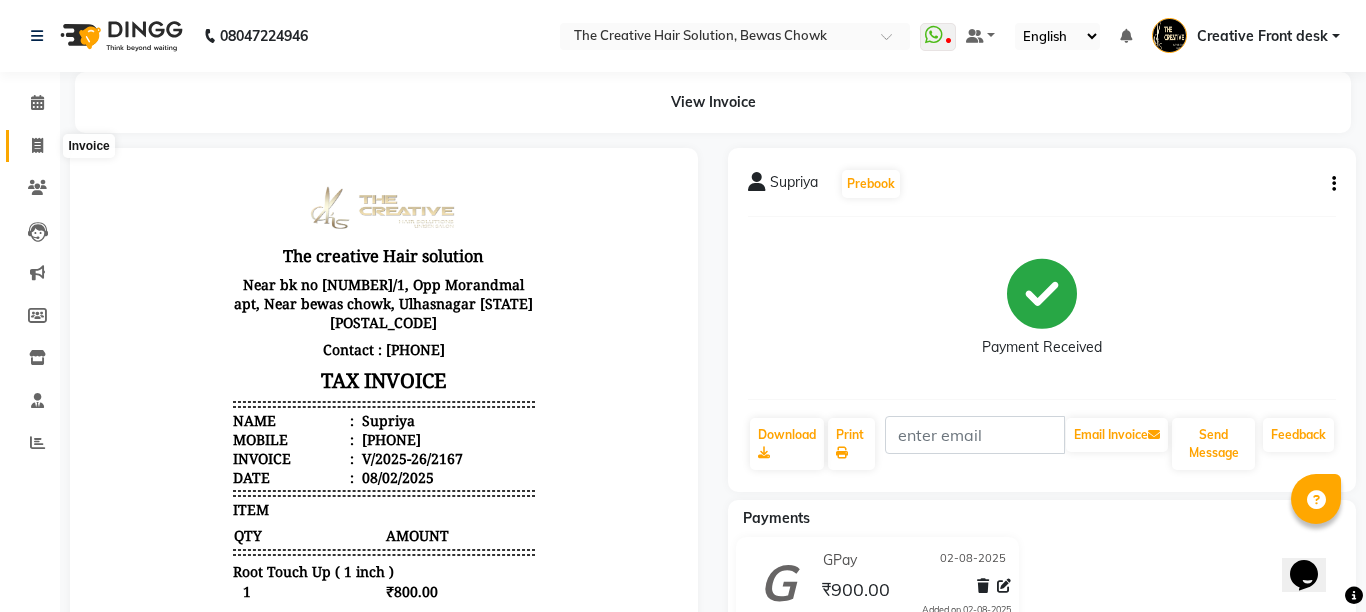 select on "service" 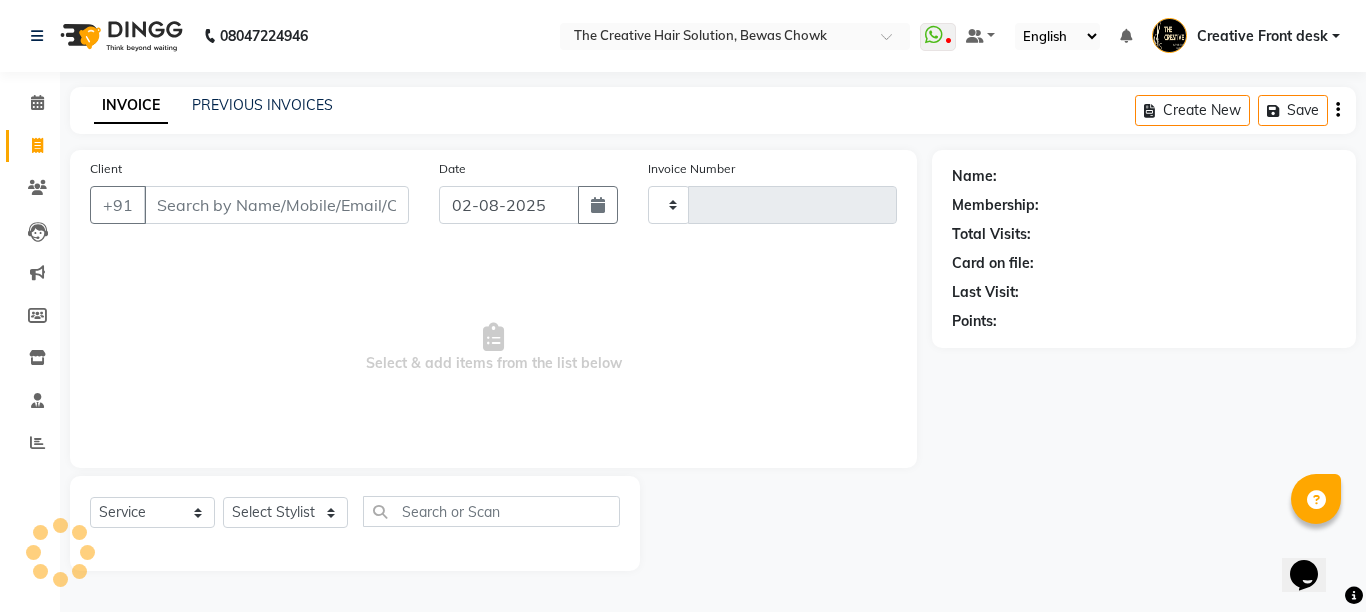 type on "2168" 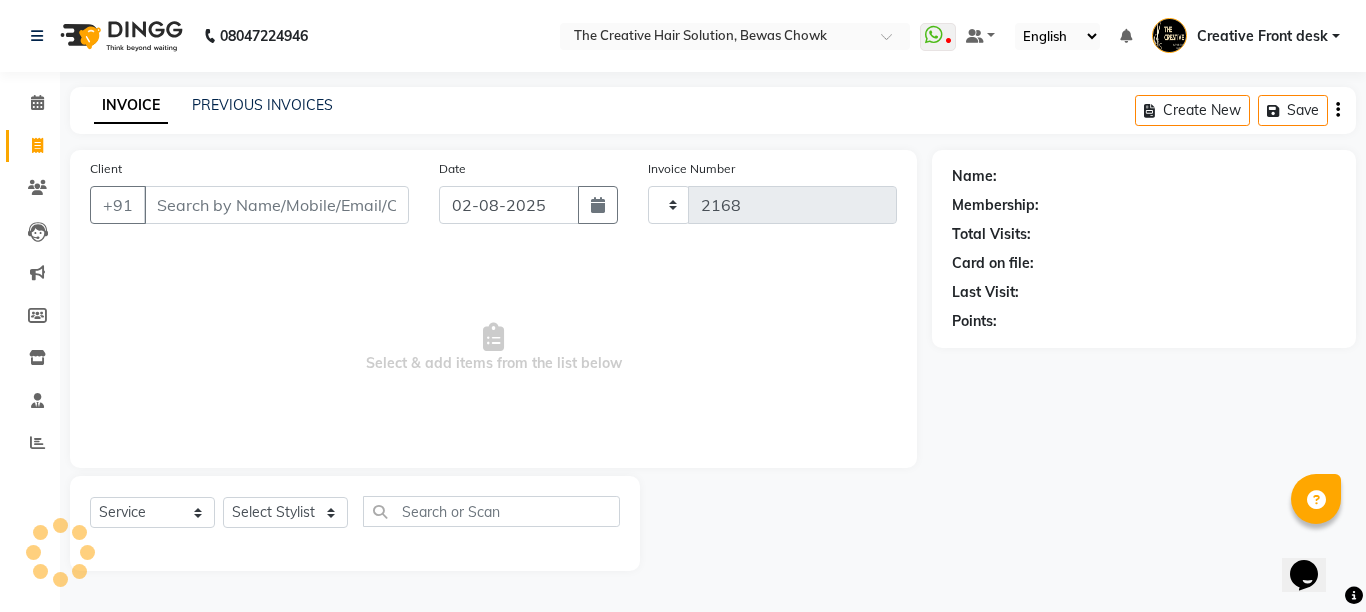 select on "146" 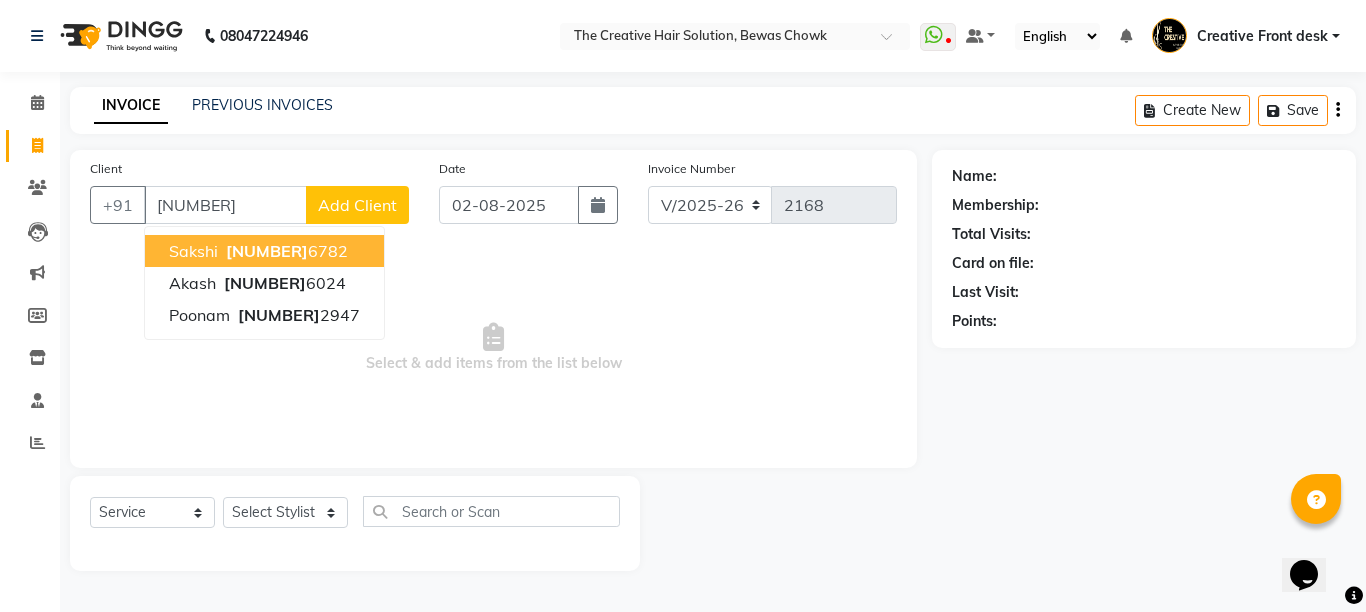 click on "[FIRST]   [PHONE]" at bounding box center [264, 251] 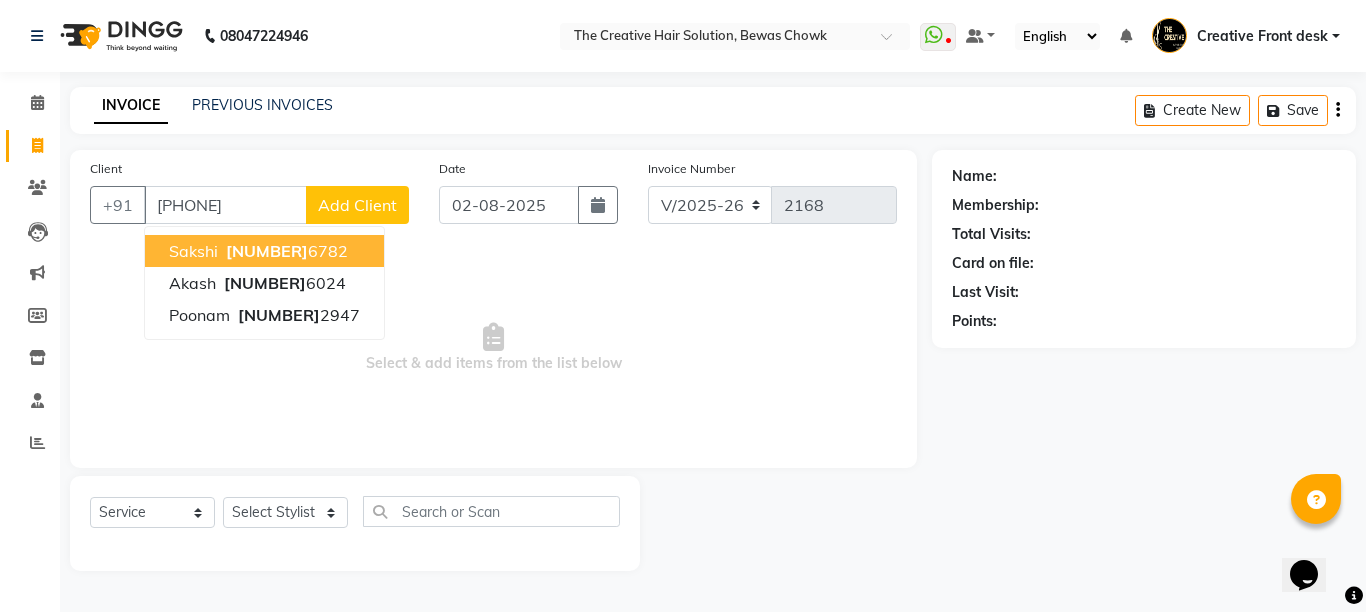 type on "[PHONE]" 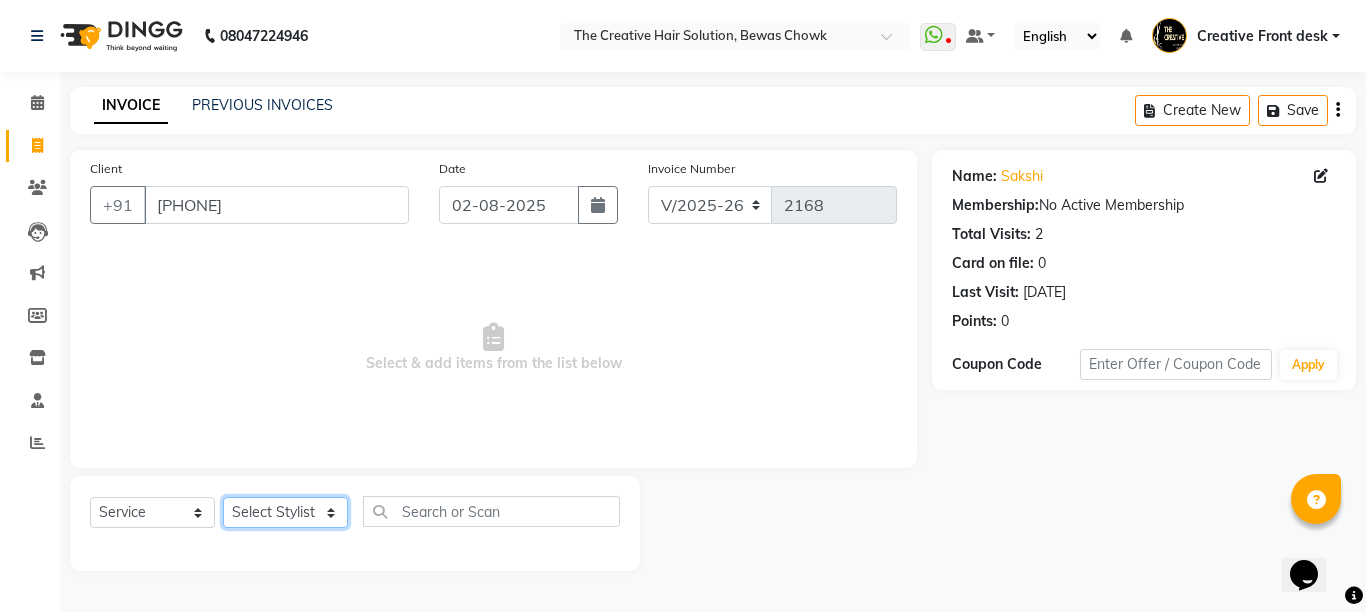 click on "Select Stylist Ankit Creative Front desk Deepak Firoz Geeta Golu Nisha Prince Priyanka Satyam Savita Shivam Shubham Sonu Sir Swapnil Taruna Panjwani Umesh Vidya" 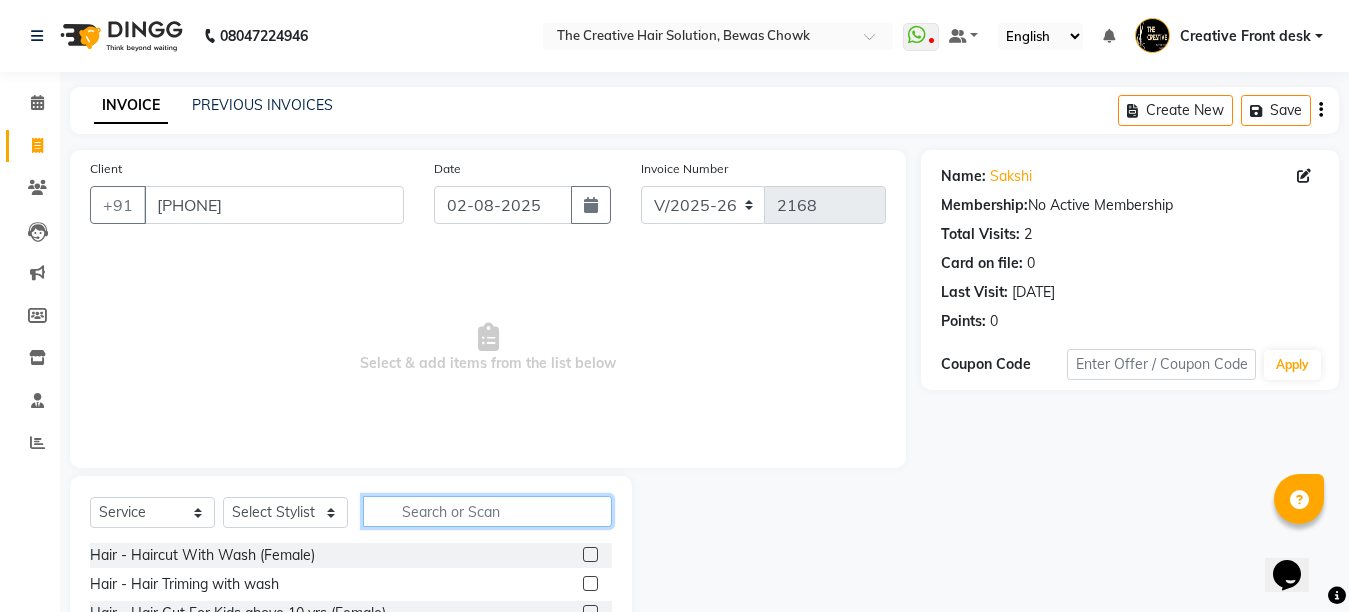 click 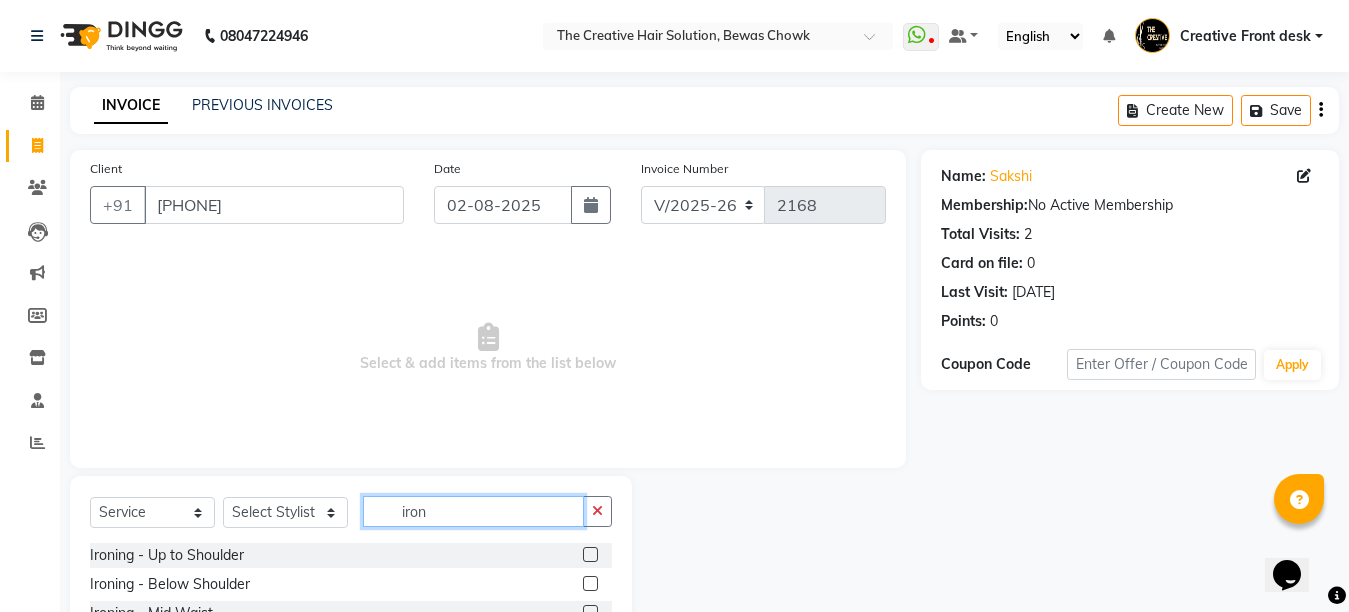 type on "iron" 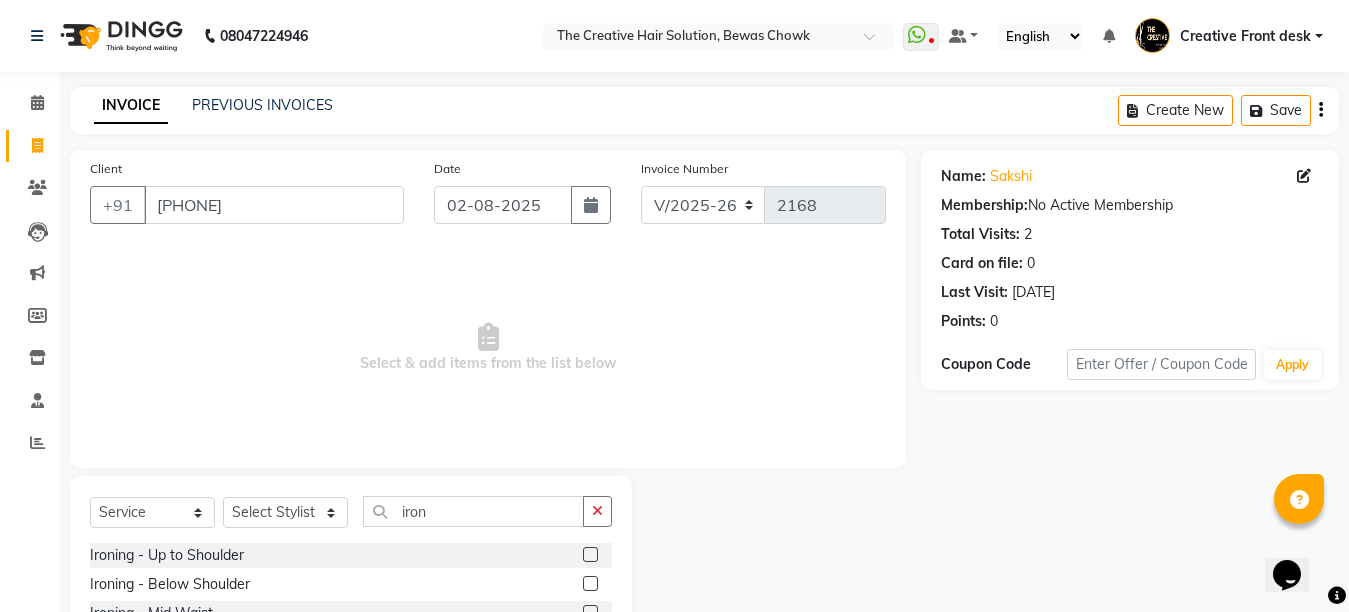 click 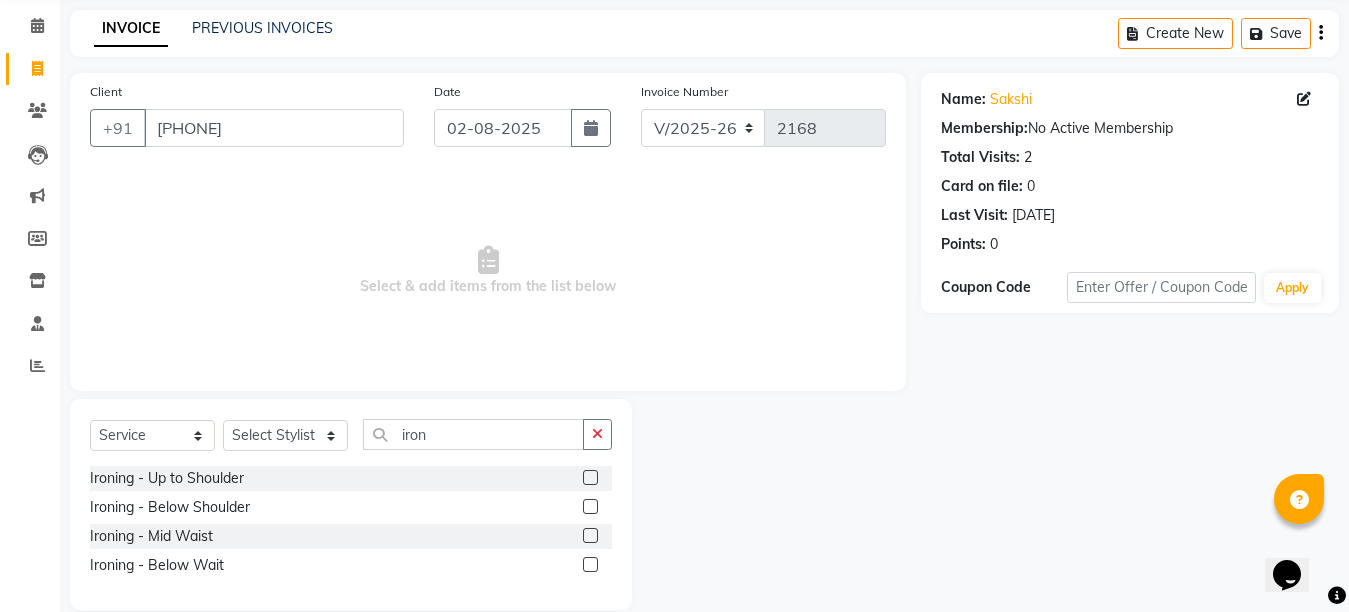 scroll, scrollTop: 80, scrollLeft: 0, axis: vertical 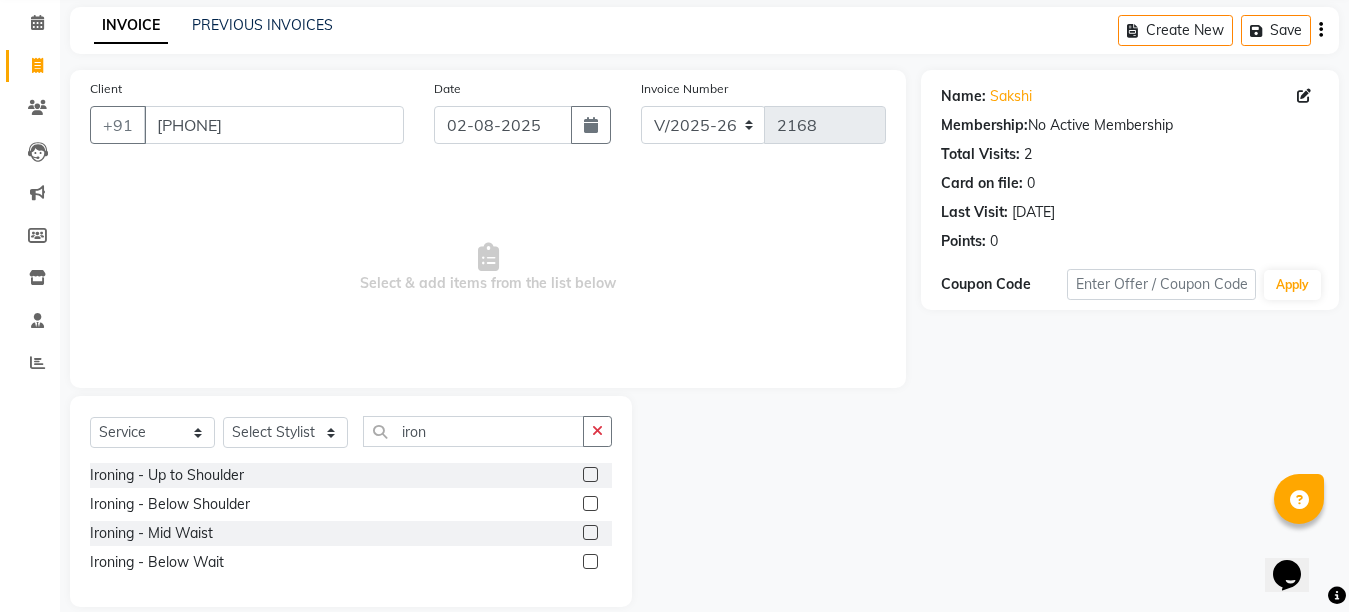 click 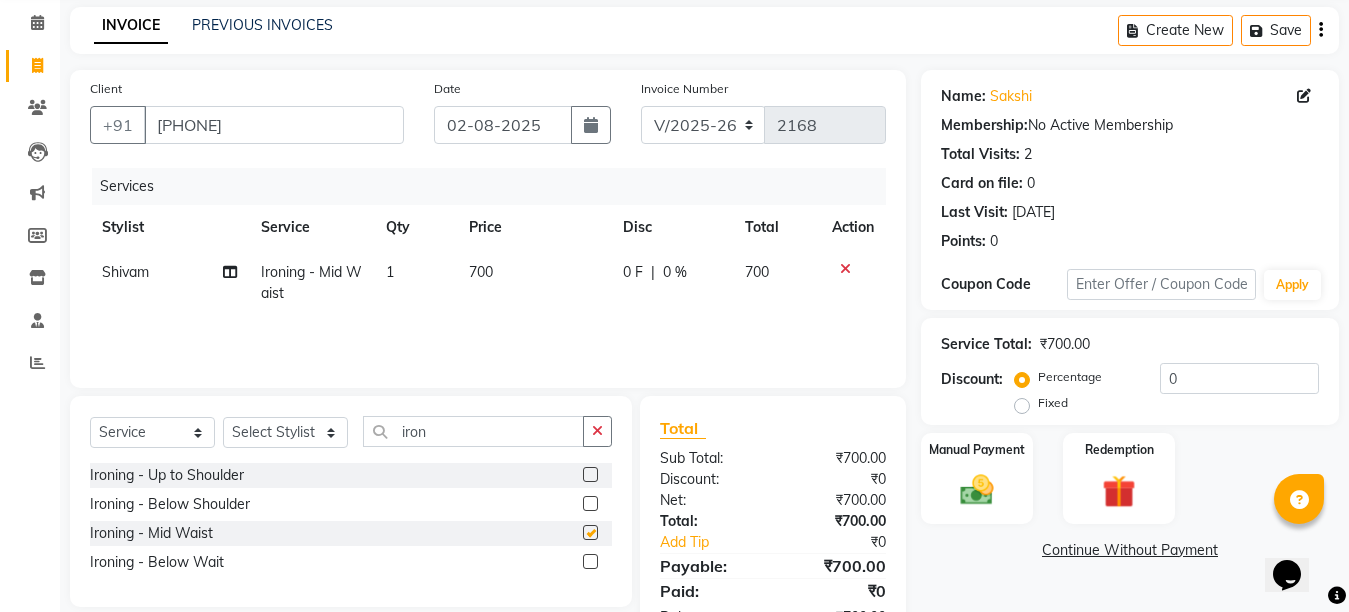 checkbox on "false" 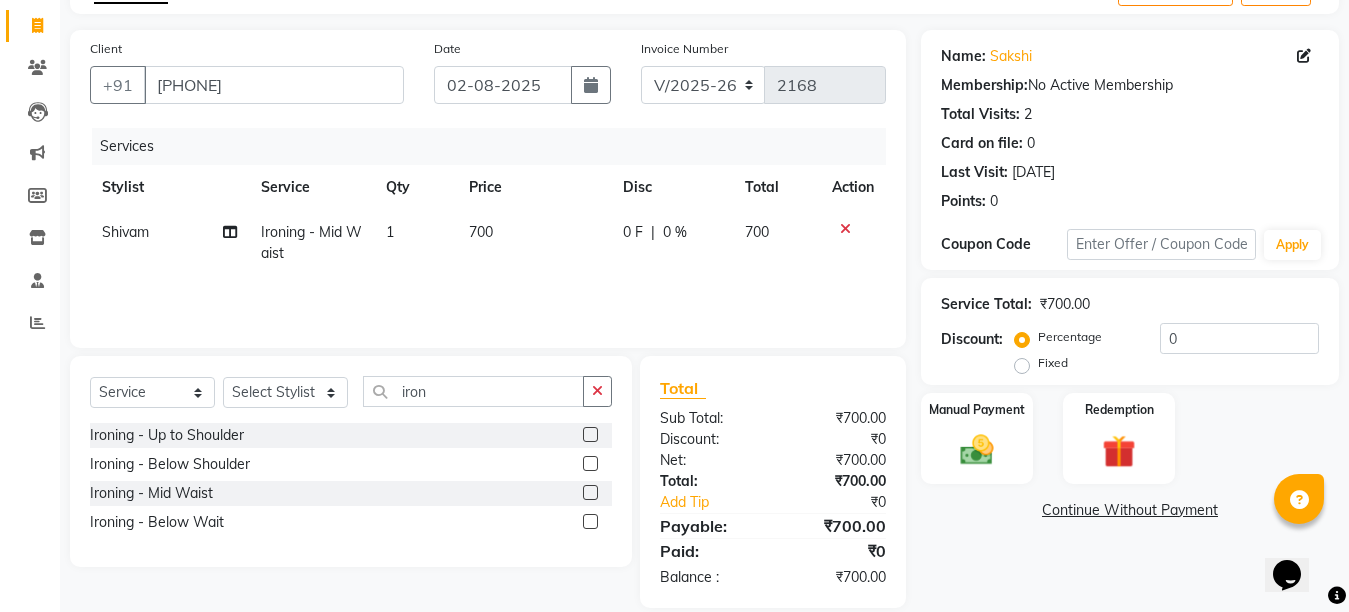 scroll, scrollTop: 146, scrollLeft: 0, axis: vertical 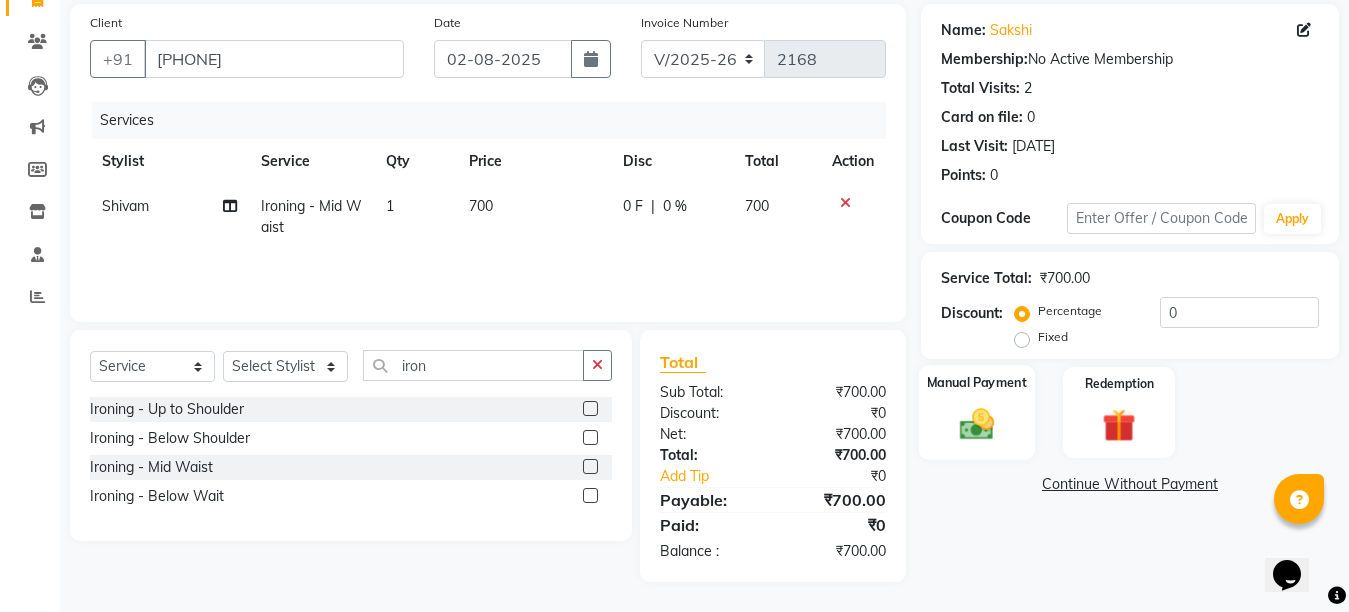click 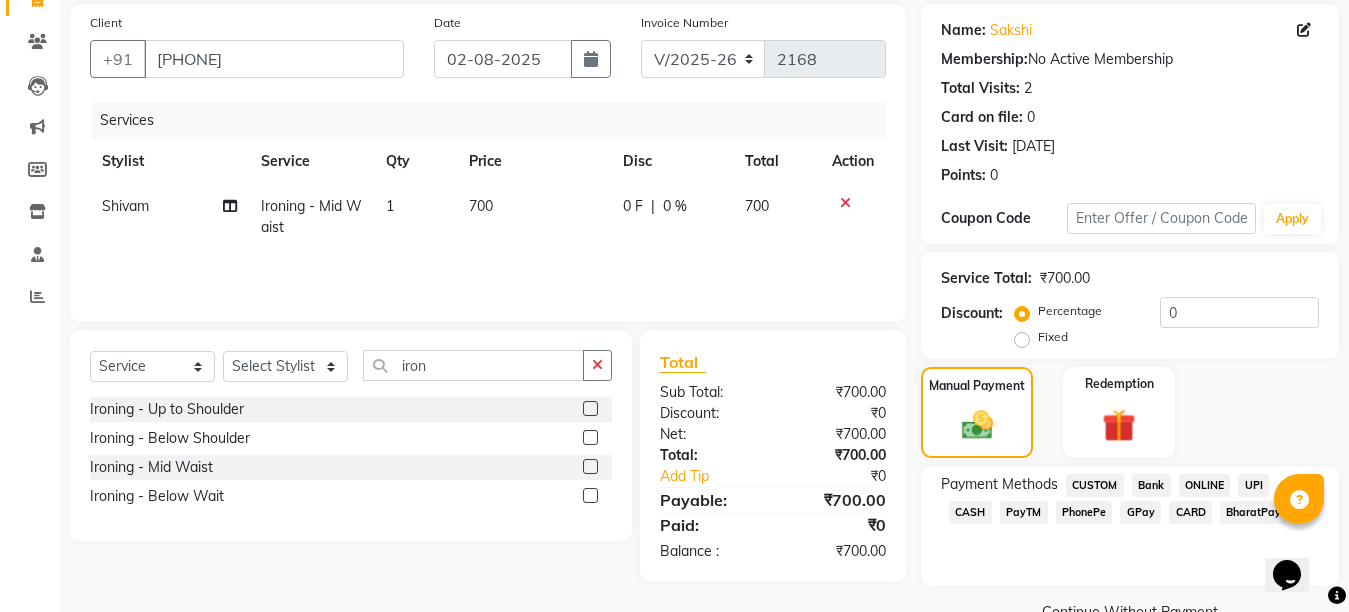 click on "GPay" 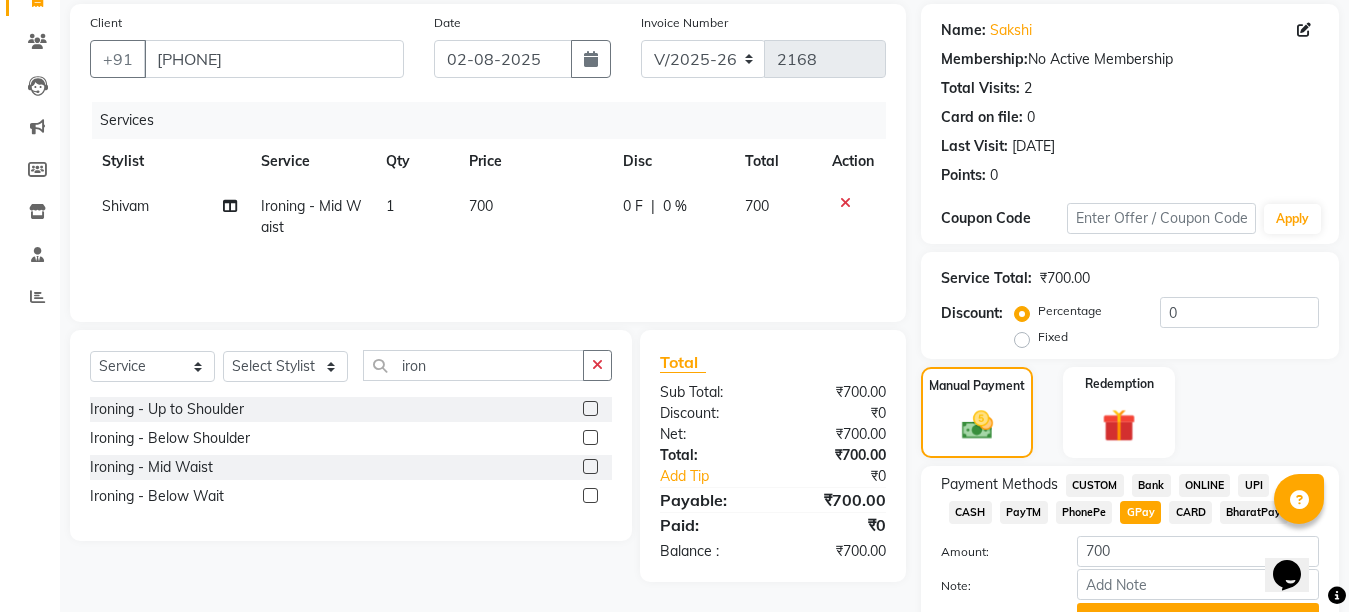 click on "Add Payment" 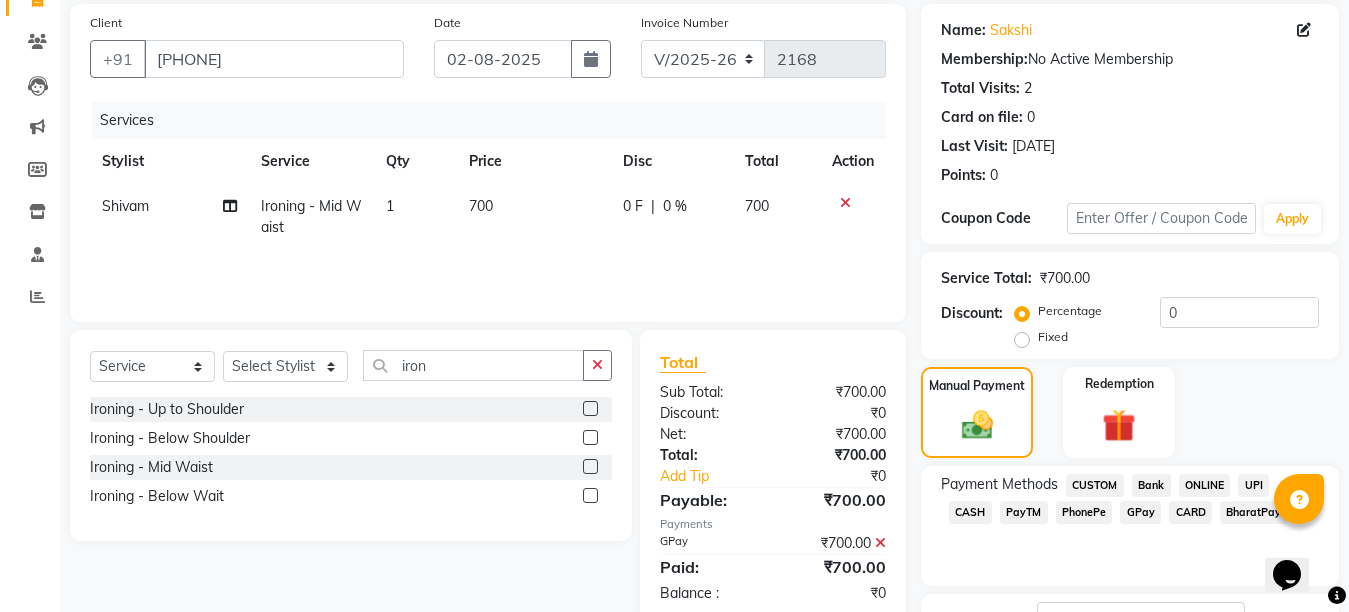 scroll, scrollTop: 304, scrollLeft: 0, axis: vertical 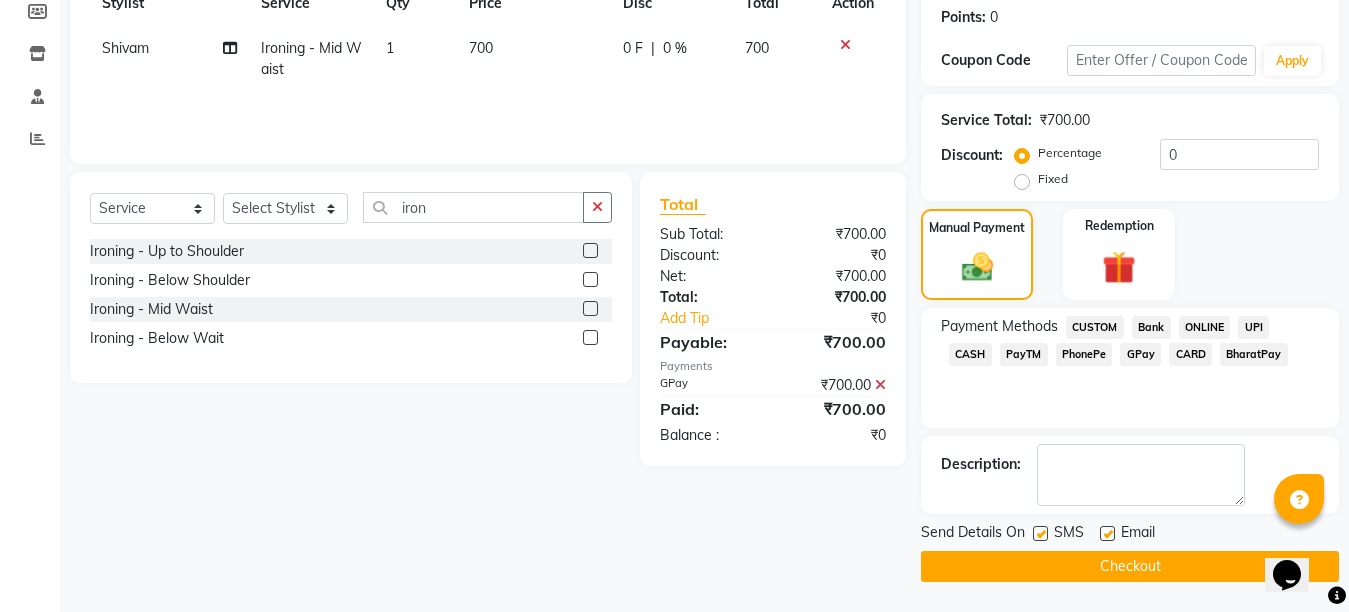 click 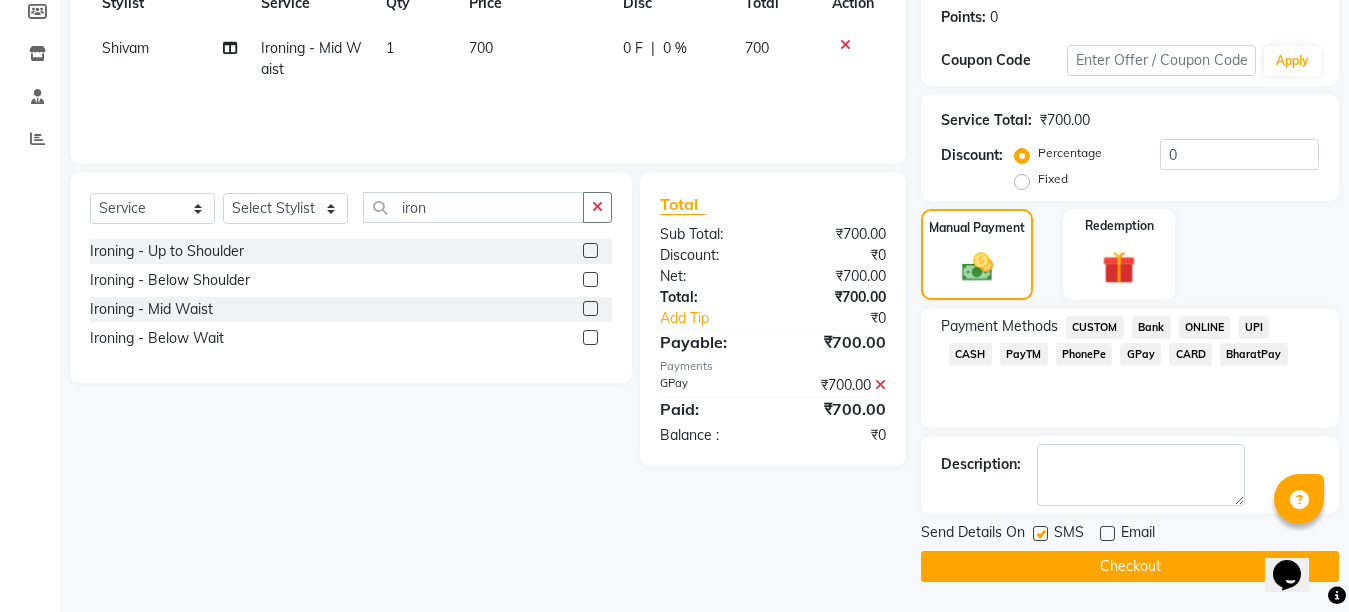 click on "Checkout" 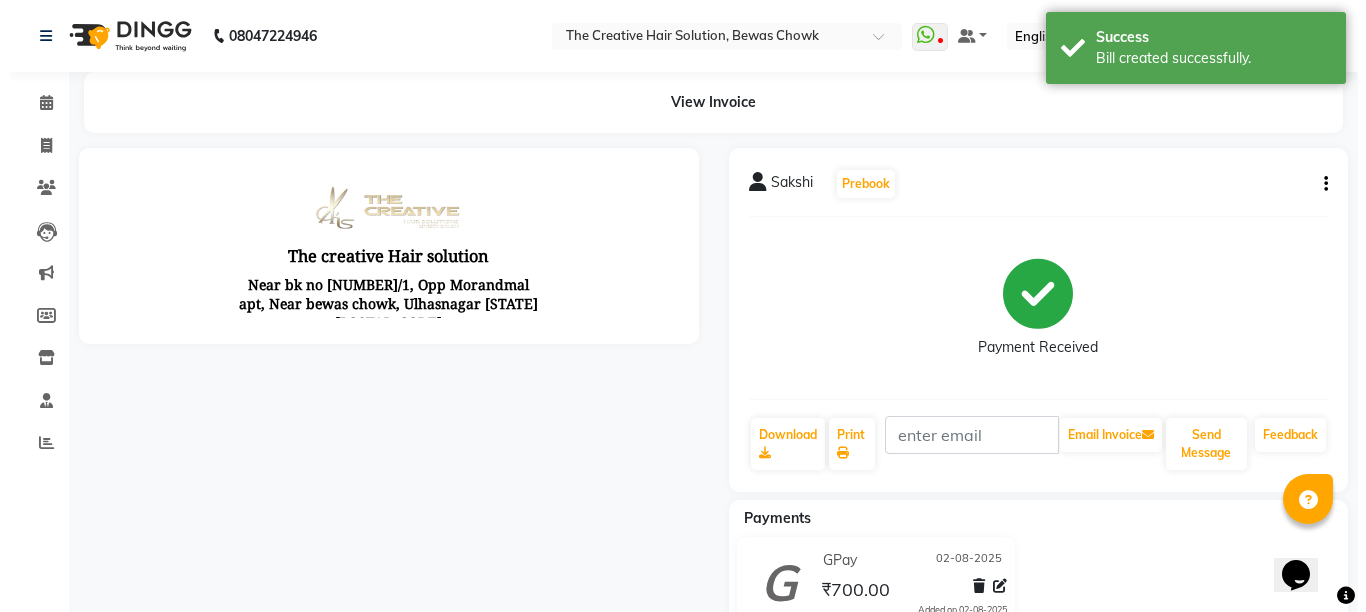scroll, scrollTop: 0, scrollLeft: 0, axis: both 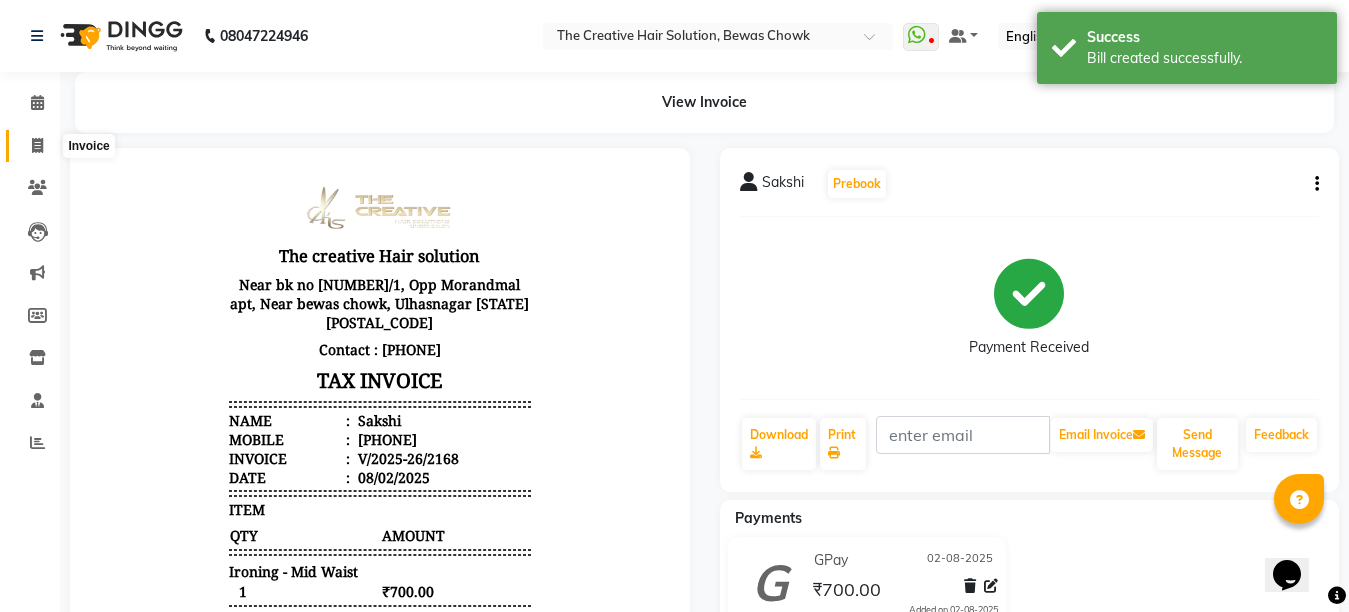 click 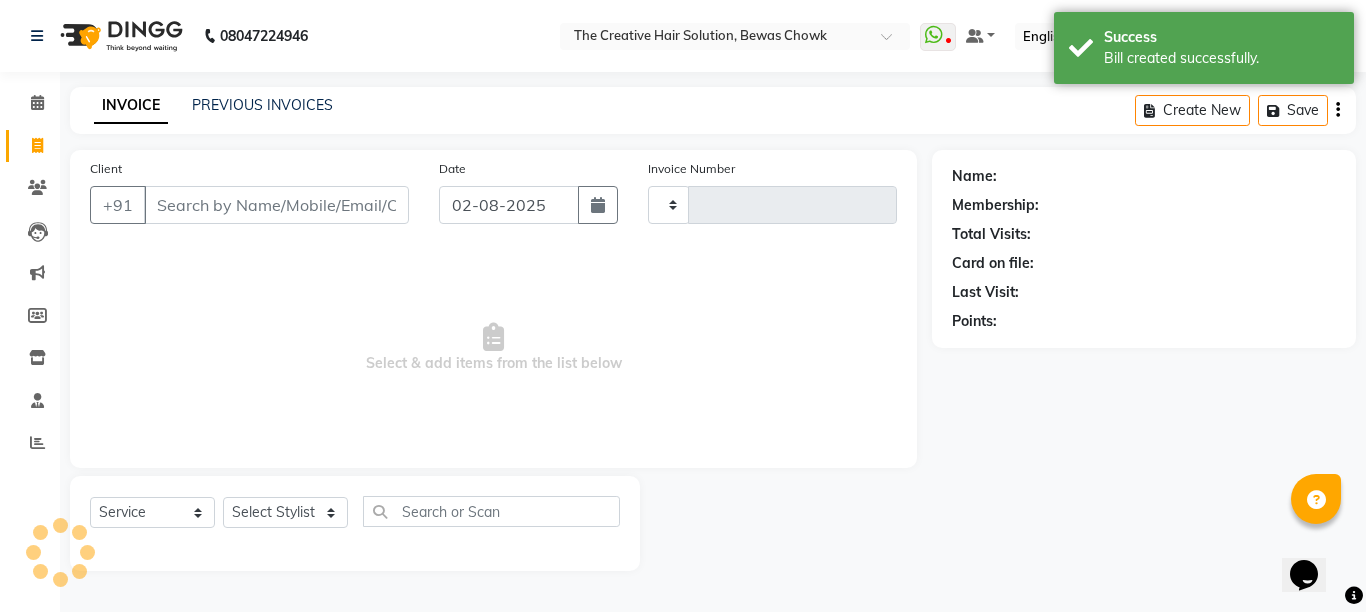 type on "2169" 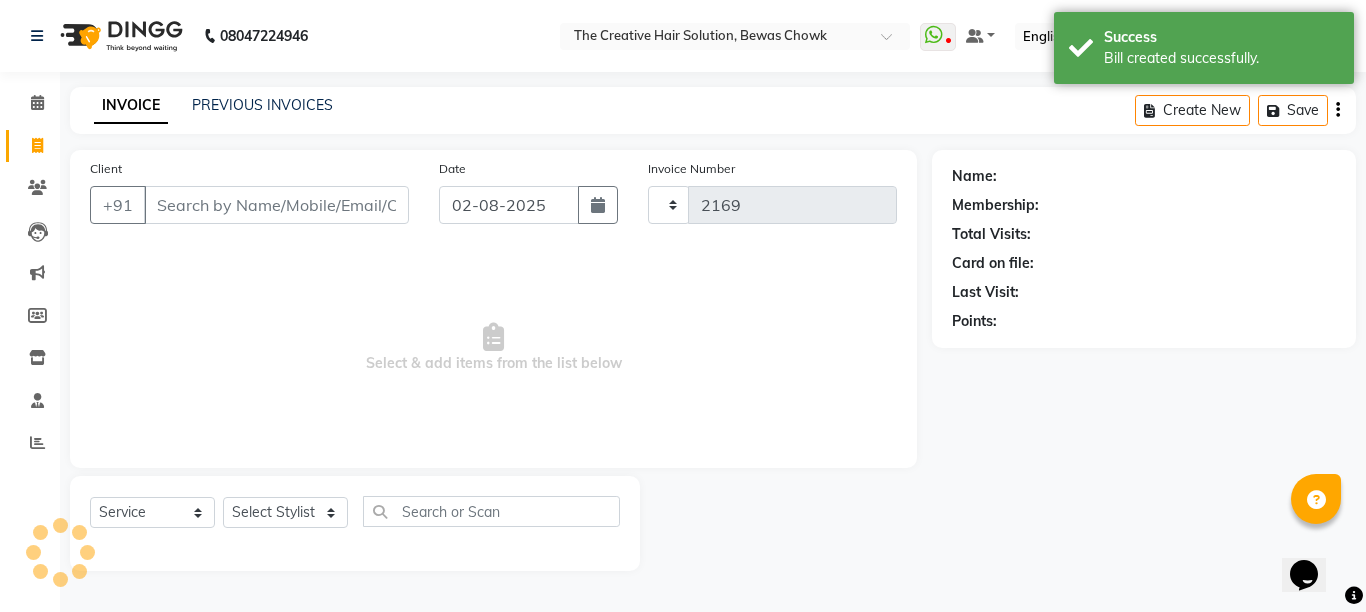 select on "146" 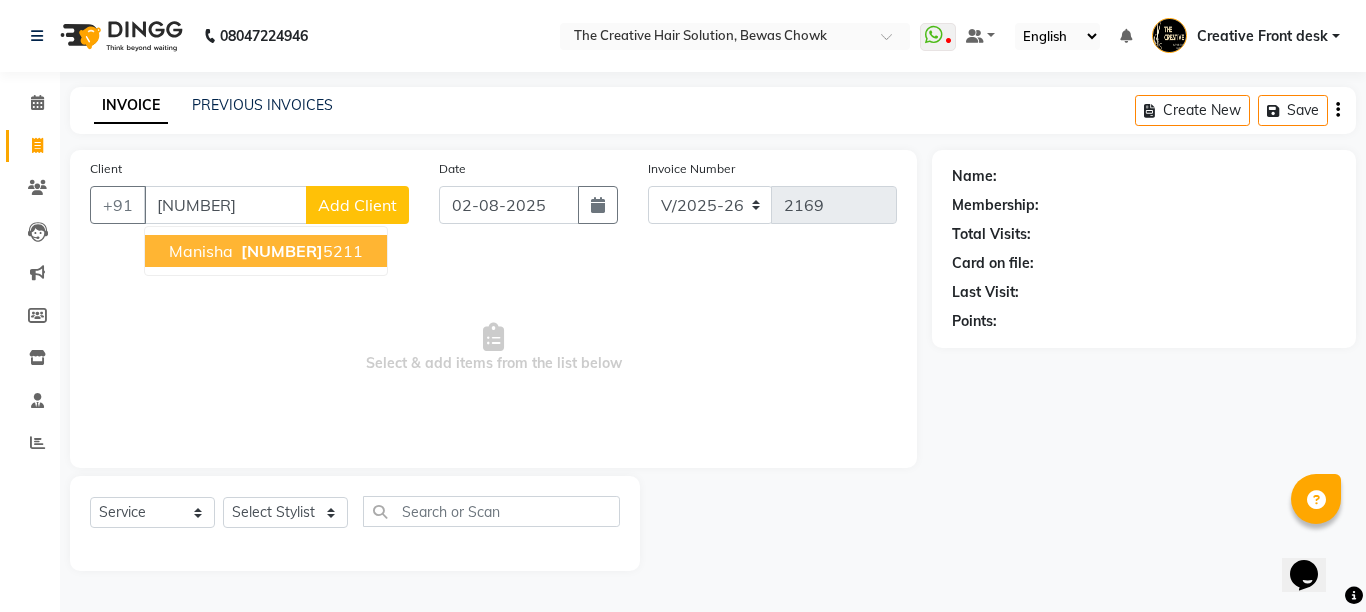 click on "[PHONE]" at bounding box center (300, 251) 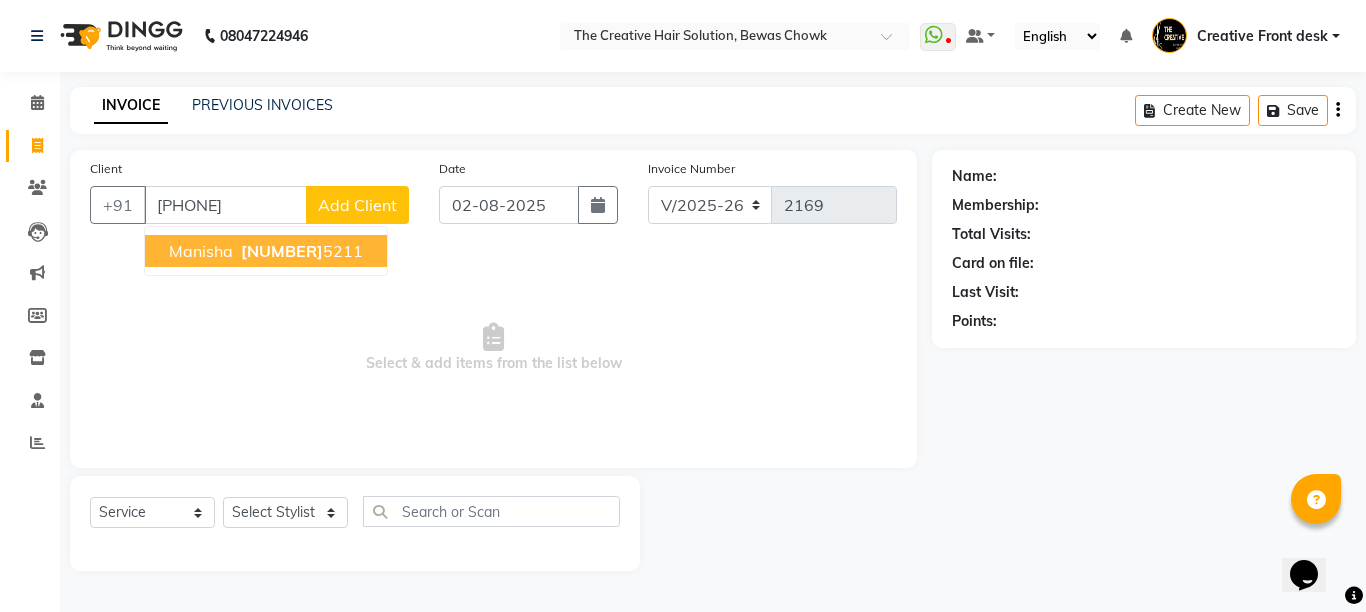 type on "[PHONE]" 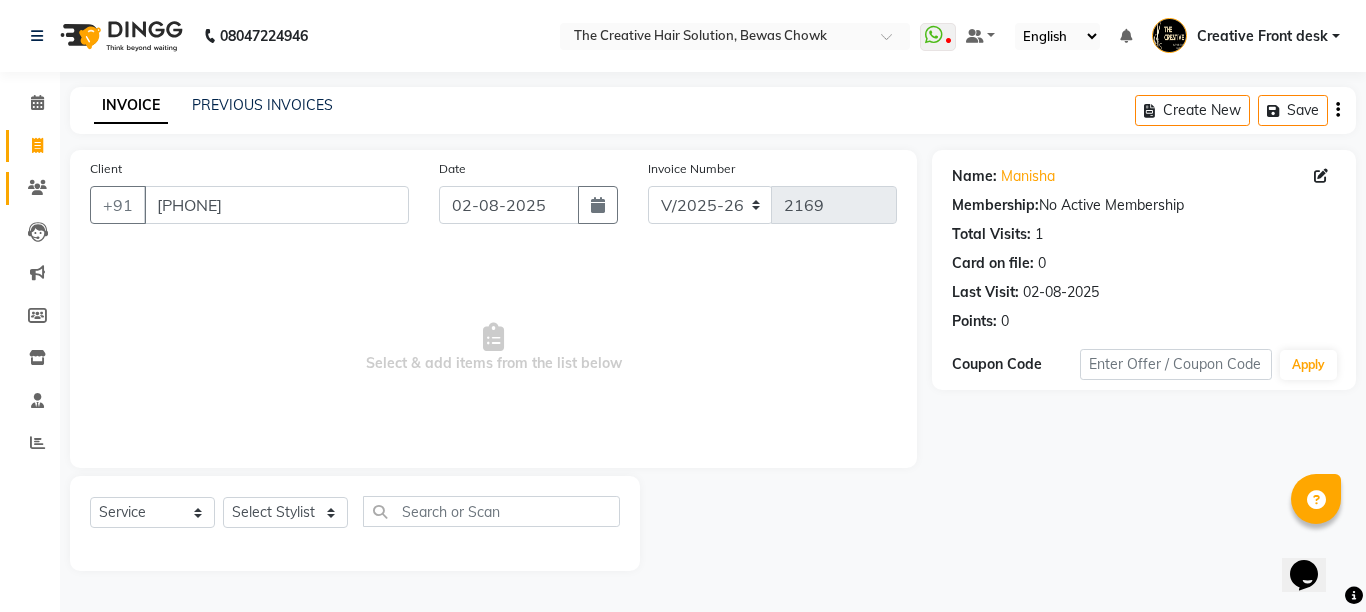 click 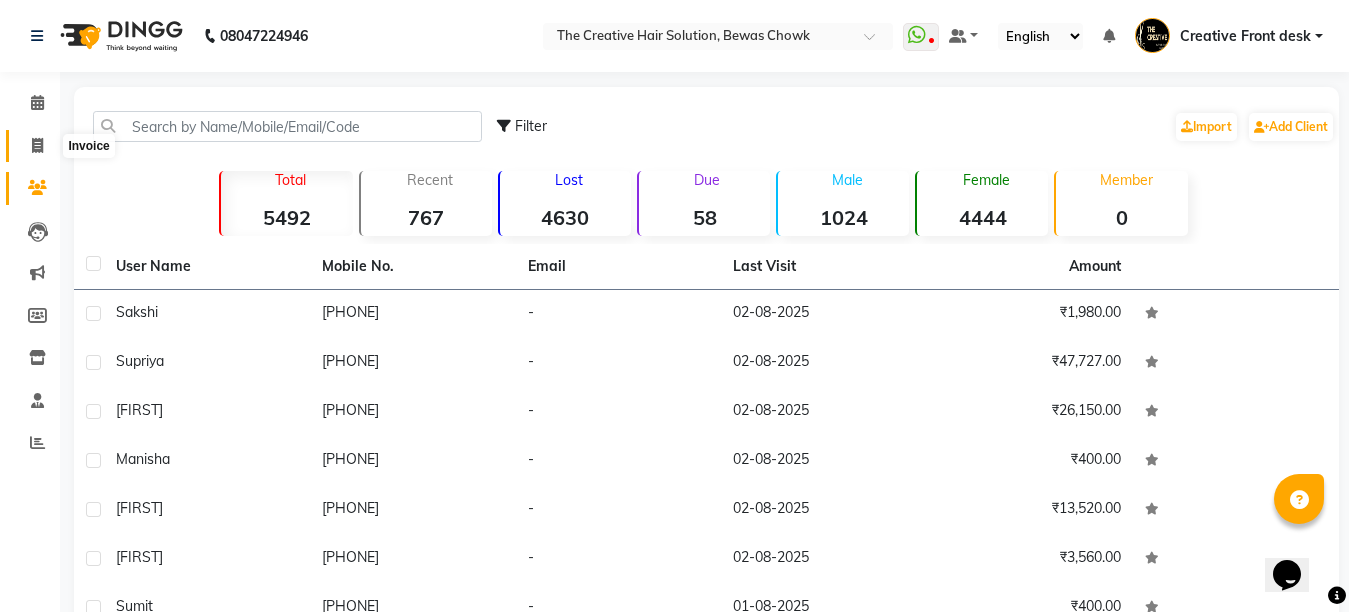 click 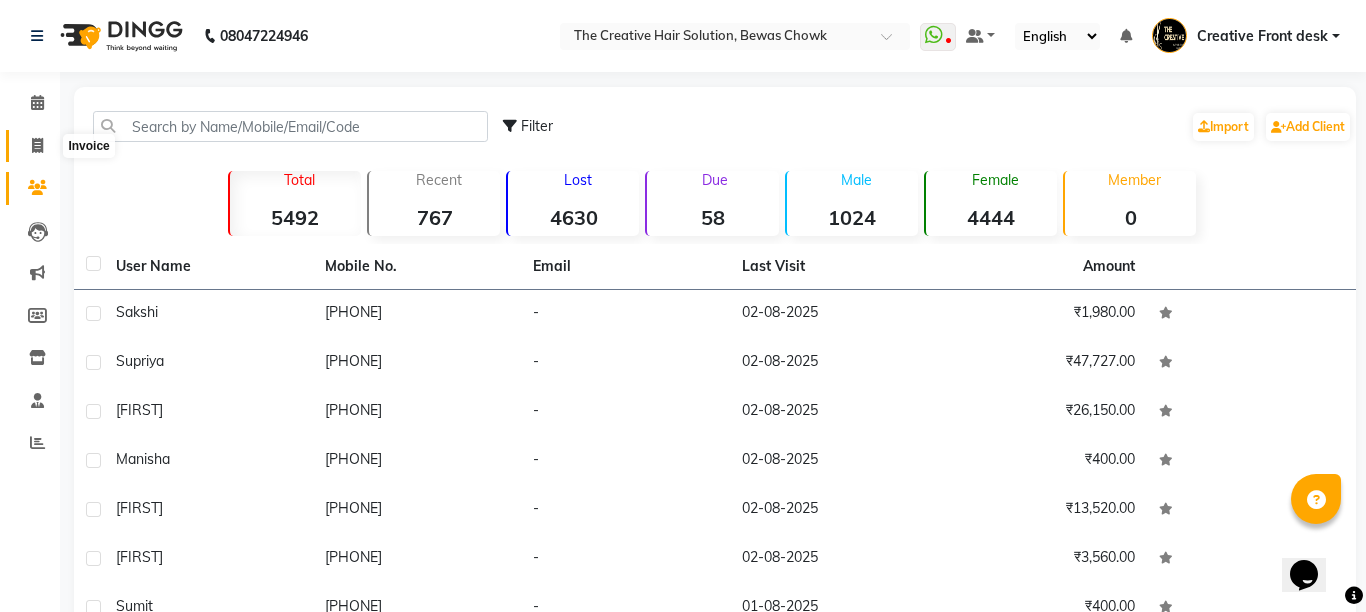 select on "service" 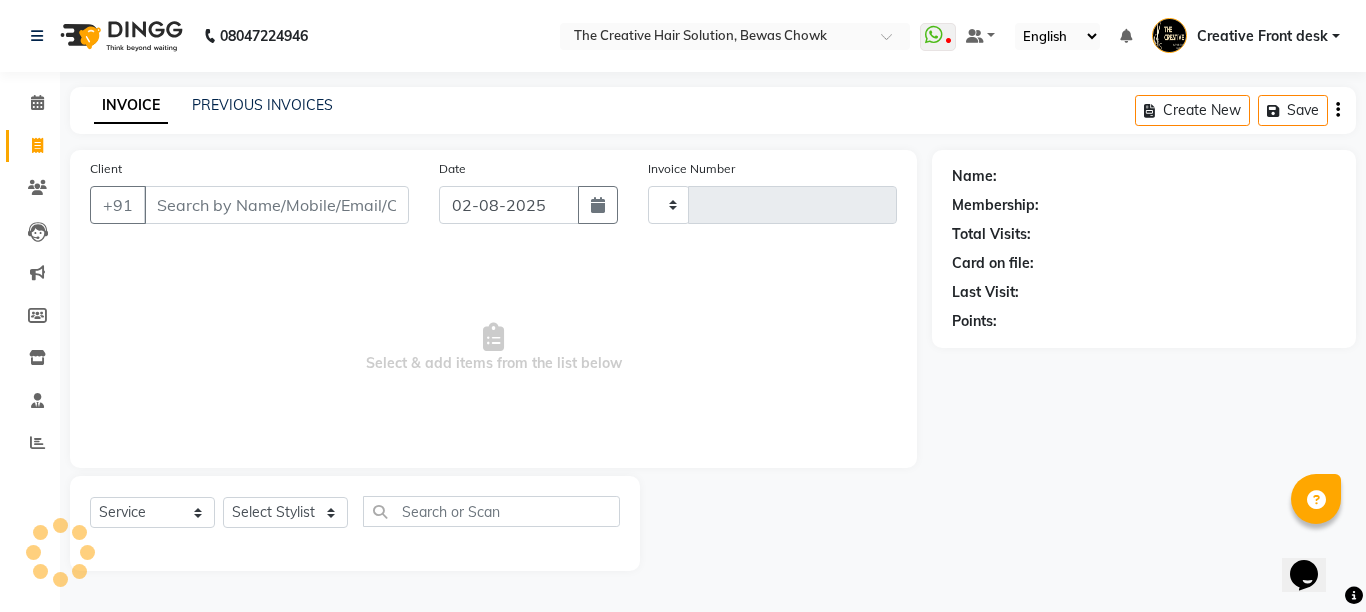 type on "2169" 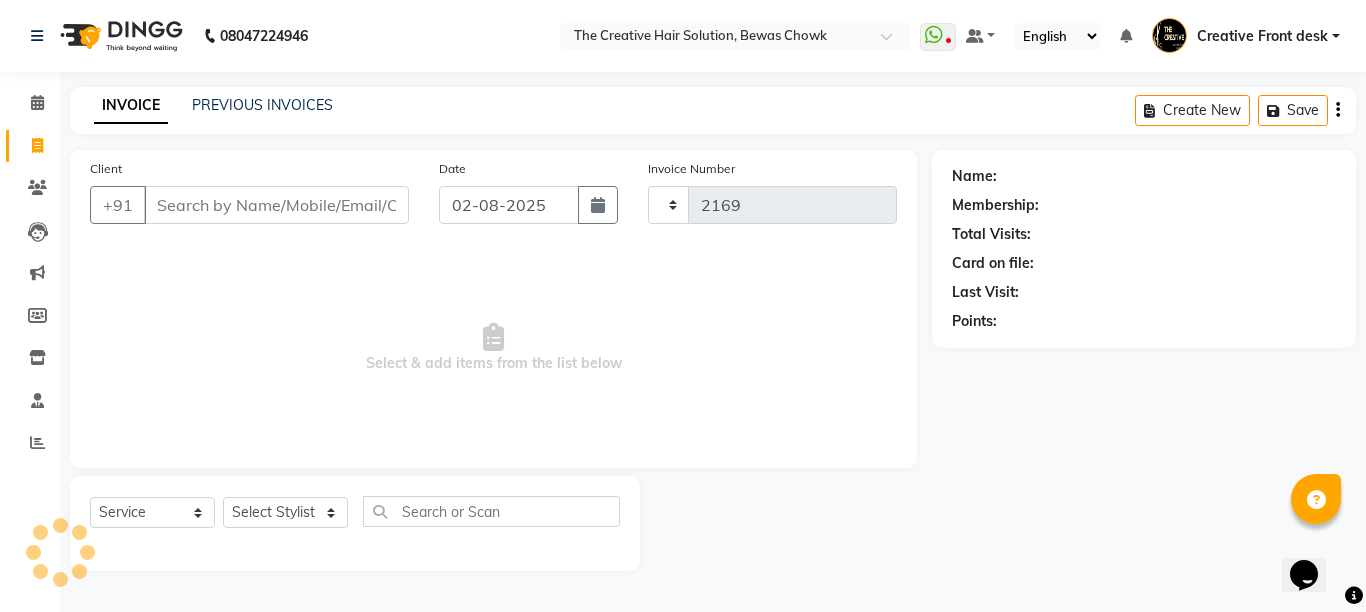 select on "146" 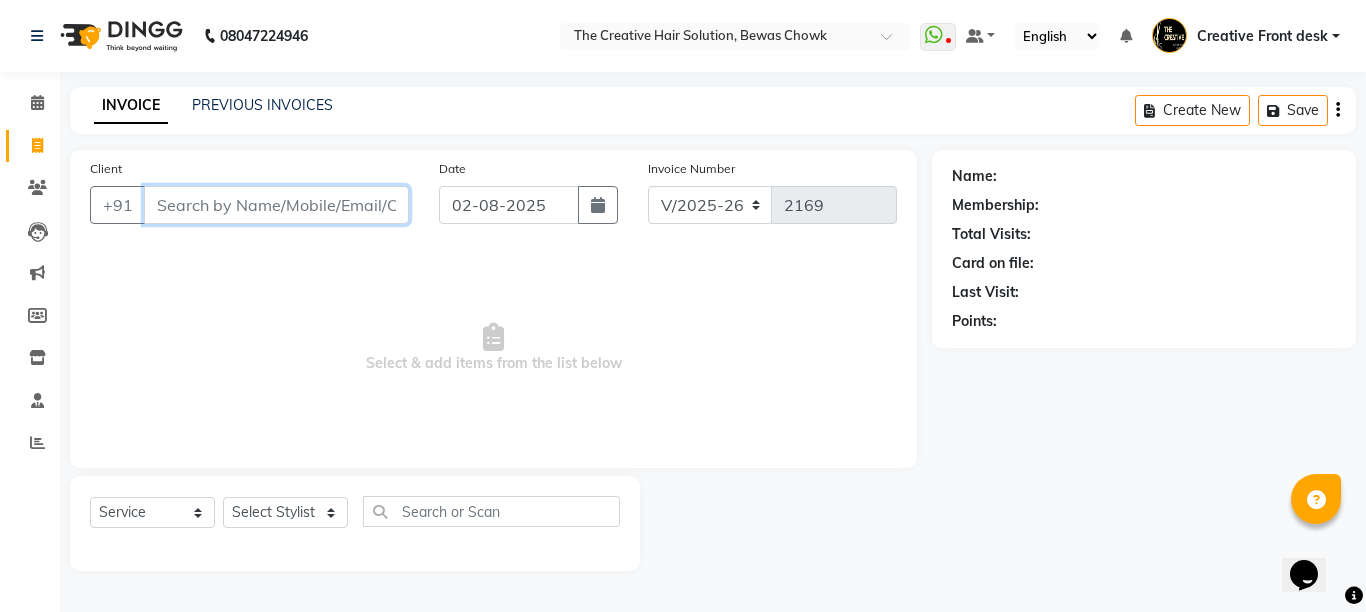 click on "Client" at bounding box center (276, 205) 